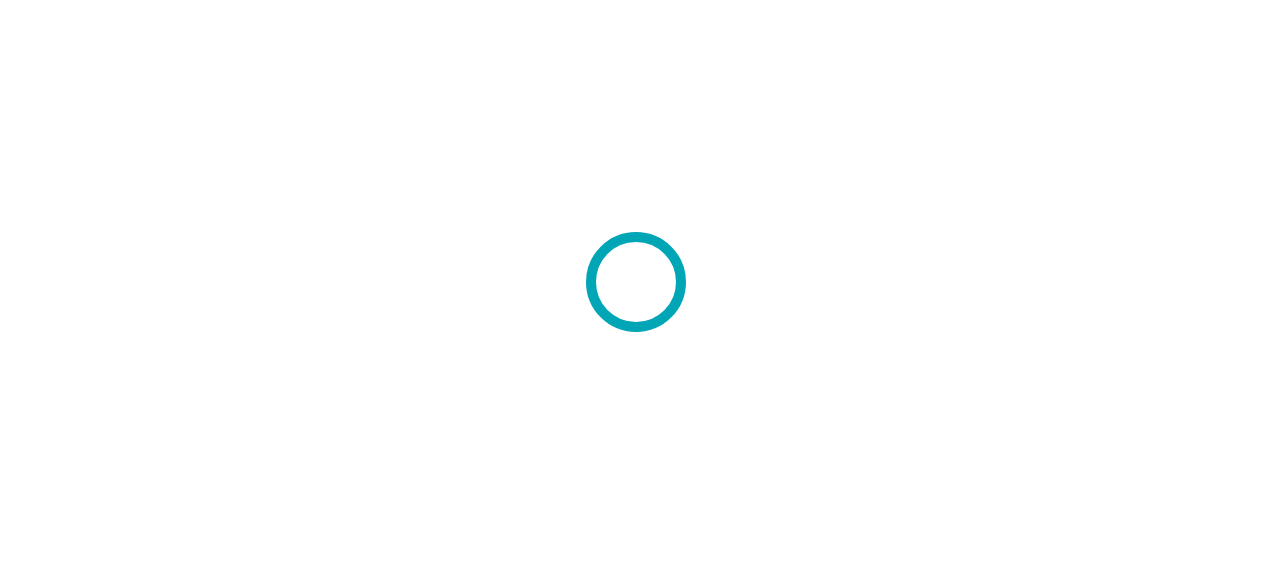 scroll, scrollTop: 0, scrollLeft: 0, axis: both 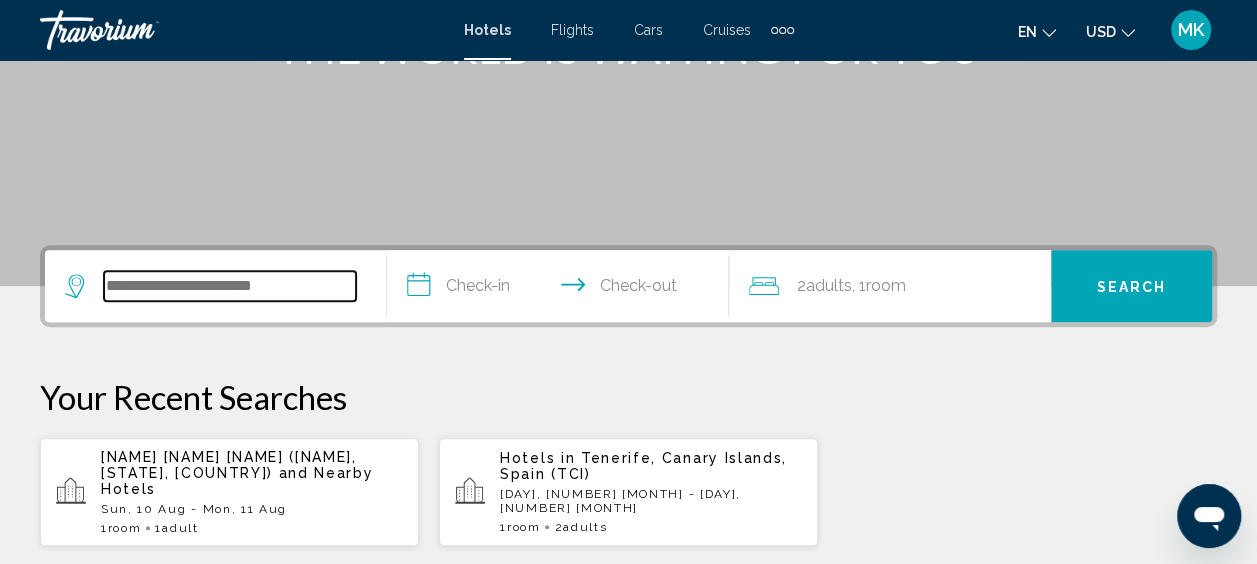 click at bounding box center [230, 286] 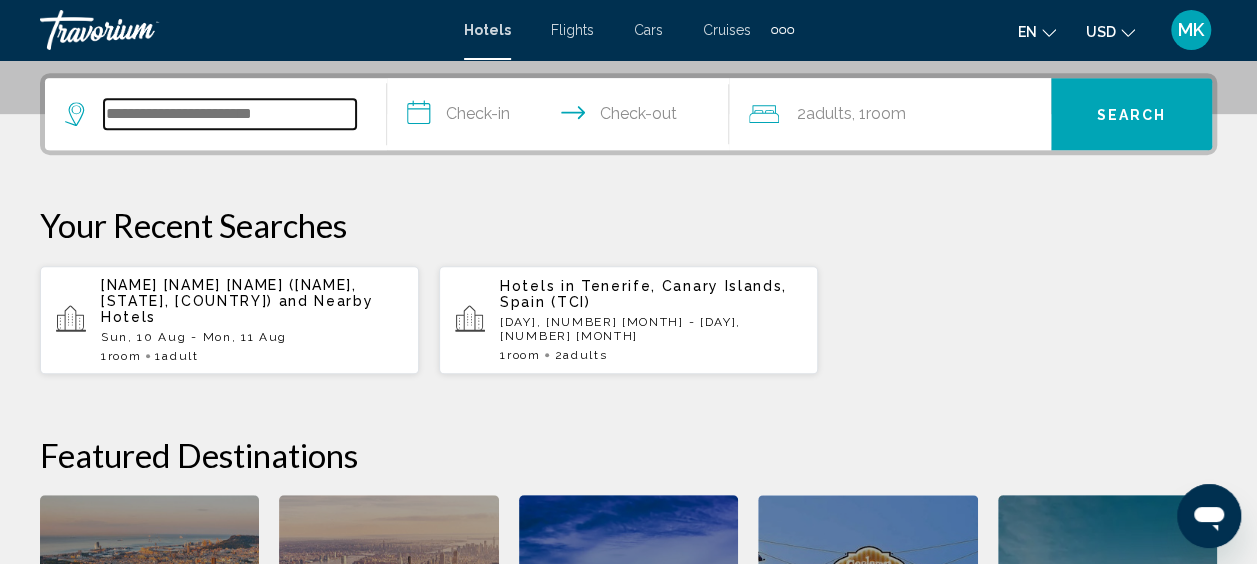 scroll, scrollTop: 494, scrollLeft: 0, axis: vertical 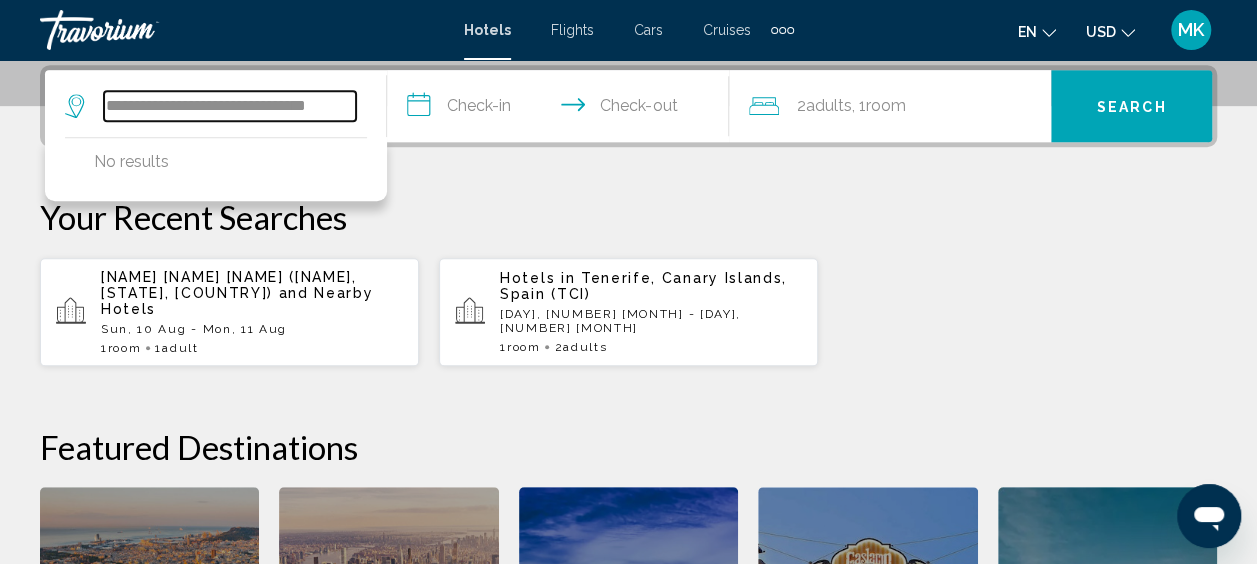 type on "**********" 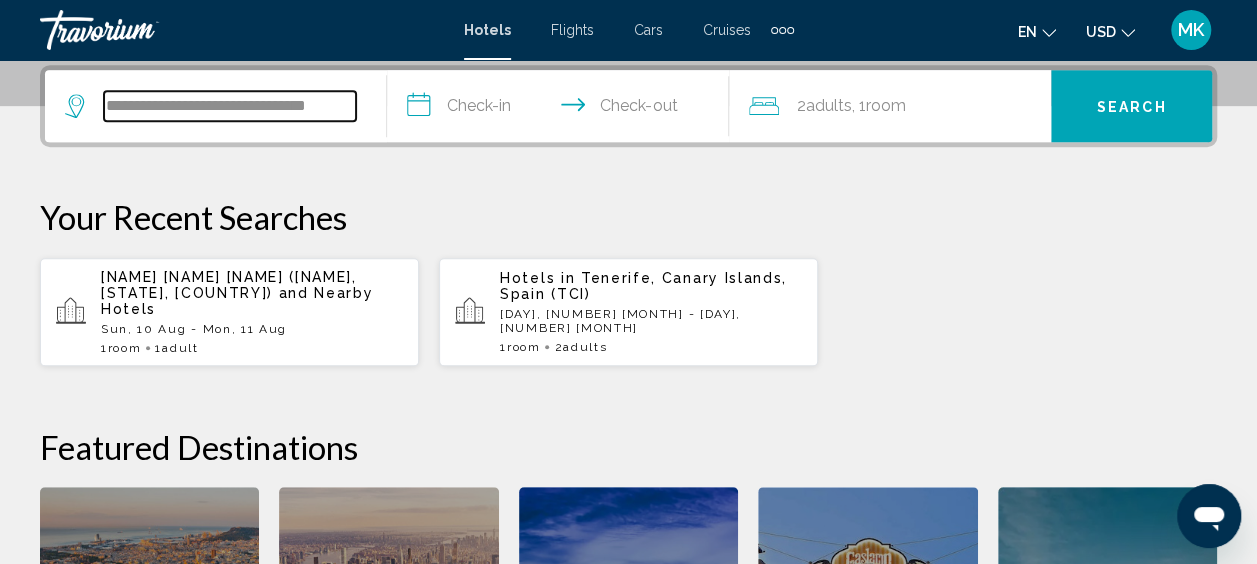 scroll, scrollTop: 0, scrollLeft: 0, axis: both 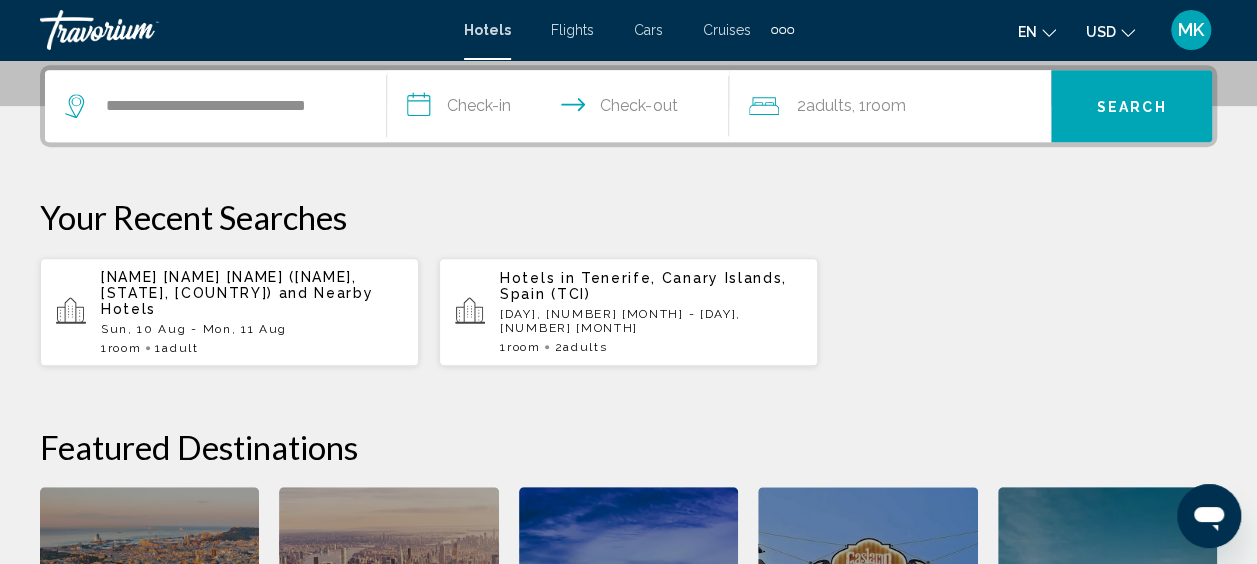 click on "**********" at bounding box center [562, 109] 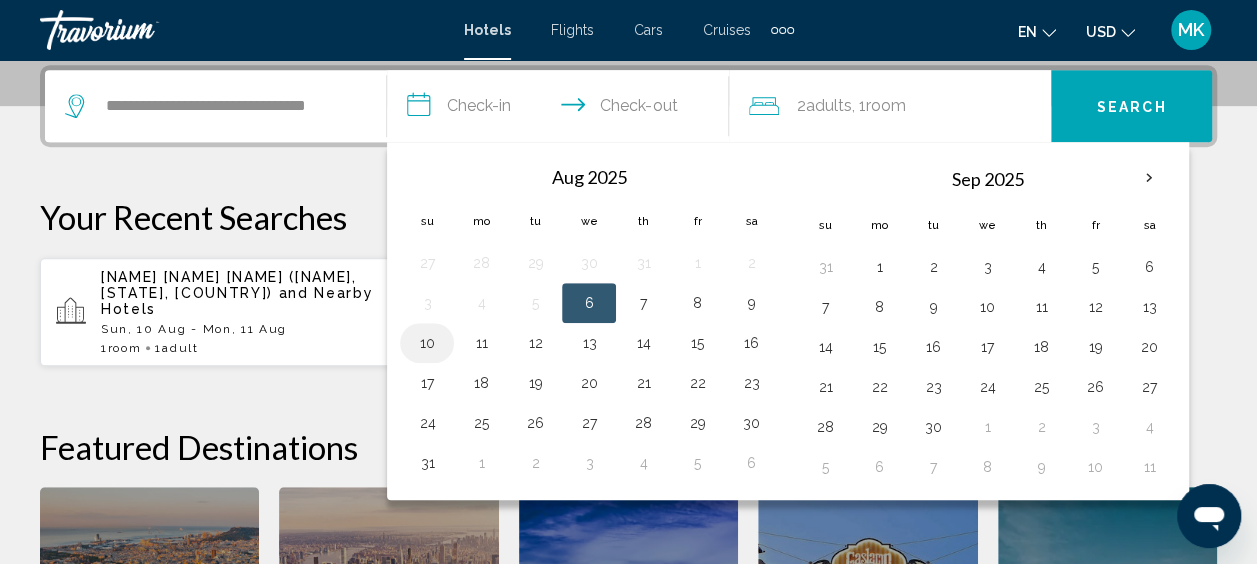 click on "10" at bounding box center [427, 343] 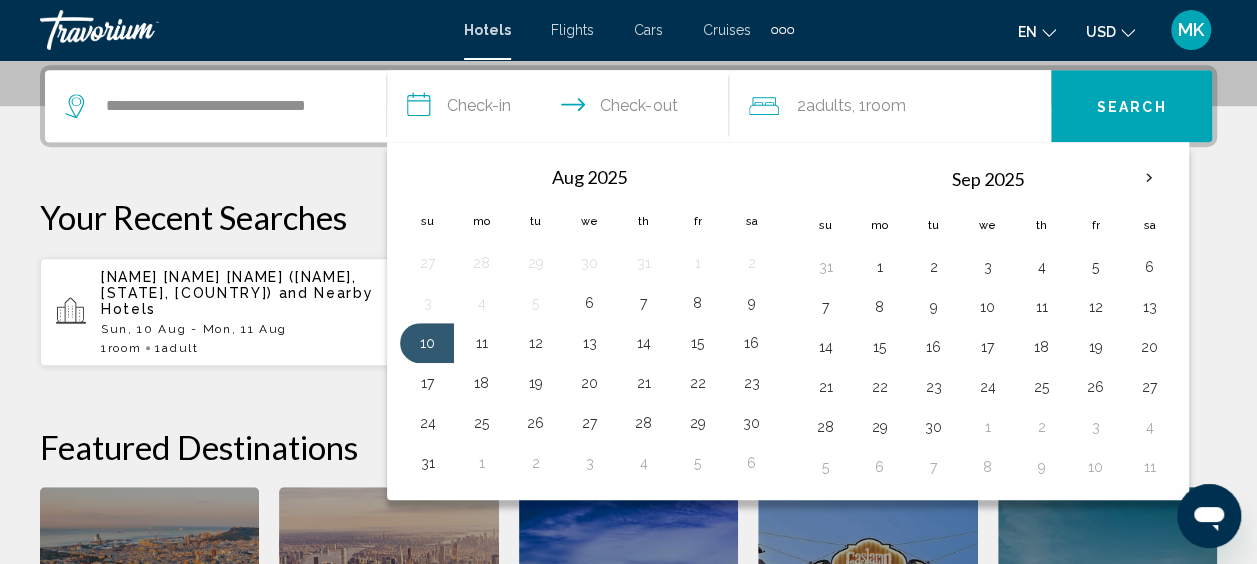 click on "**********" at bounding box center [562, 109] 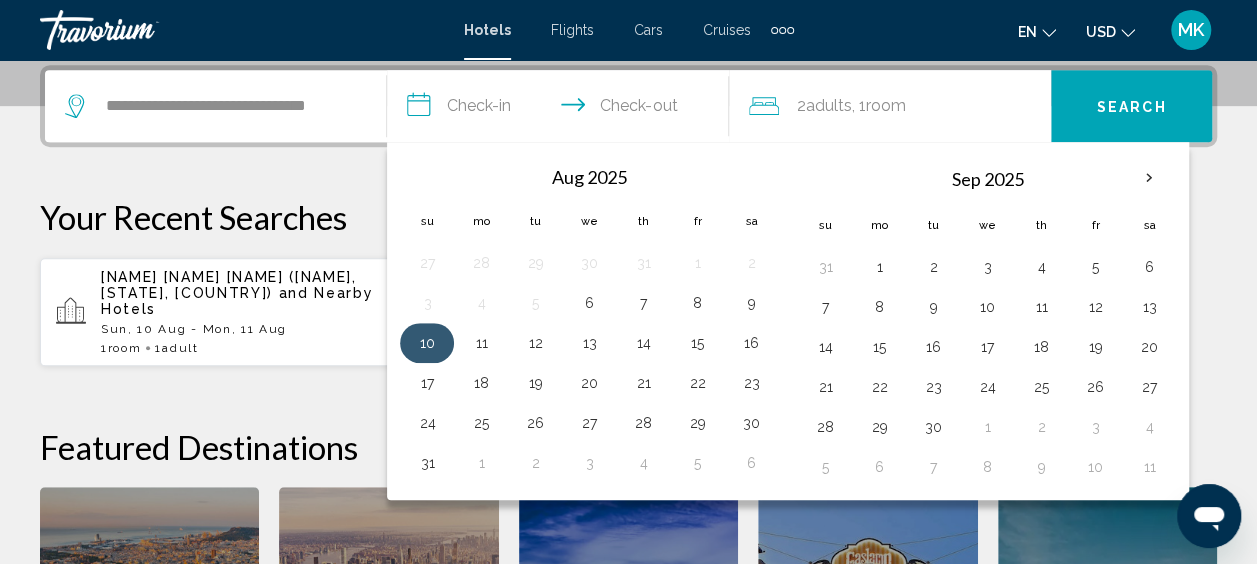 click on "10" at bounding box center [427, 343] 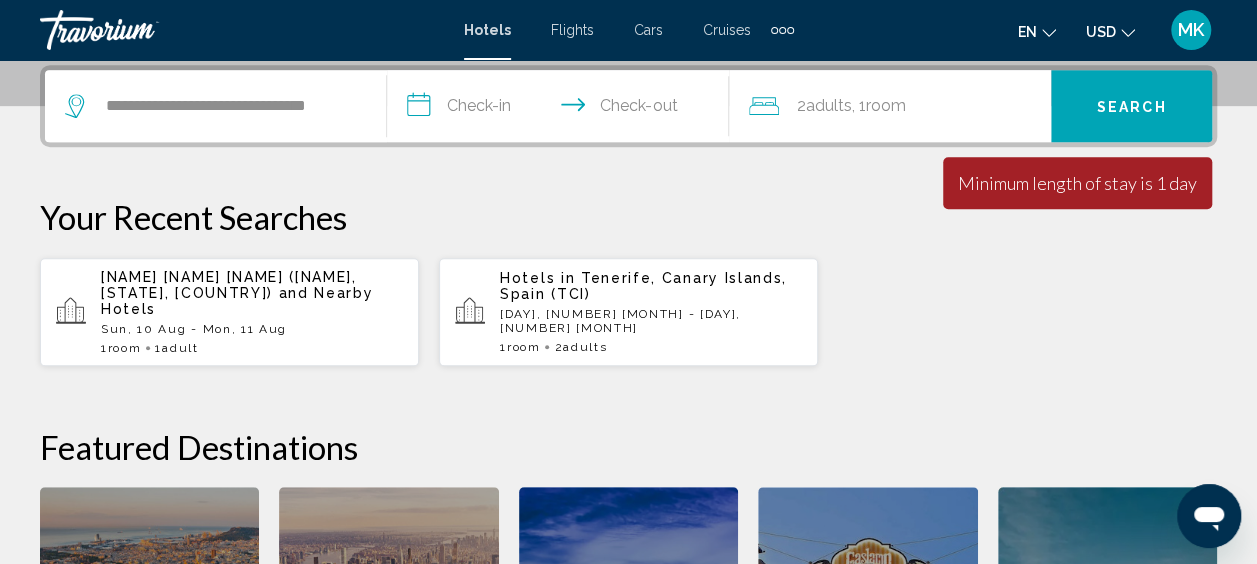 click on "**********" at bounding box center [562, 109] 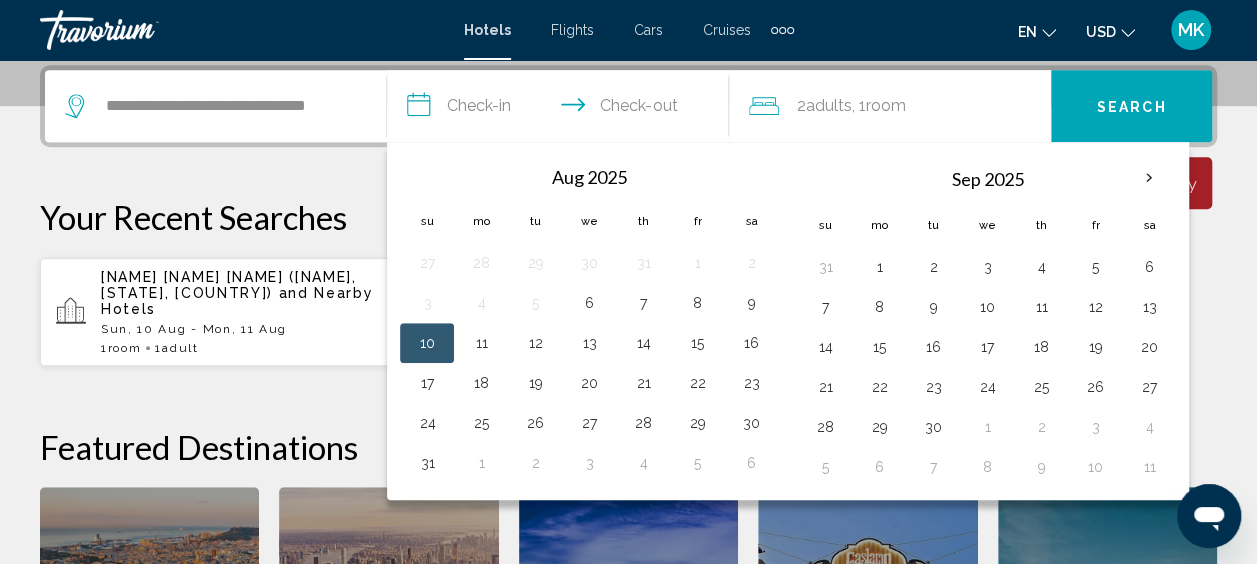 click on "10" at bounding box center (427, 343) 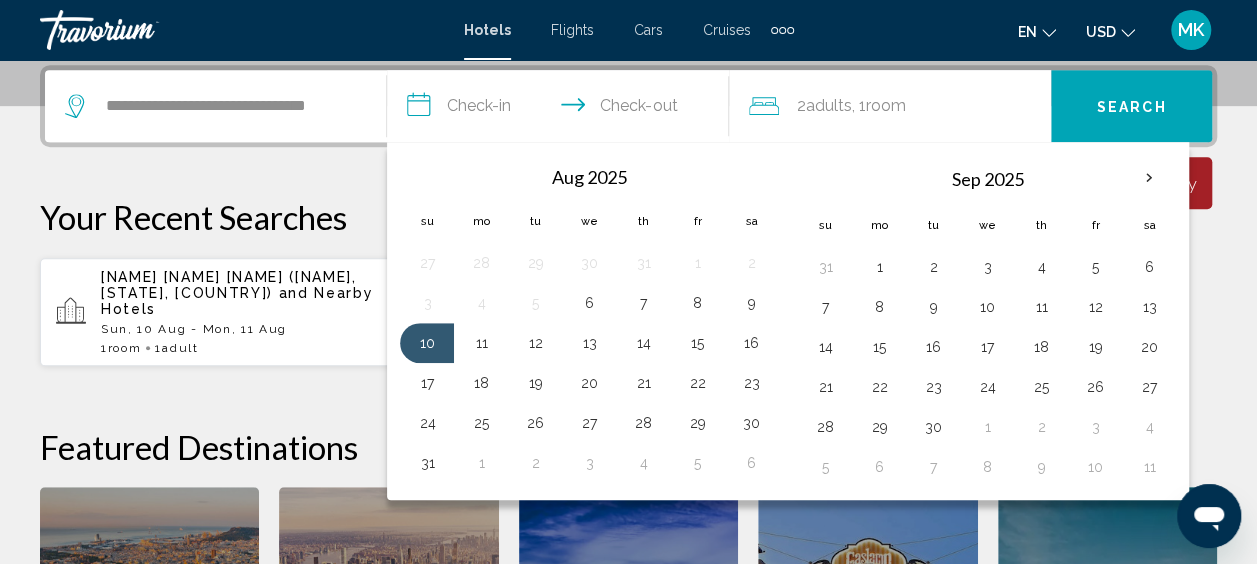click on "**********" at bounding box center [562, 109] 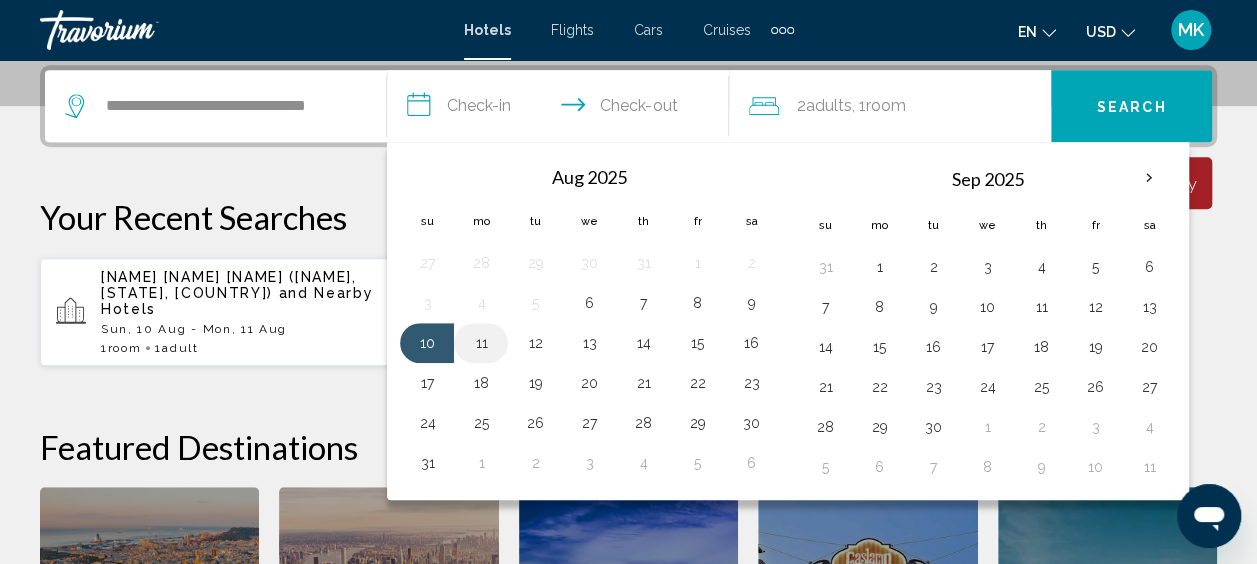 click on "11" at bounding box center (481, 343) 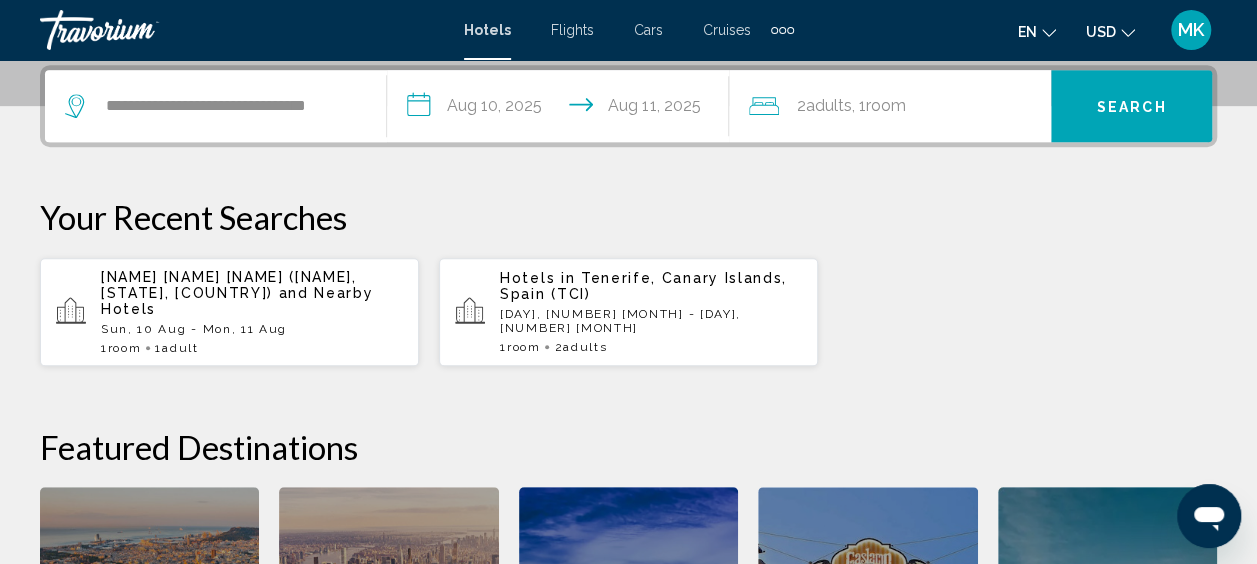 click on "Adults" 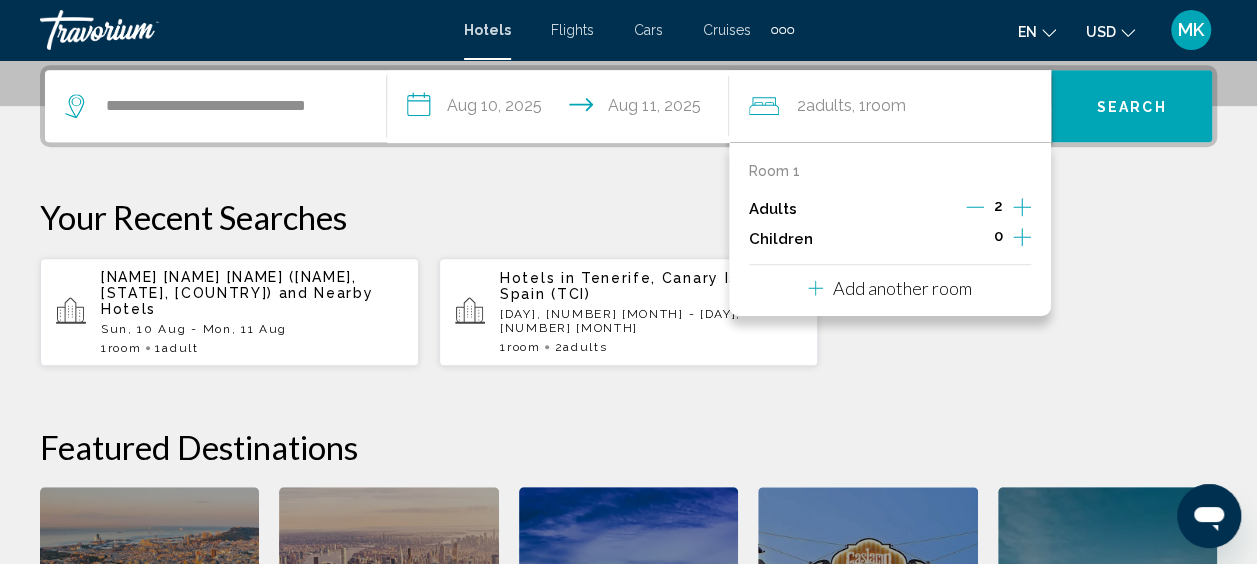click 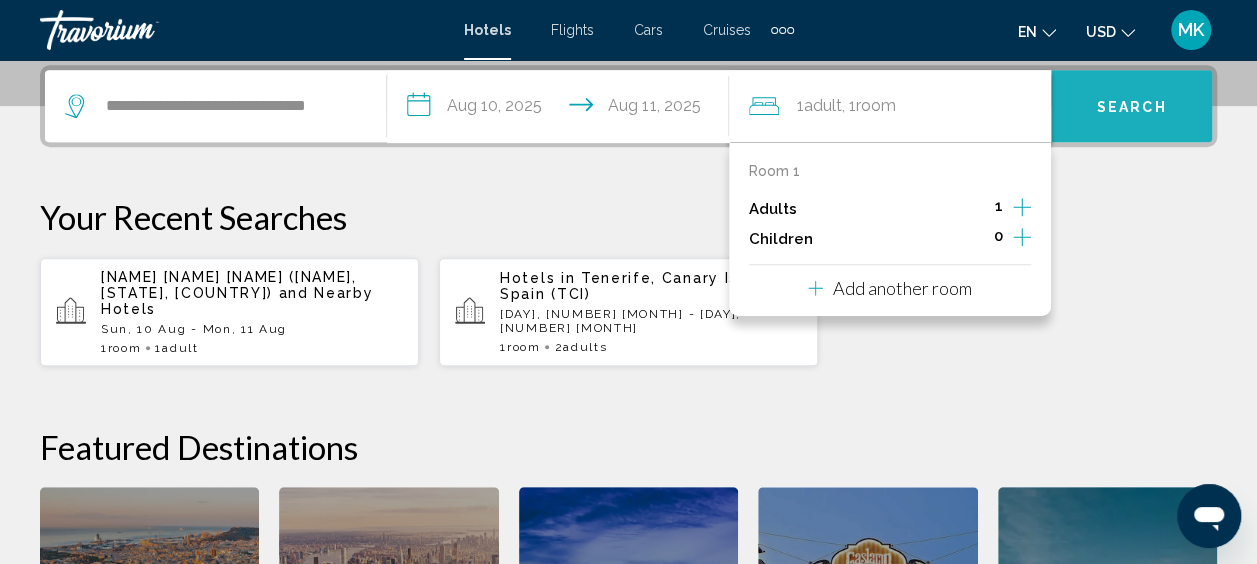 click on "Search" at bounding box center (1131, 106) 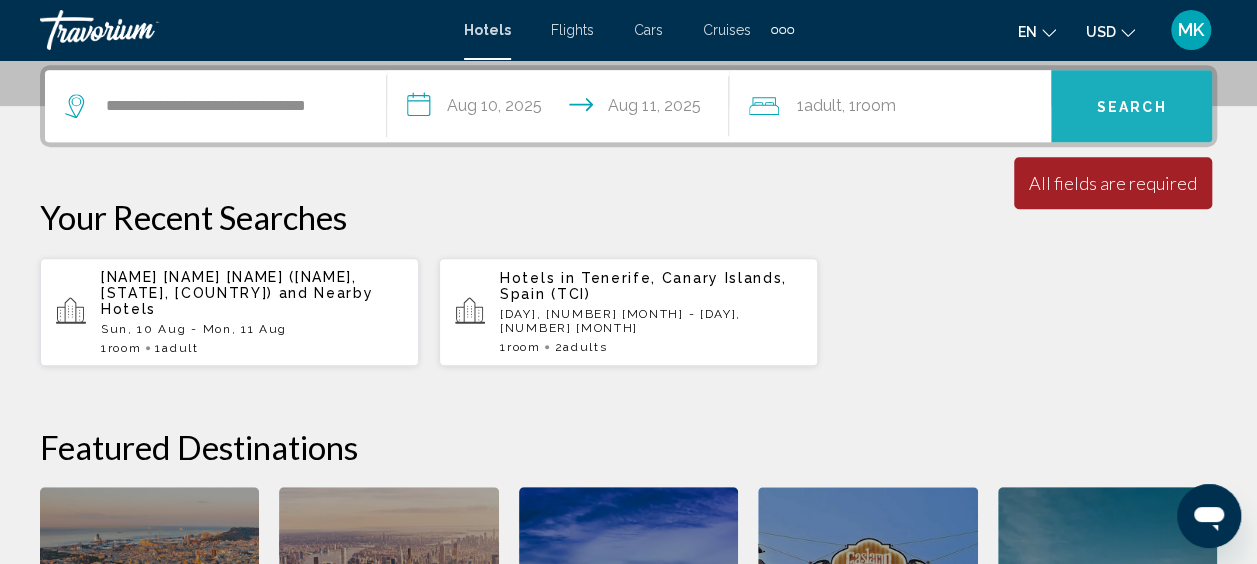 click on "Search" at bounding box center (1131, 106) 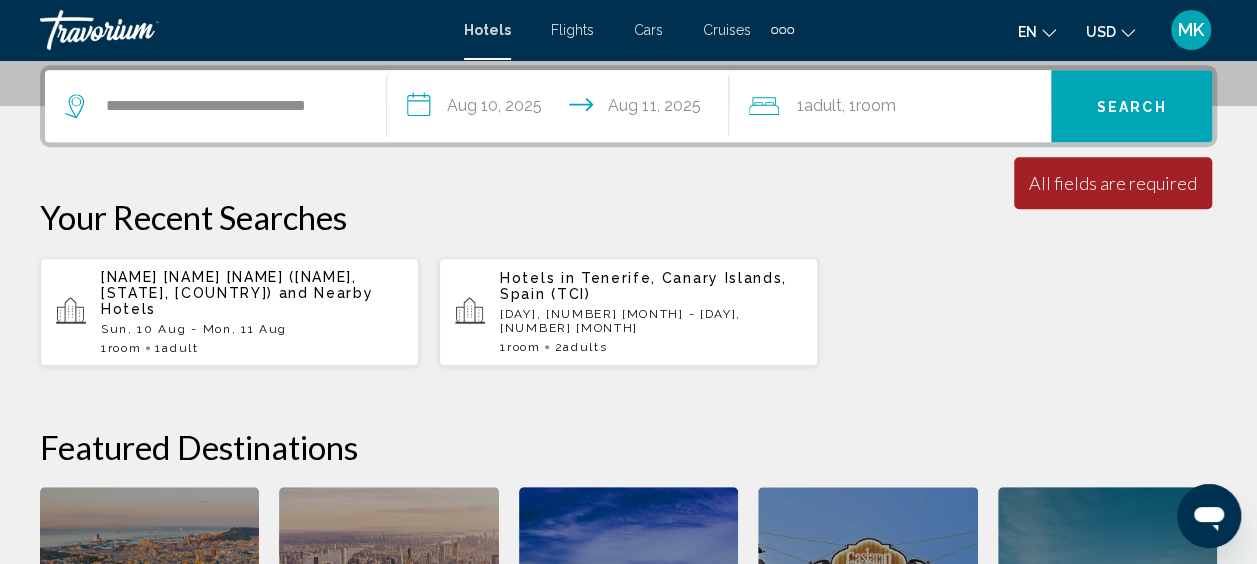 click on "Search" at bounding box center [1132, 107] 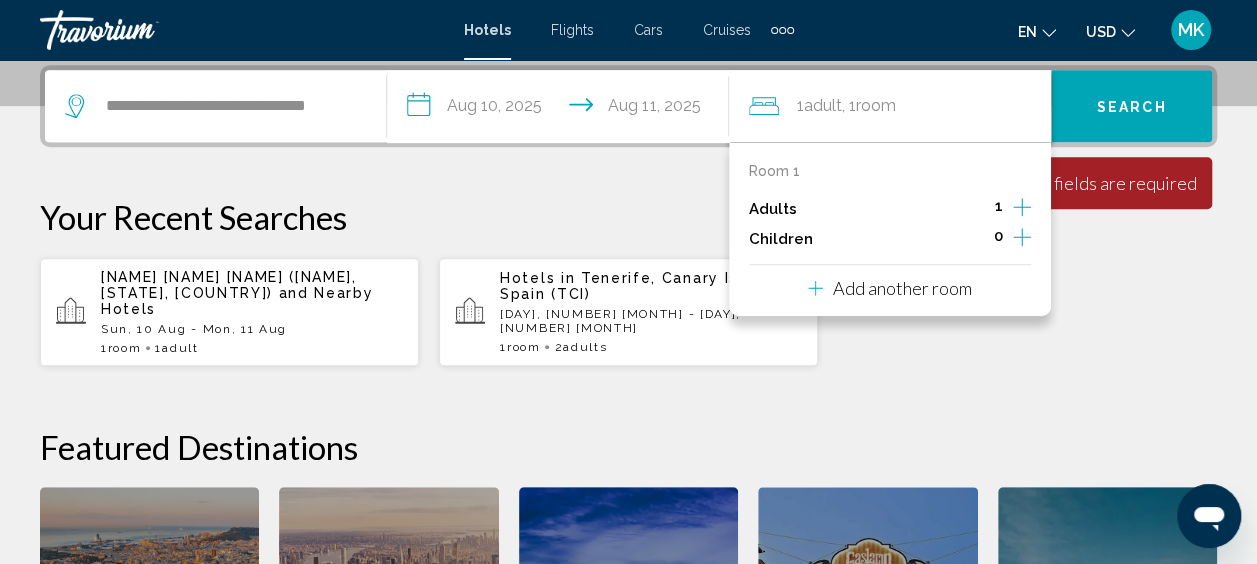 click on "Search" at bounding box center [1131, 106] 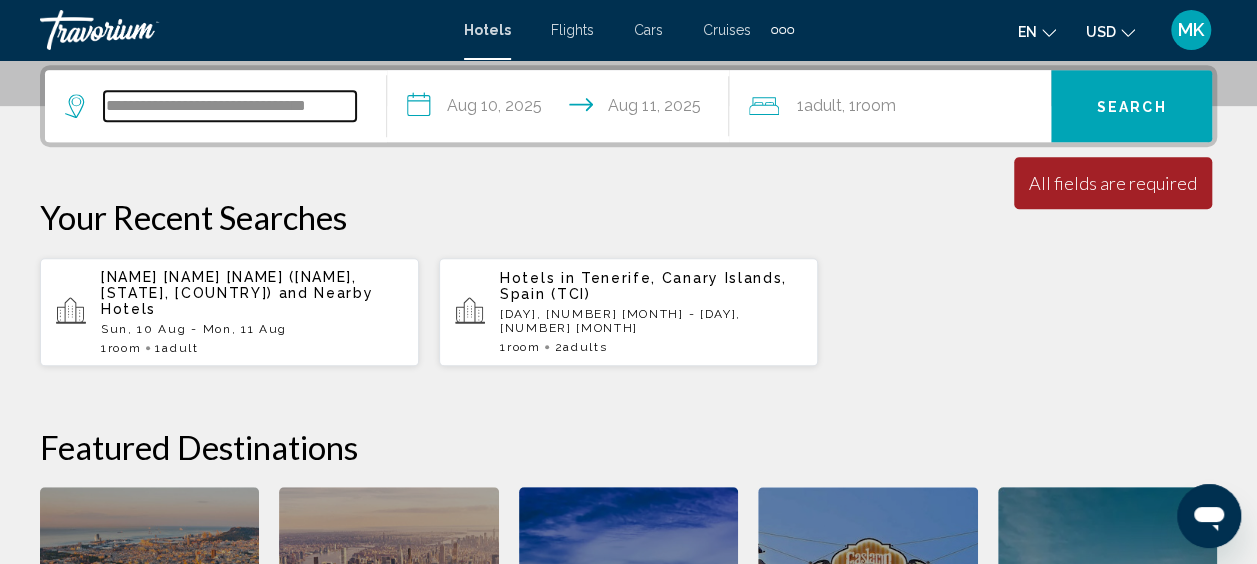 click on "**********" at bounding box center (230, 106) 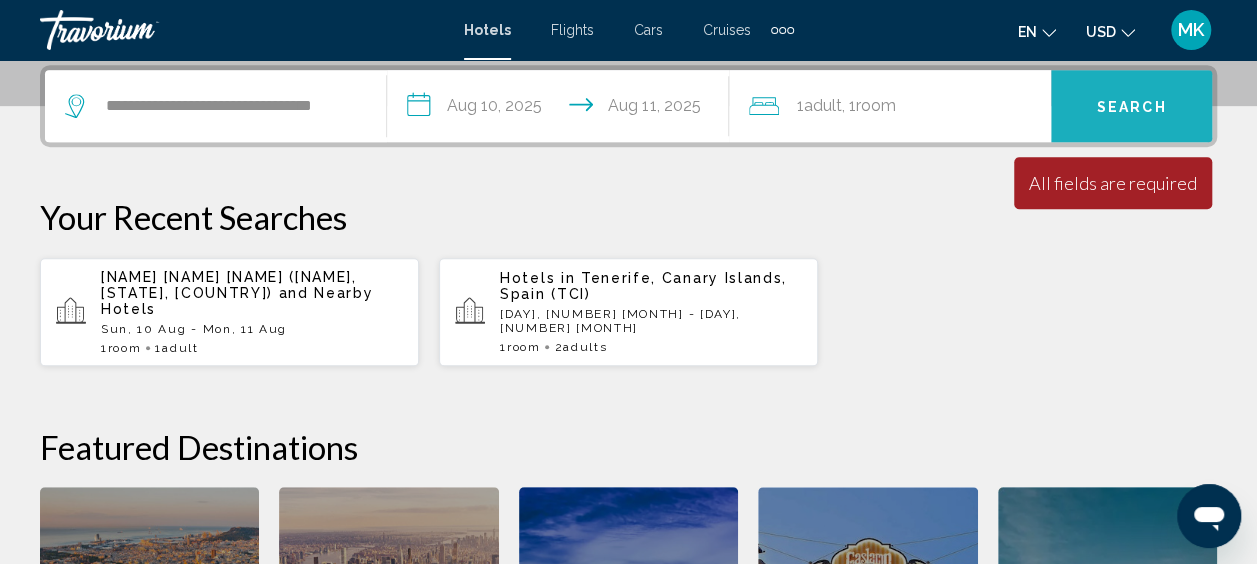 click on "Search" at bounding box center [1131, 106] 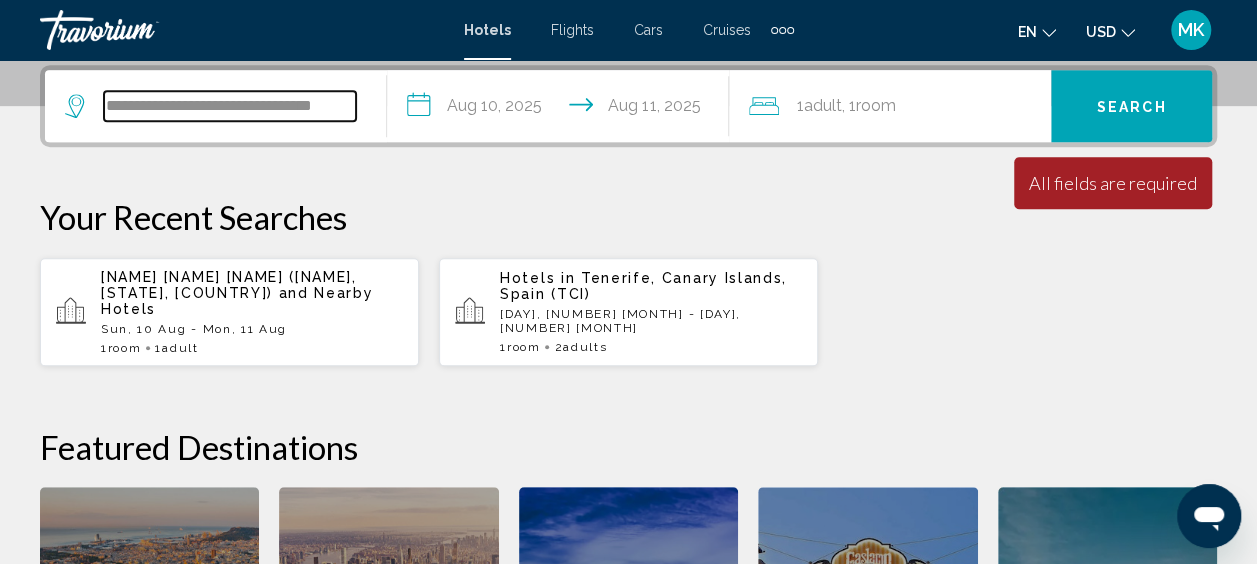 click on "**********" at bounding box center [230, 106] 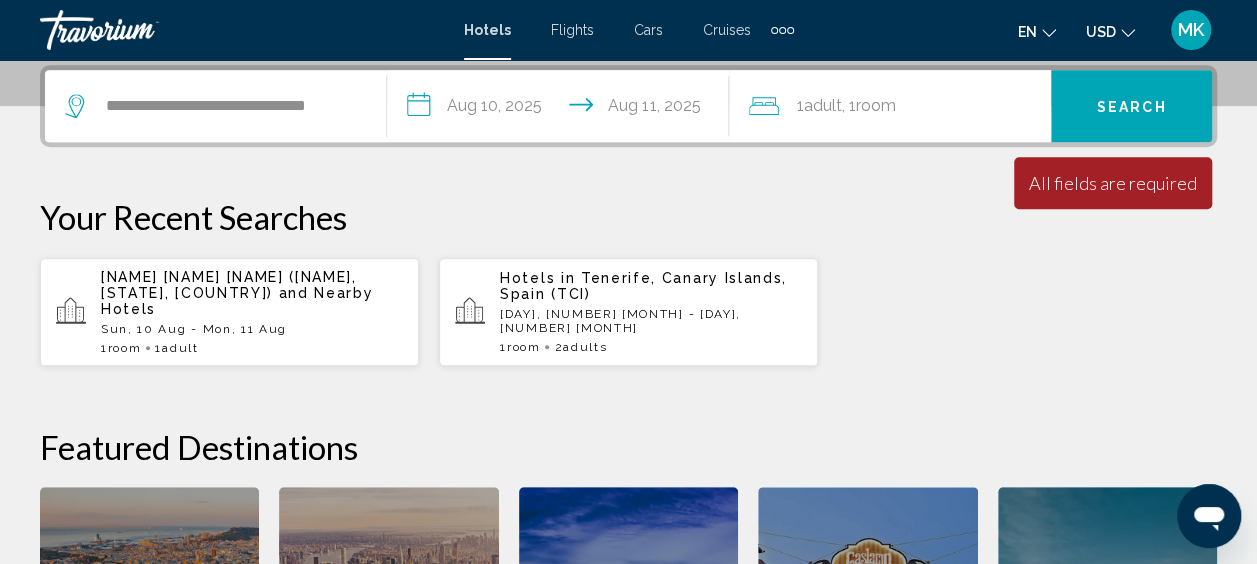 click on "Search" at bounding box center [1132, 107] 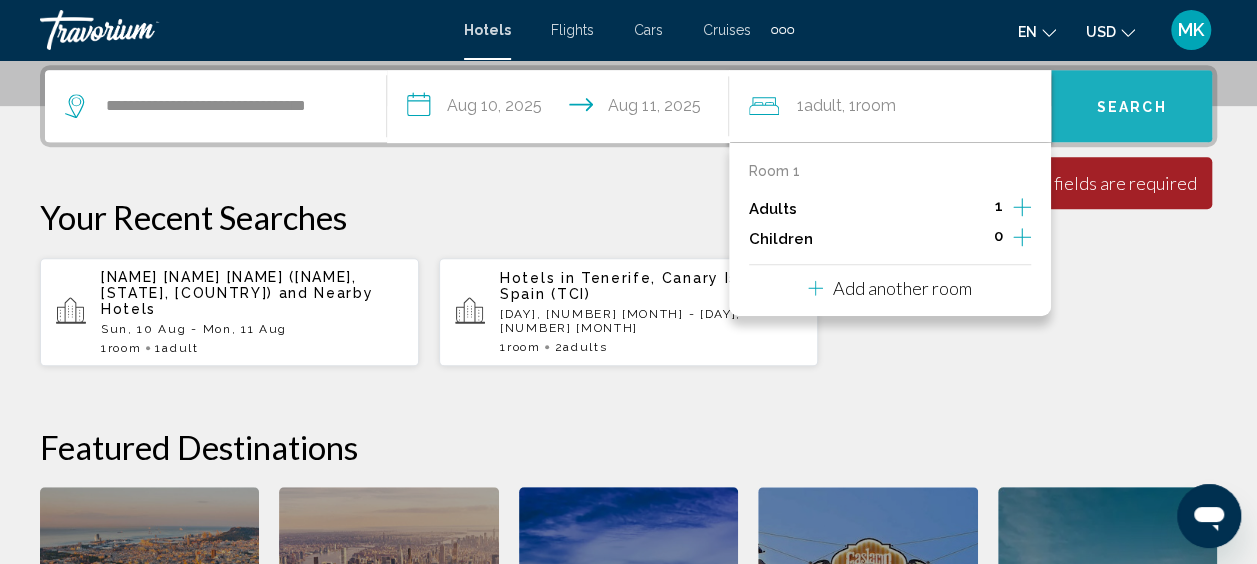 click on "Search" at bounding box center (1131, 106) 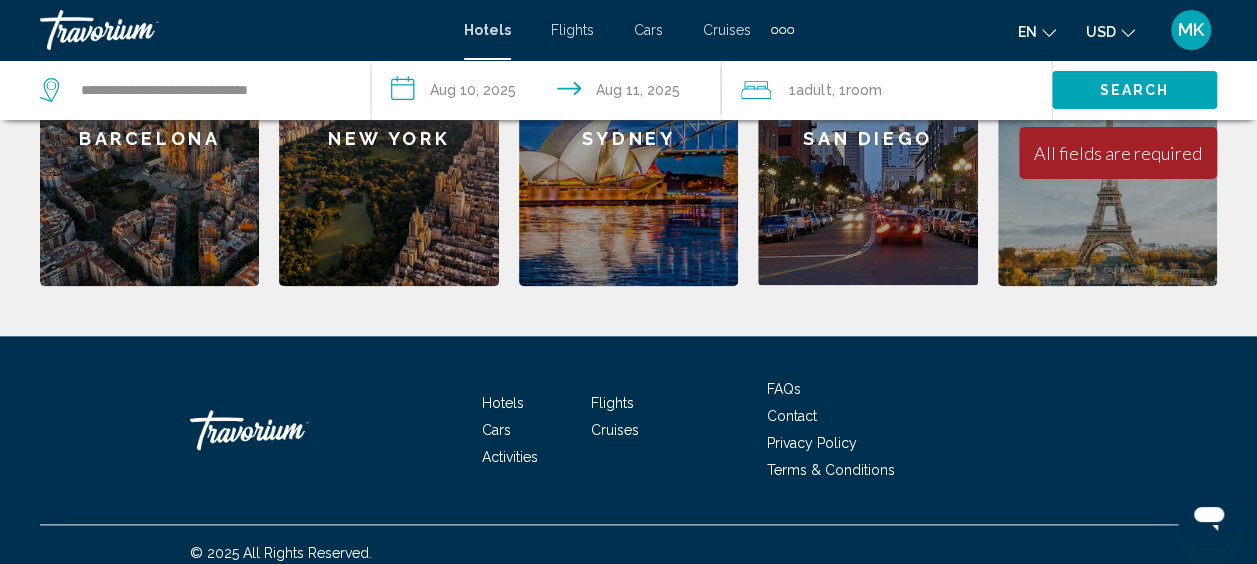 scroll, scrollTop: 369, scrollLeft: 0, axis: vertical 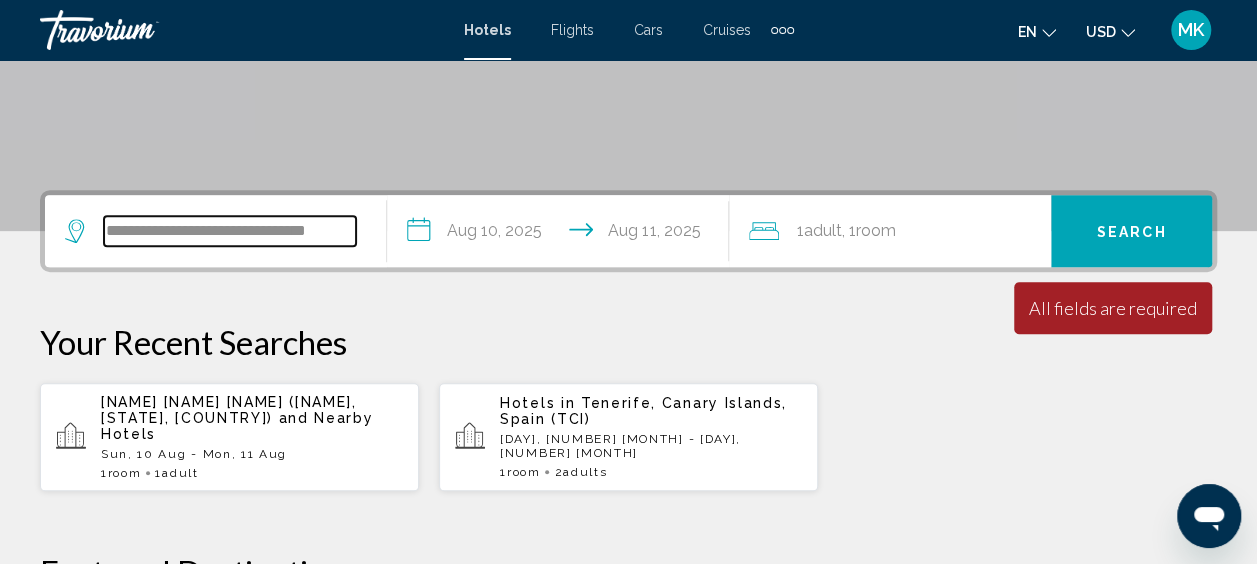 click on "**********" at bounding box center (230, 231) 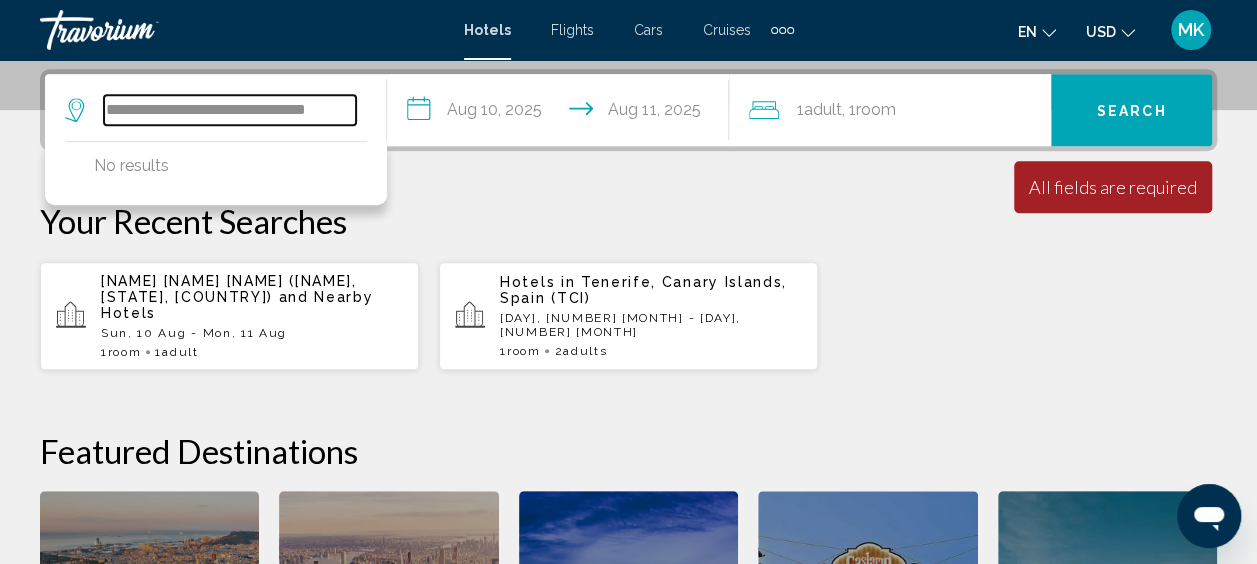 scroll, scrollTop: 494, scrollLeft: 0, axis: vertical 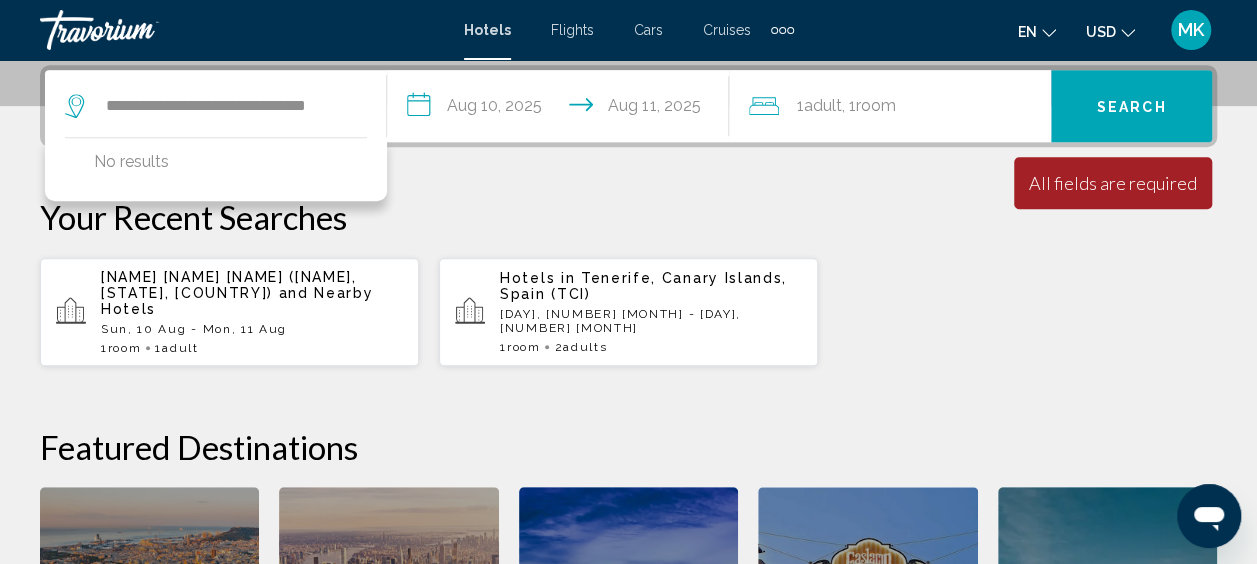 click on "Hotels" at bounding box center [487, 30] 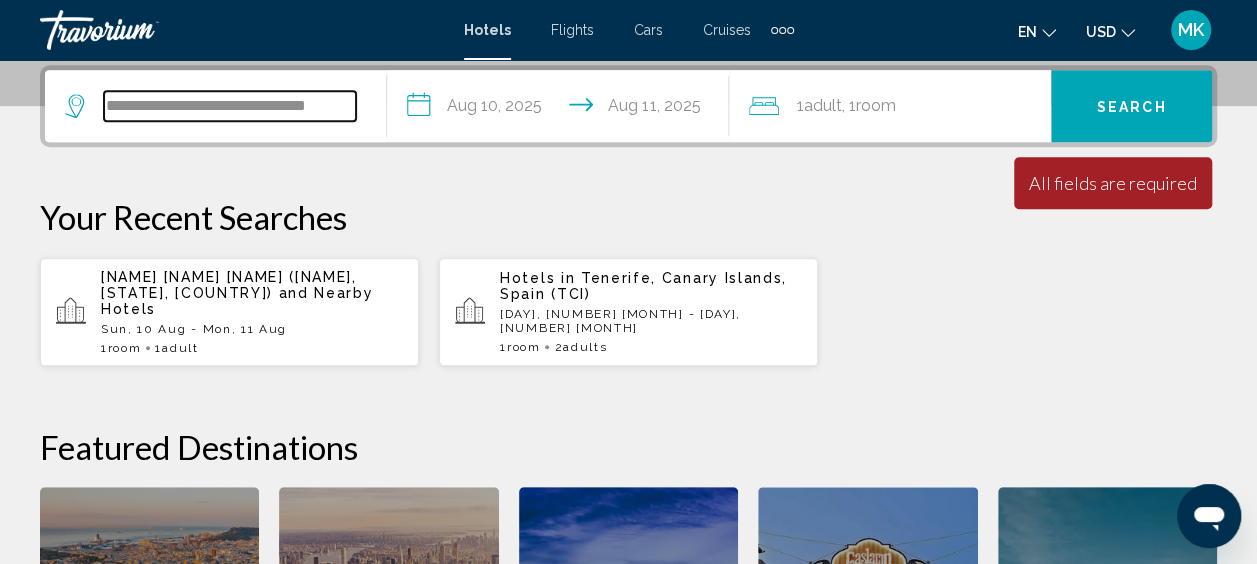 click on "**********" at bounding box center [230, 106] 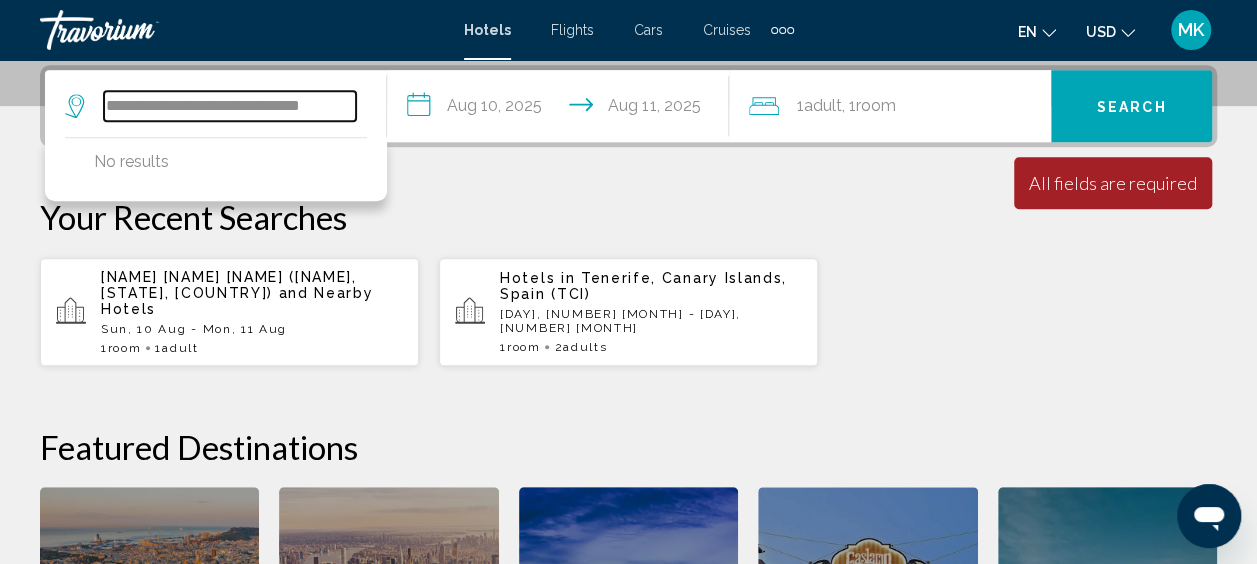 drag, startPoint x: 110, startPoint y: 109, endPoint x: 648, endPoint y: 109, distance: 538 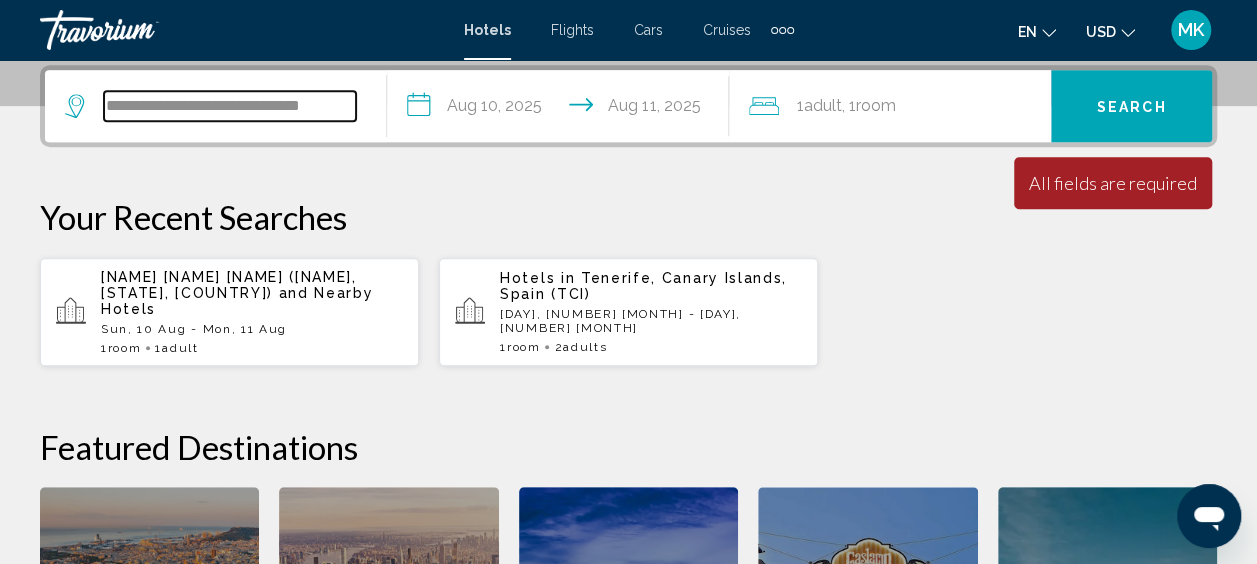 type on "*" 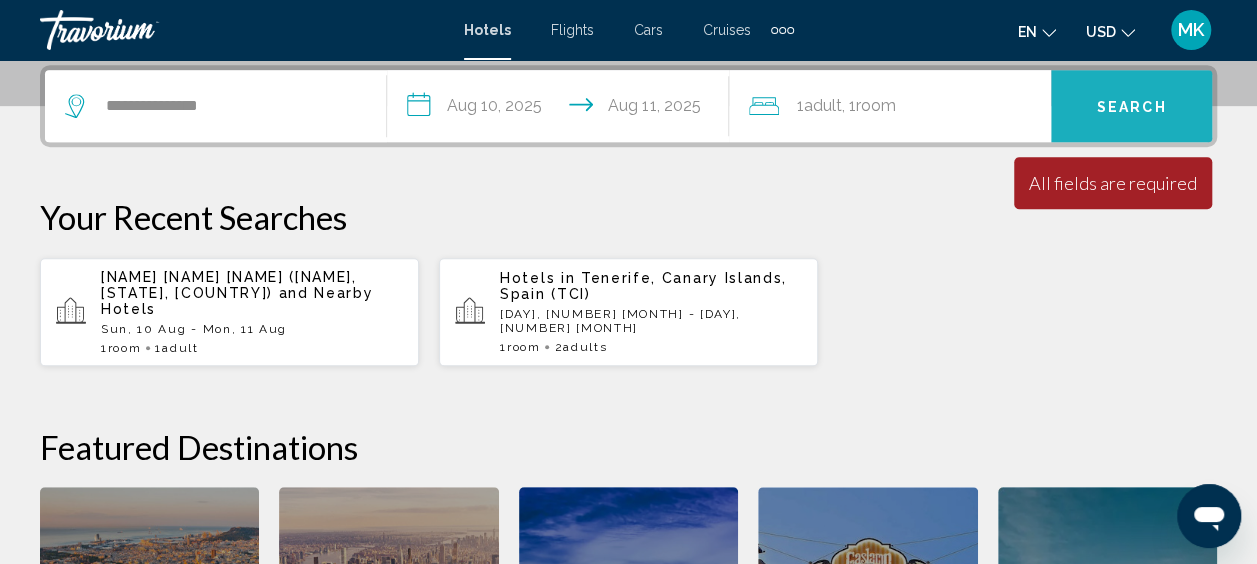 click on "Search" at bounding box center (1131, 106) 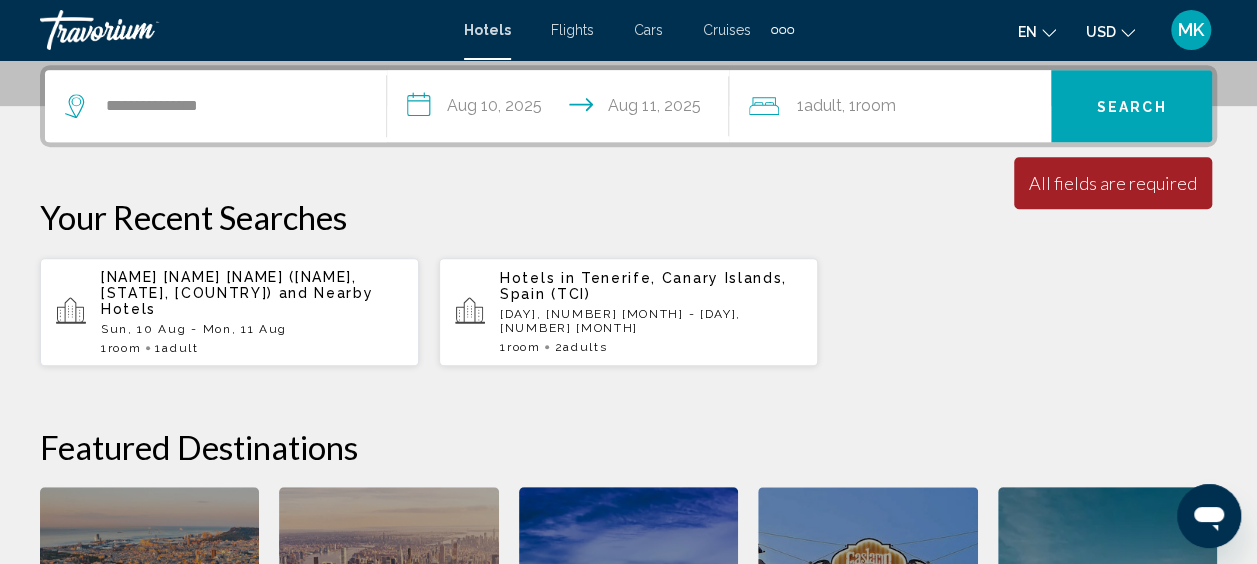 click on "**********" at bounding box center [562, 109] 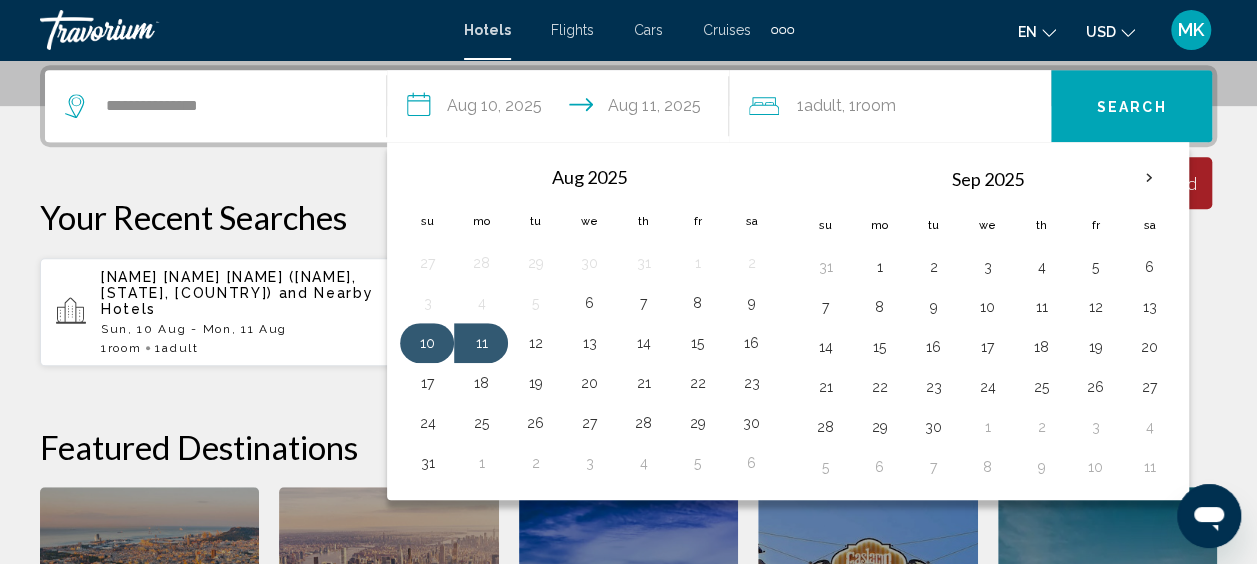click on "10" at bounding box center (427, 343) 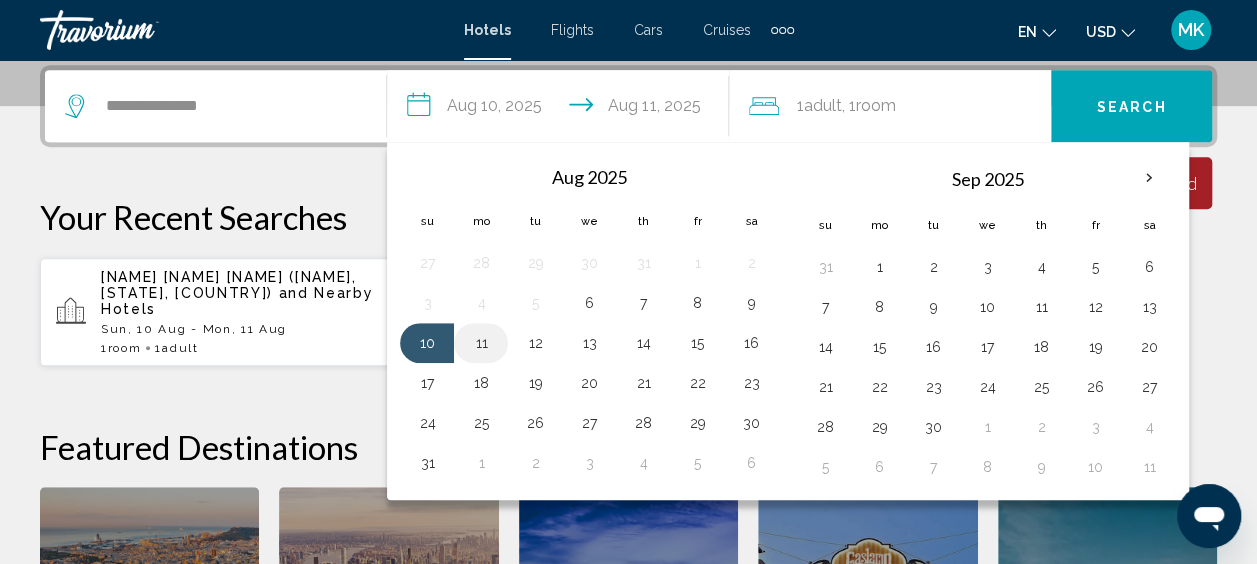 click on "11" at bounding box center (481, 343) 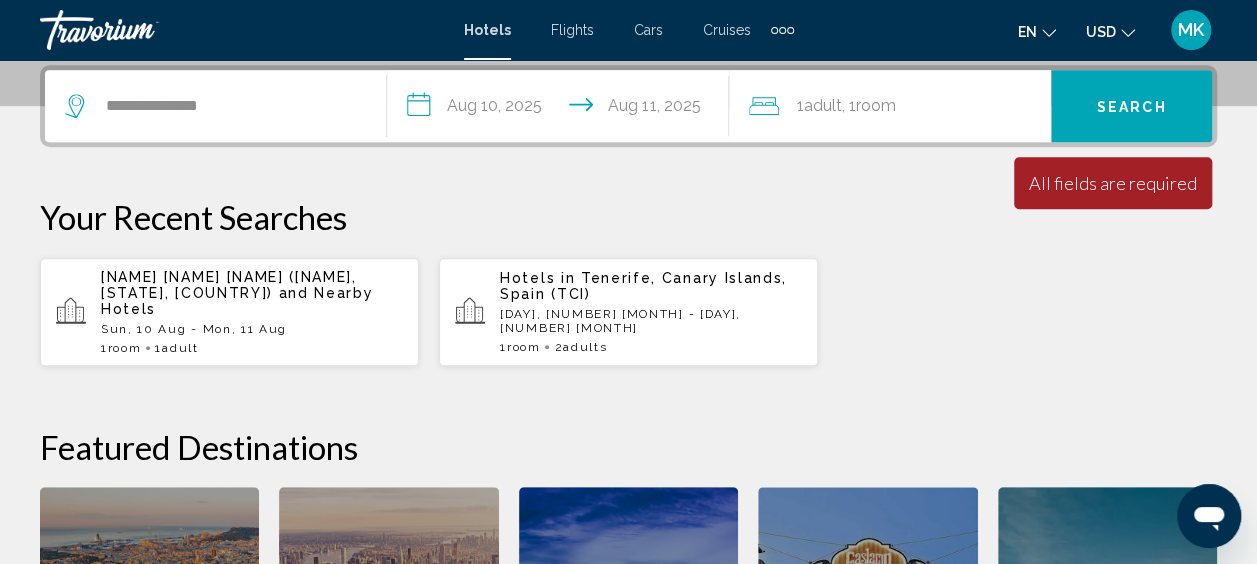 click on "Room" 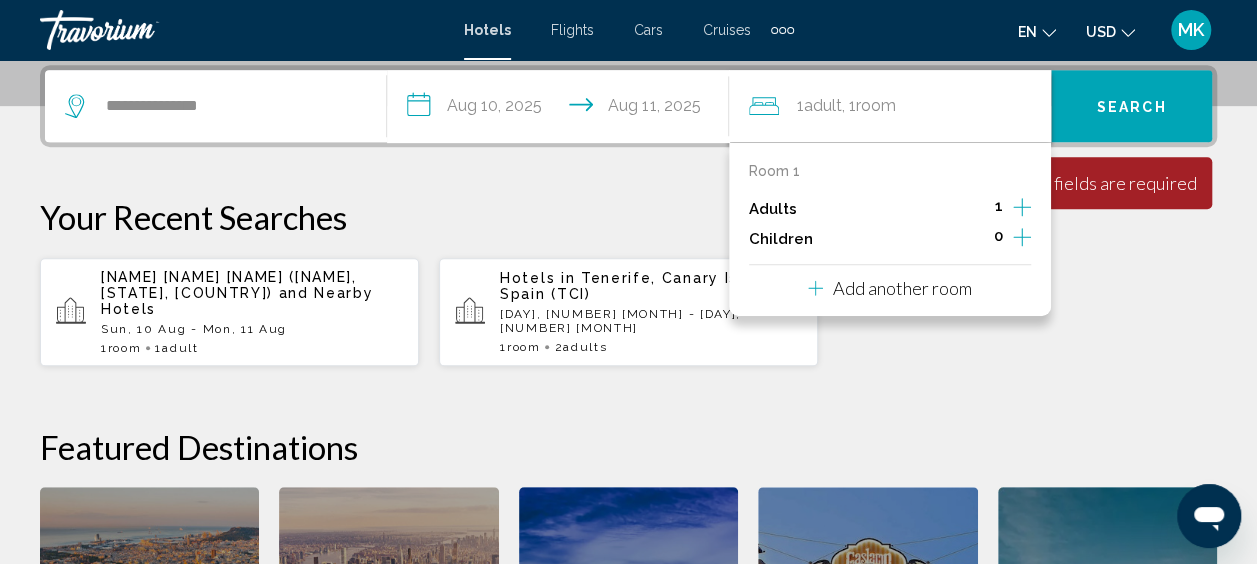 click on "Room 1" at bounding box center [774, 171] 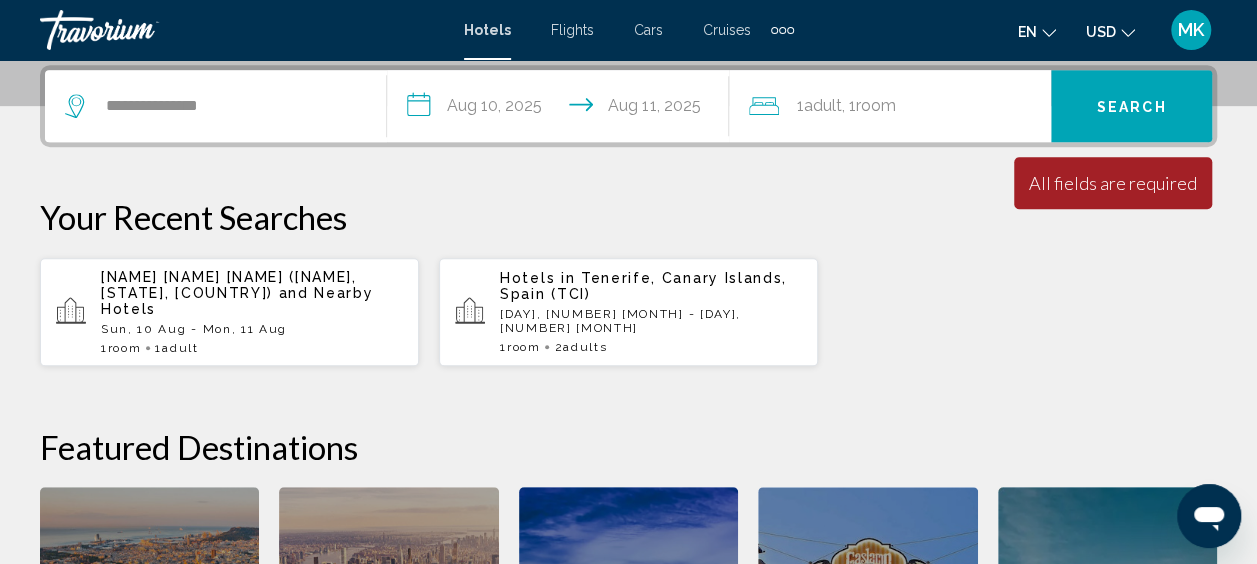 click on "Search" at bounding box center [1132, 107] 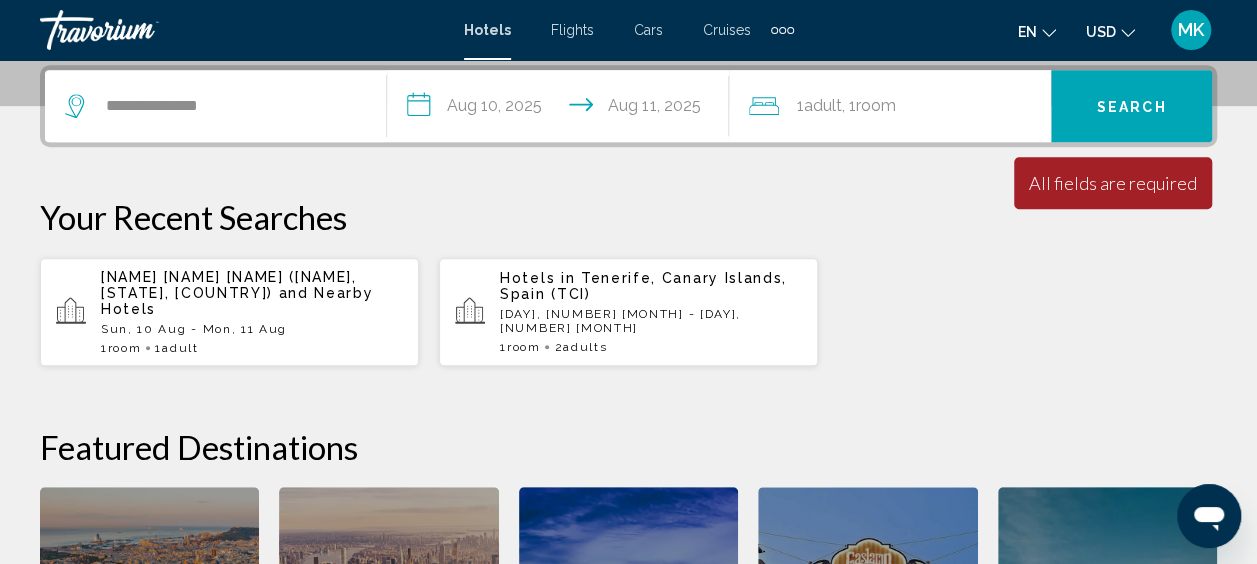 click on "Search" at bounding box center [1132, 107] 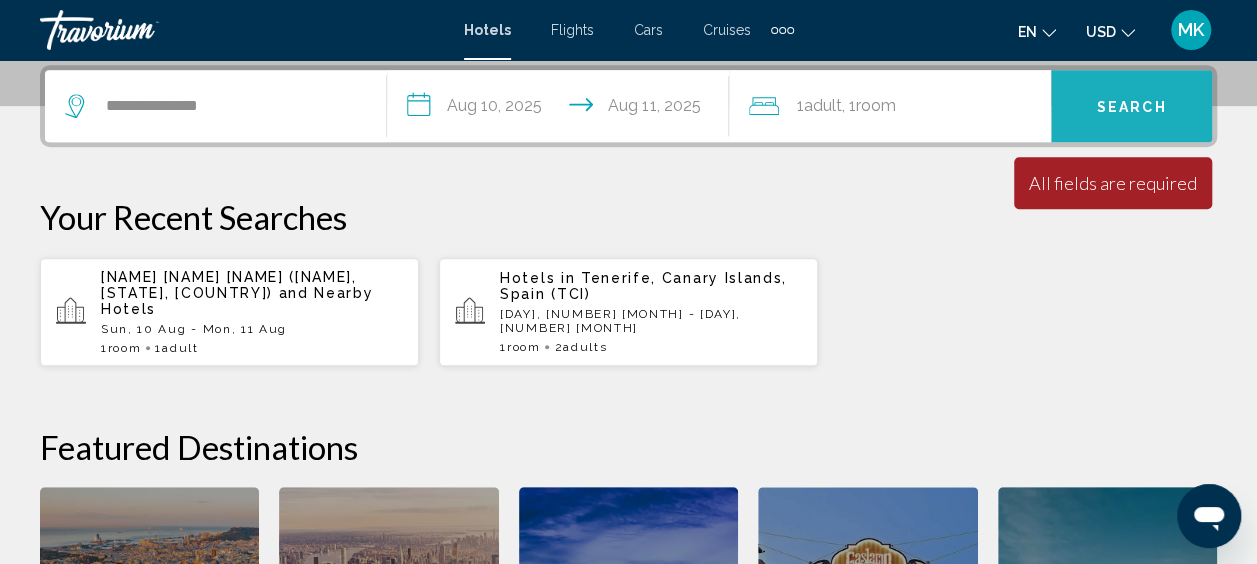 click on "Search" at bounding box center [1132, 107] 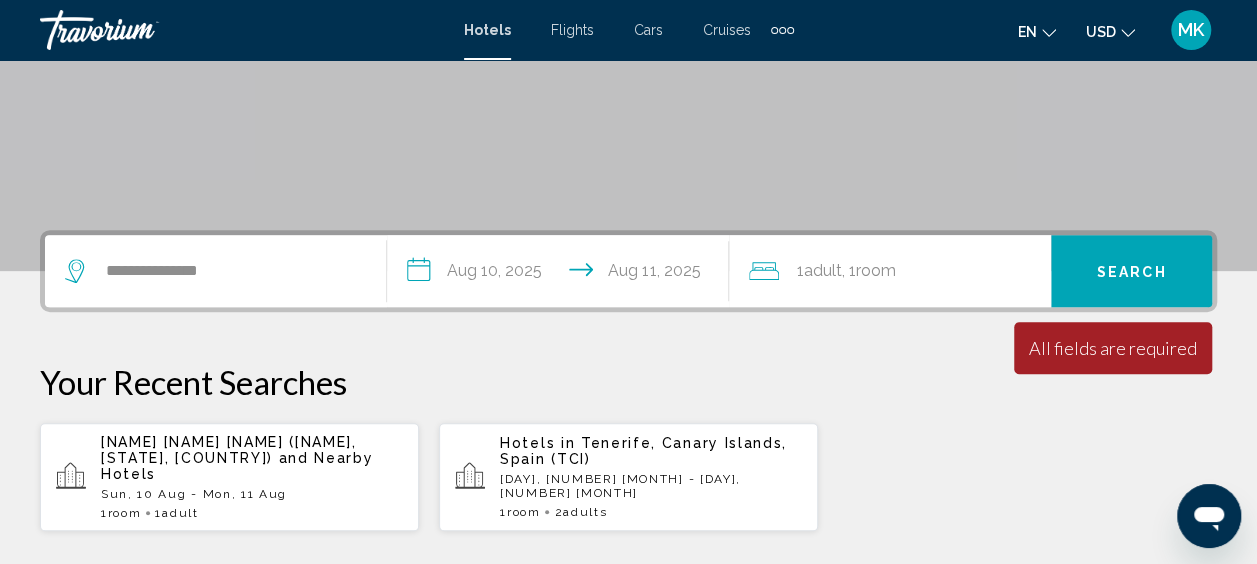 scroll, scrollTop: 343, scrollLeft: 0, axis: vertical 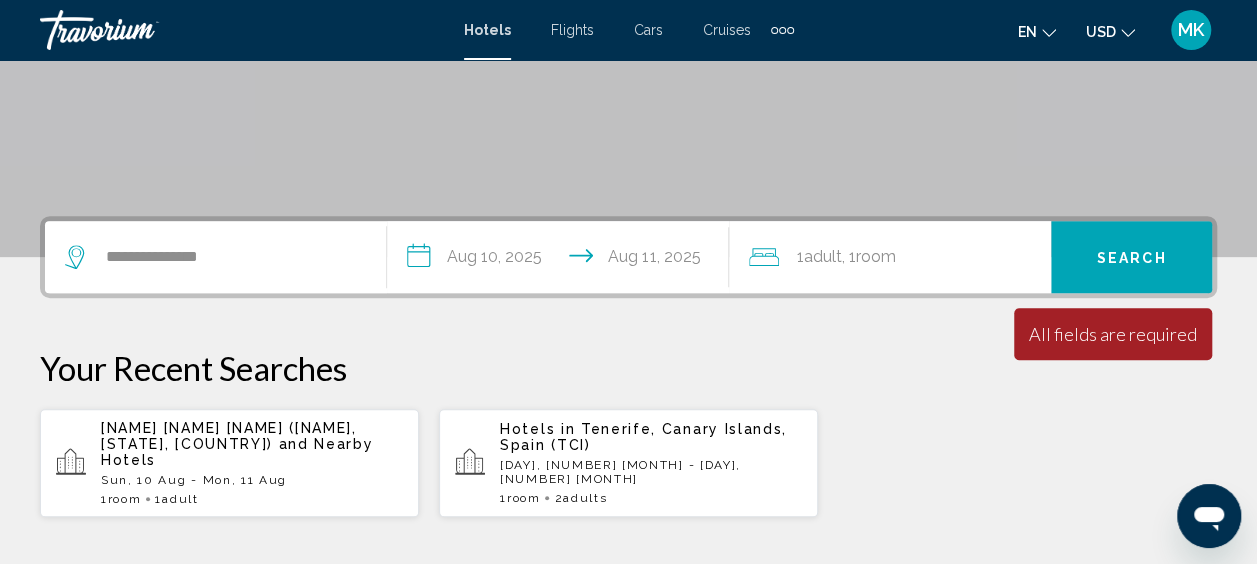 click on "**********" at bounding box center [215, 257] 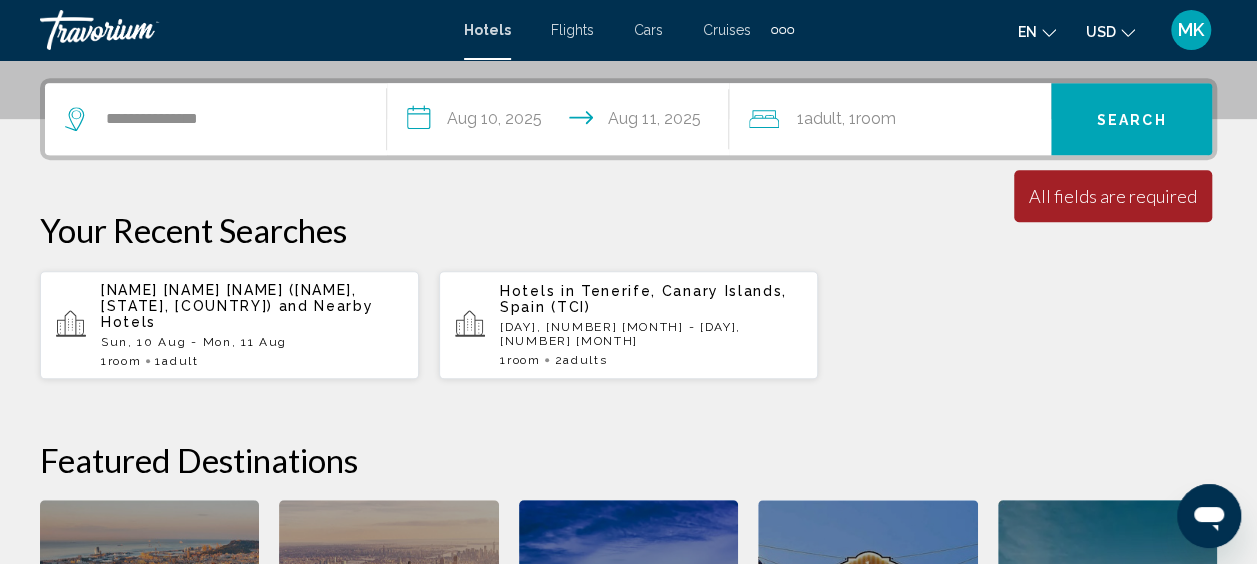 scroll, scrollTop: 494, scrollLeft: 0, axis: vertical 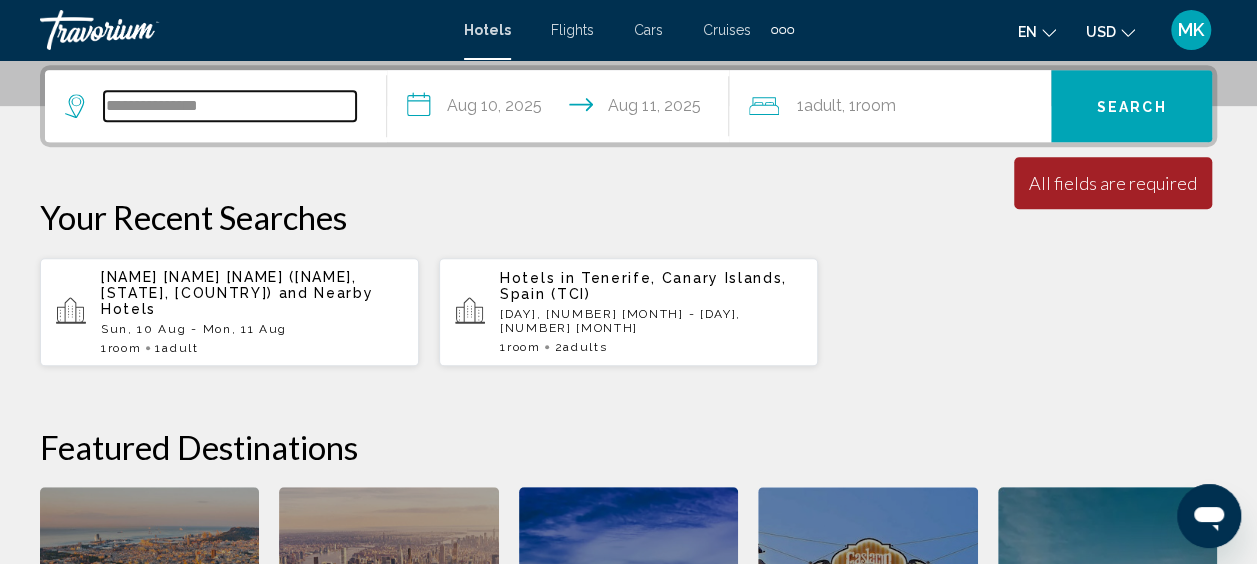 click on "**********" at bounding box center (230, 106) 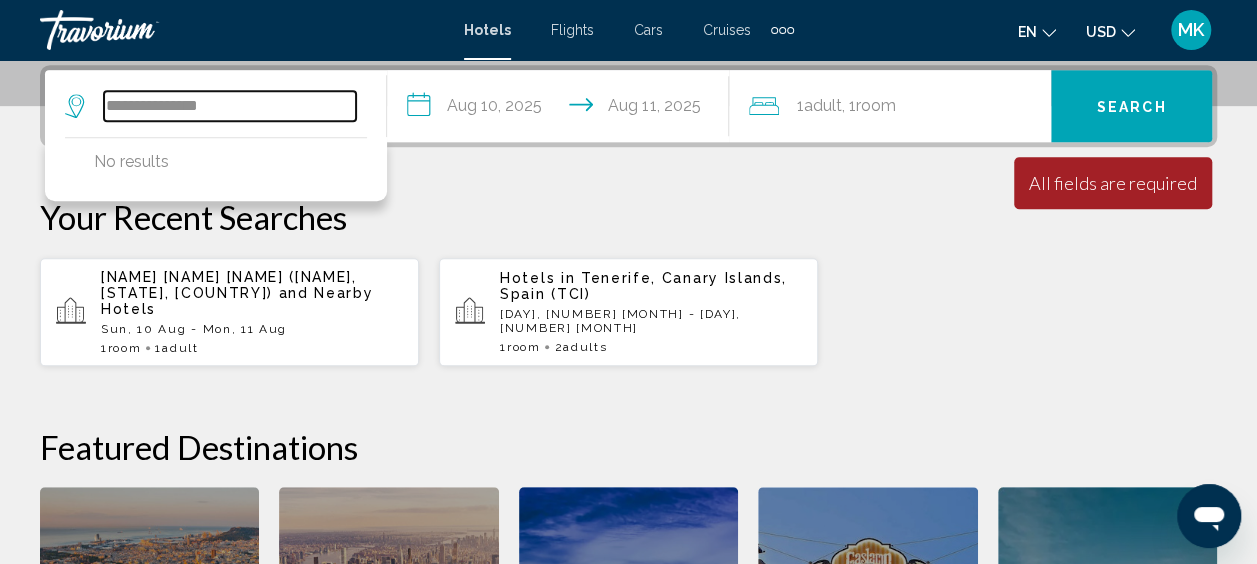 click on "**********" at bounding box center [230, 106] 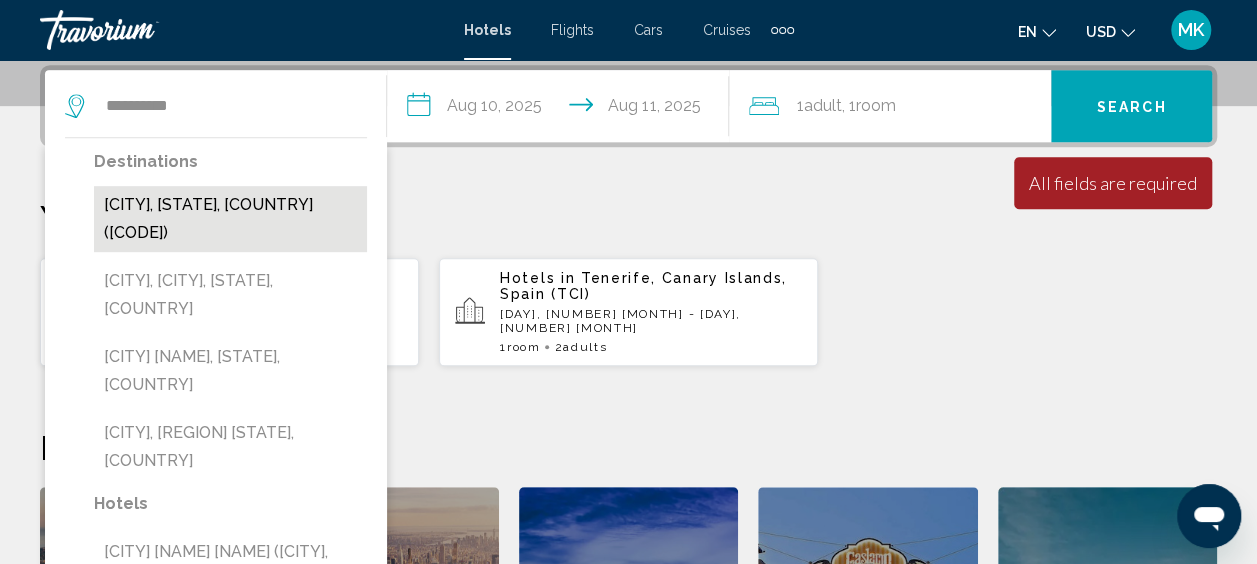 click on "[CITY], [STATE], [COUNTRY] ([CODE])" at bounding box center [230, 219] 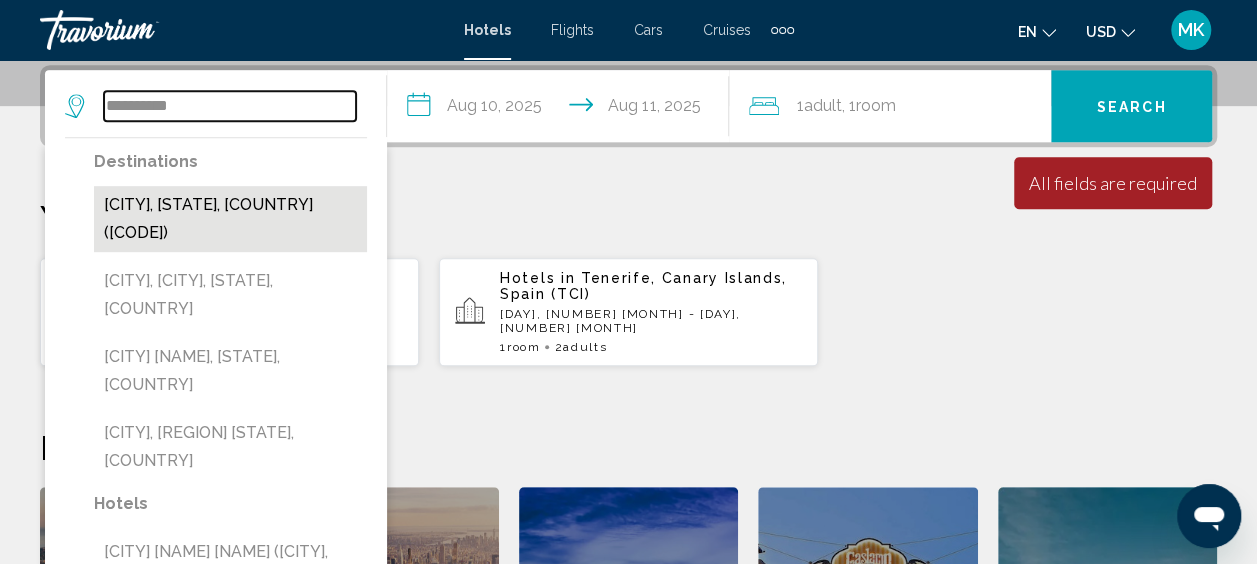 type on "**********" 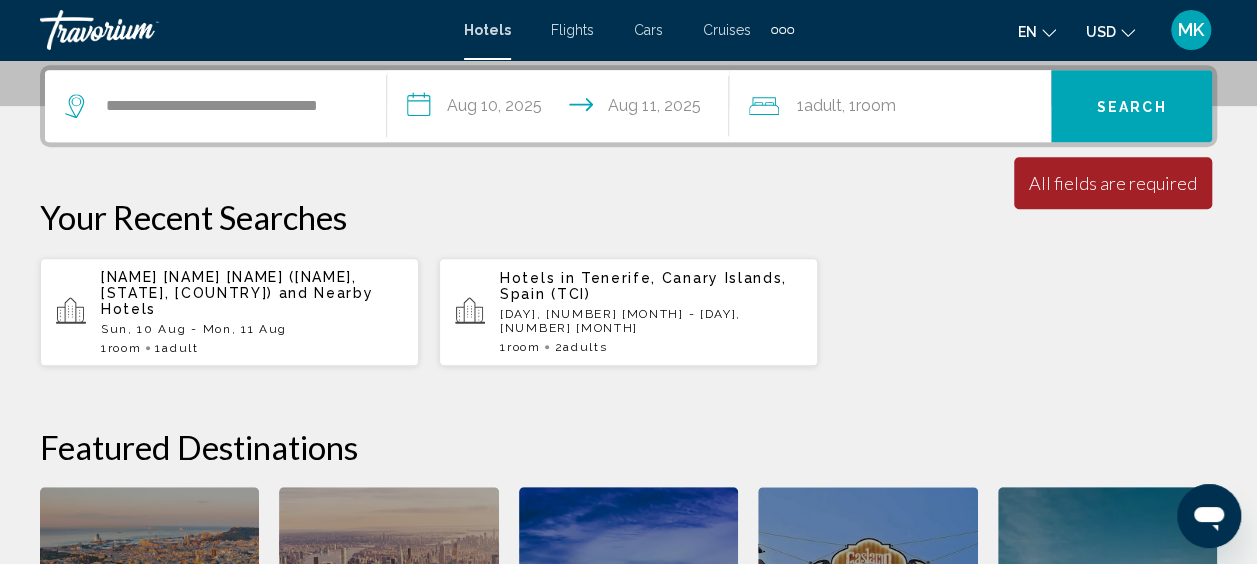 click on "Search" at bounding box center [1131, 106] 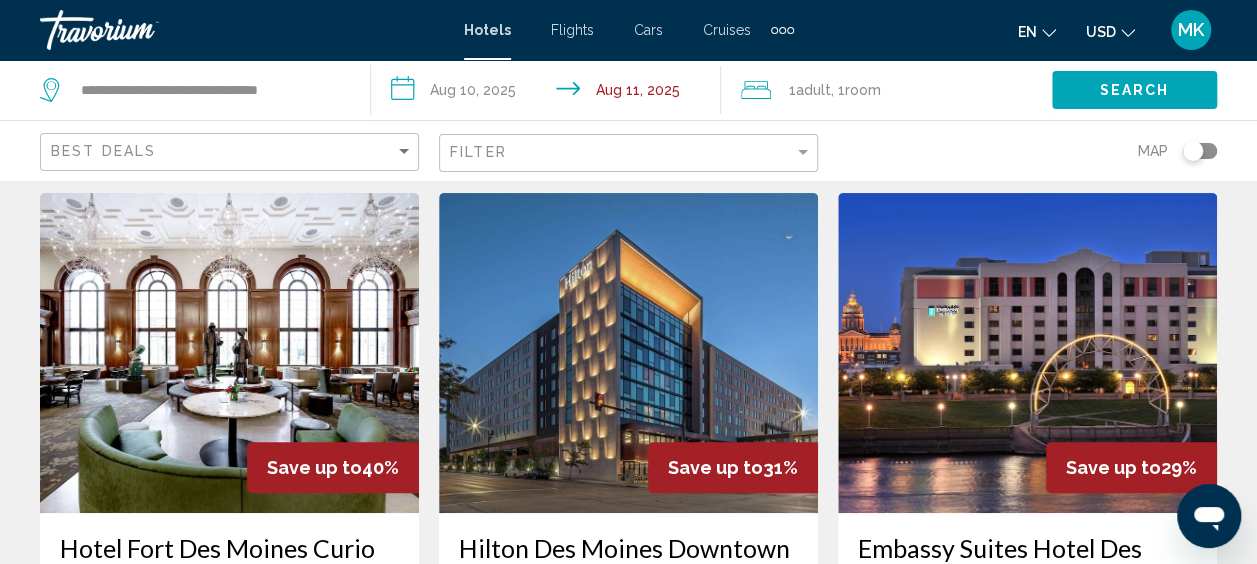 scroll, scrollTop: 0, scrollLeft: 0, axis: both 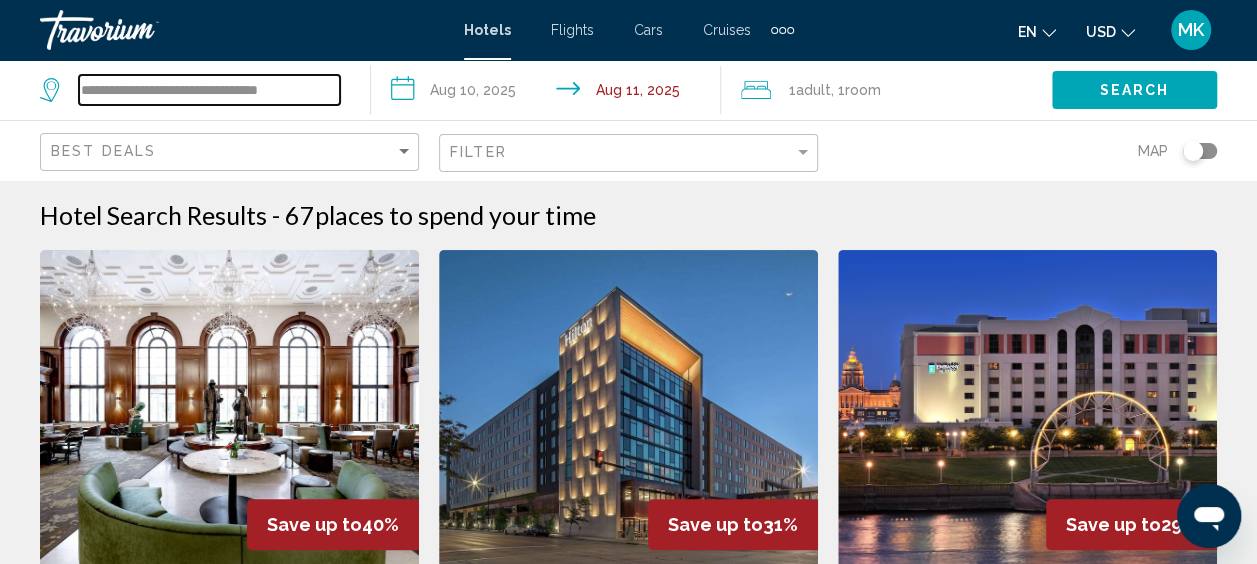 click on "**********" at bounding box center [209, 90] 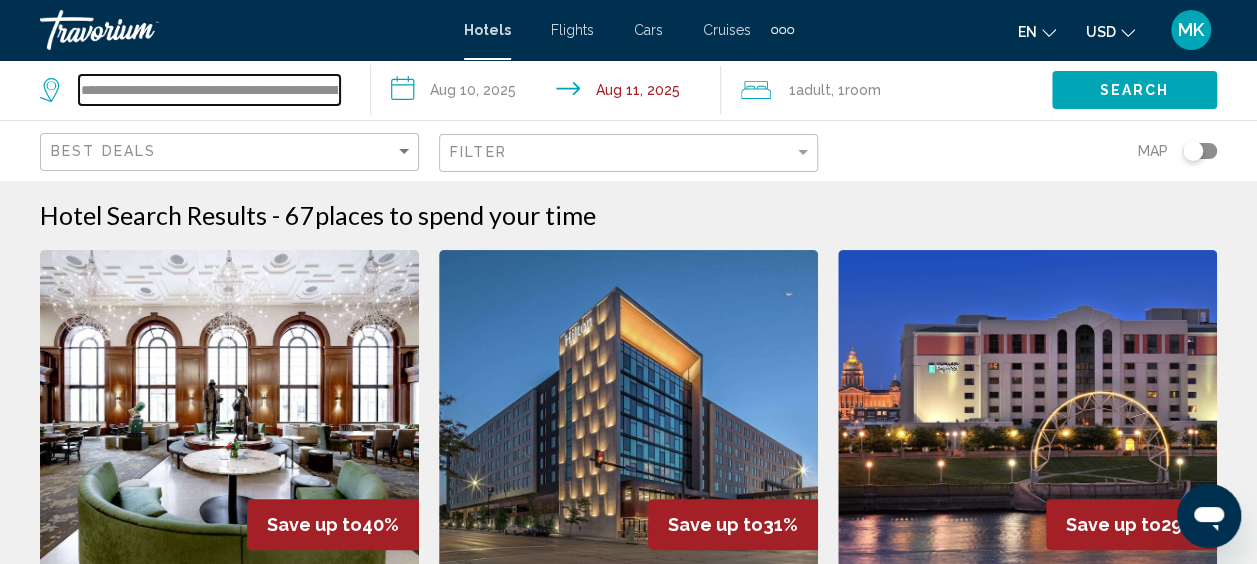 scroll, scrollTop: 0, scrollLeft: 110, axis: horizontal 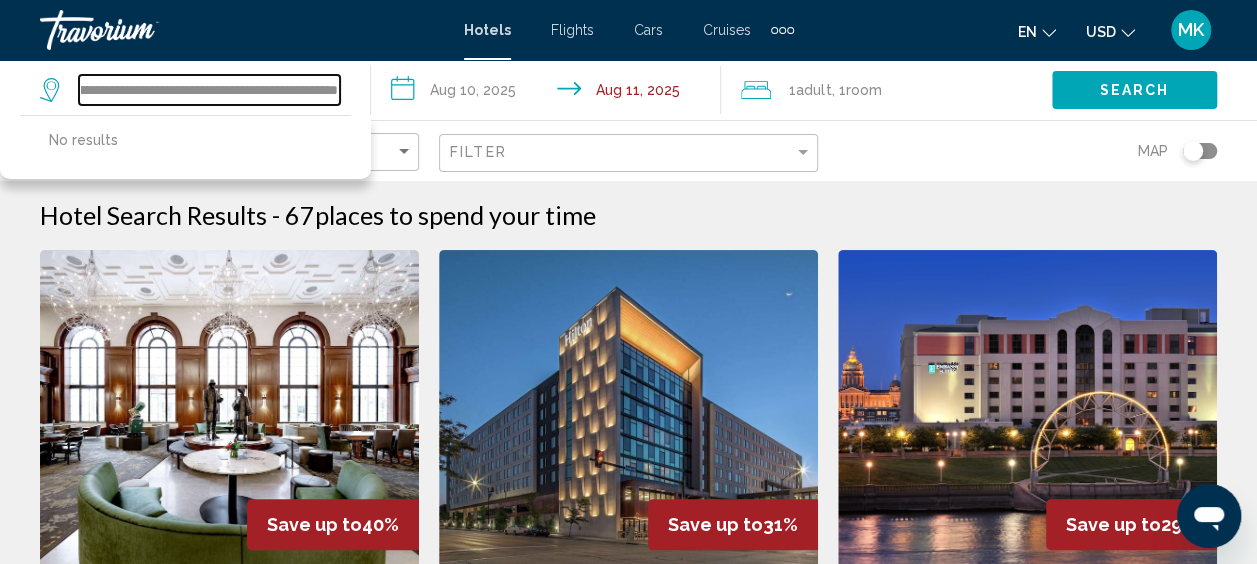 type on "**********" 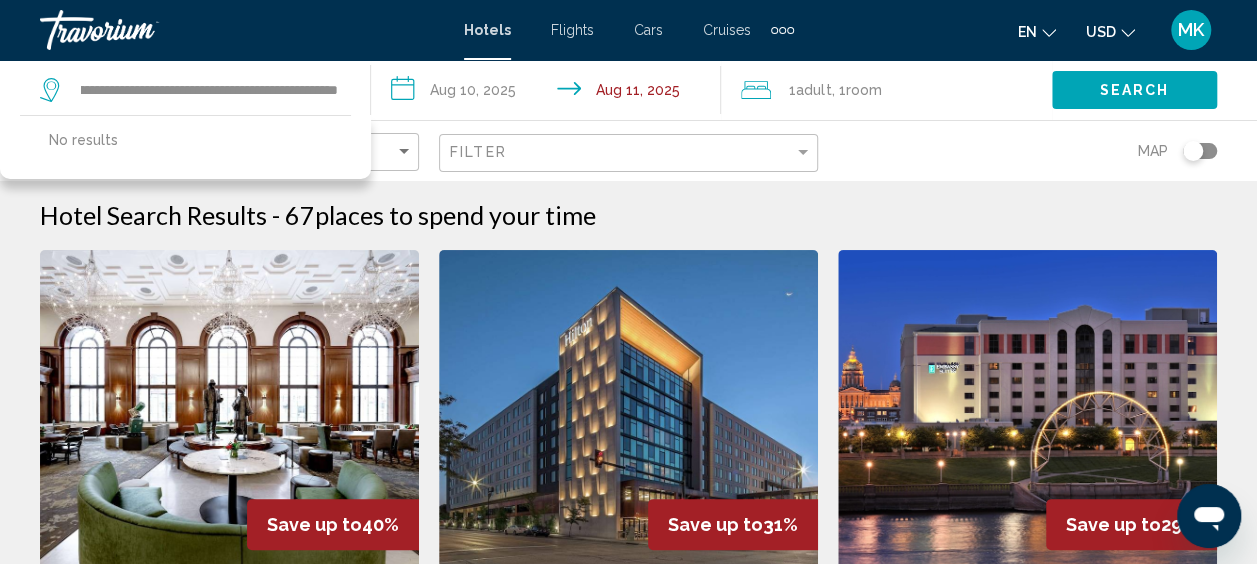 click on "Search" 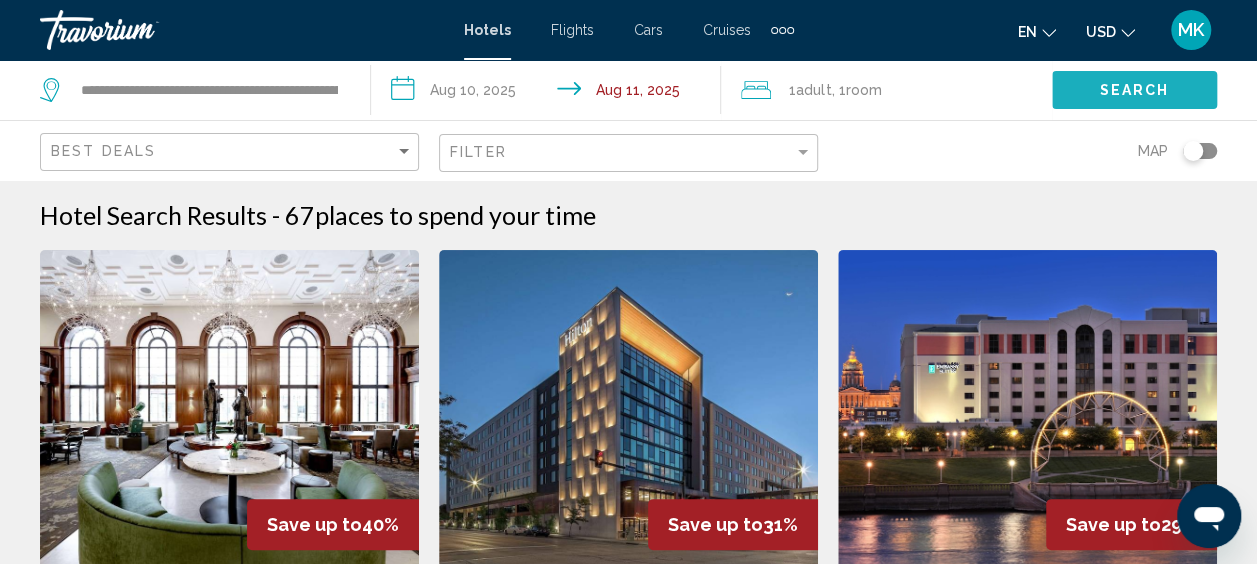 click on "Search" 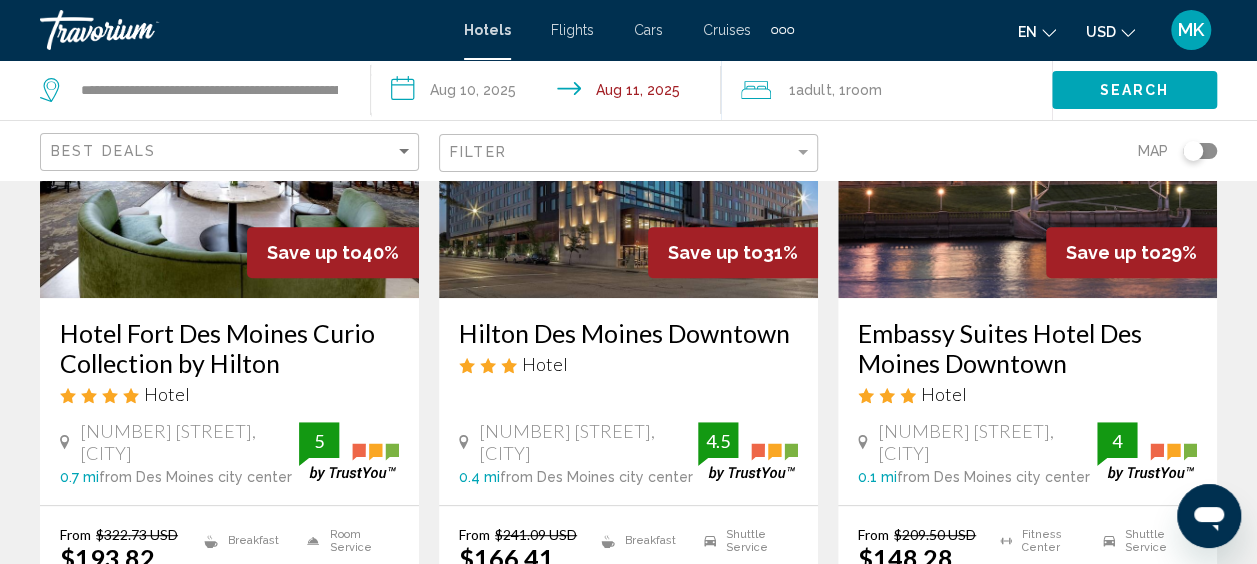 scroll, scrollTop: 0, scrollLeft: 0, axis: both 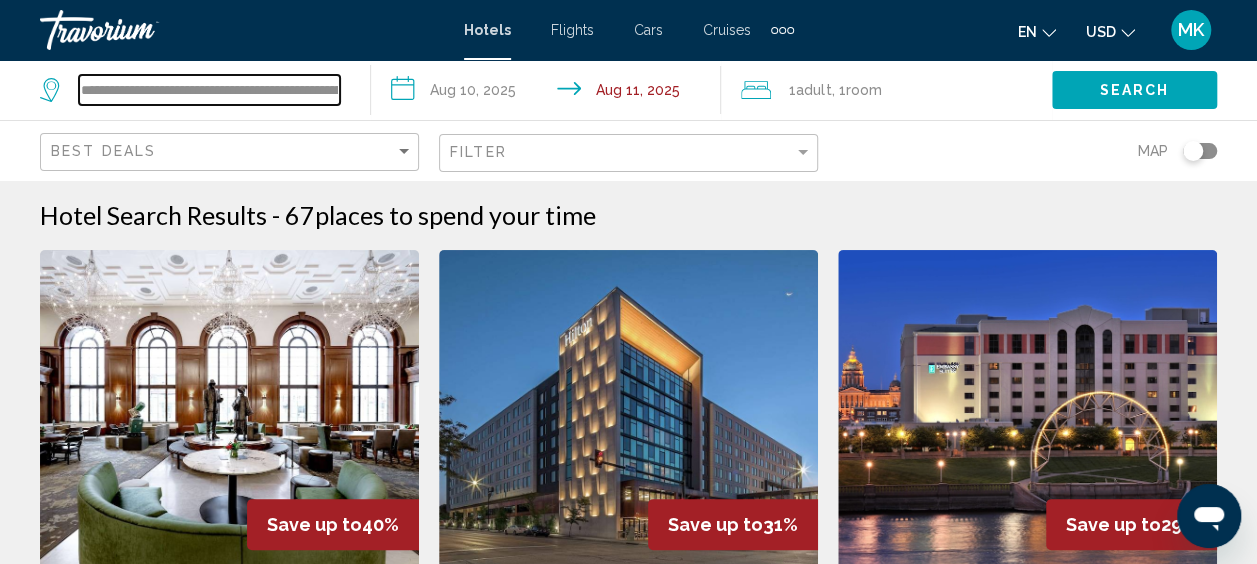 click on "**********" at bounding box center [209, 90] 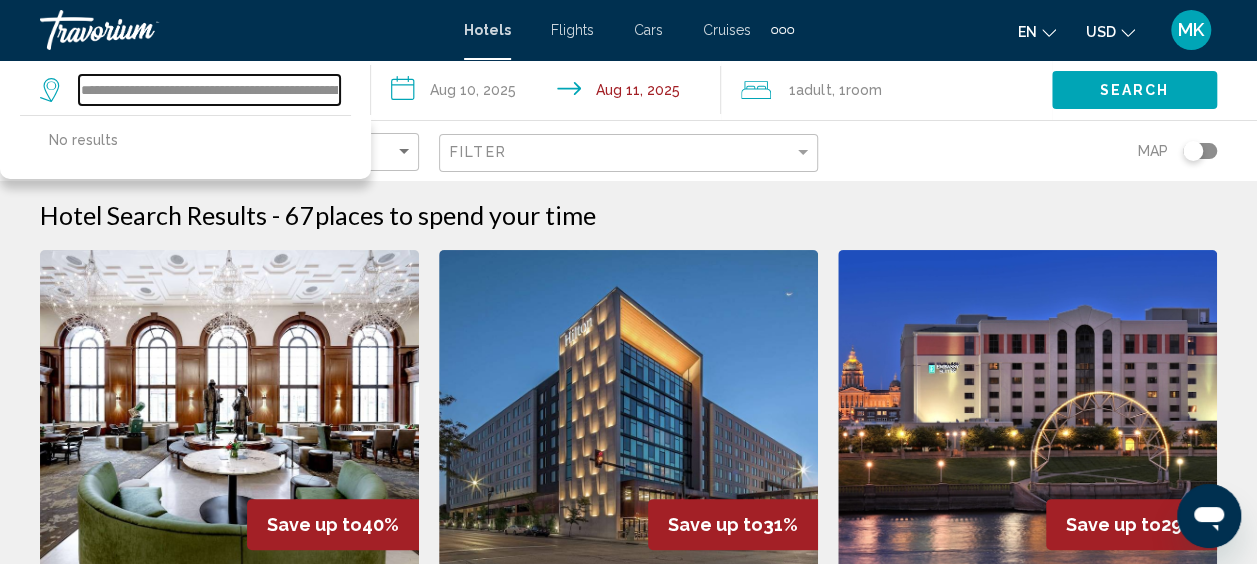 scroll, scrollTop: 0, scrollLeft: 164, axis: horizontal 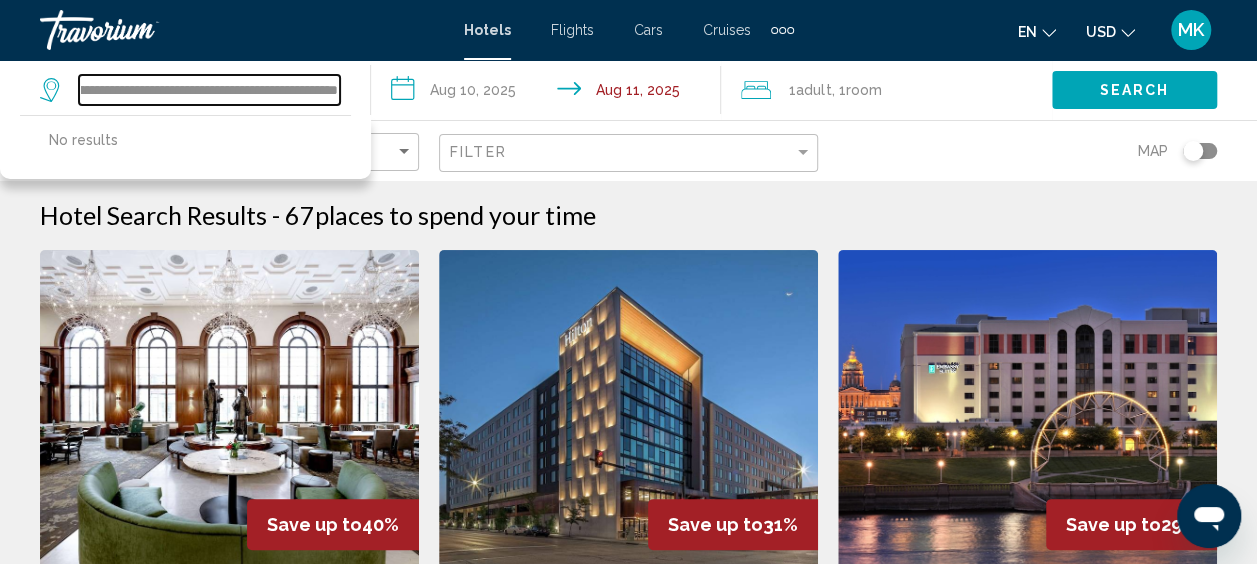 drag, startPoint x: 81, startPoint y: 82, endPoint x: 620, endPoint y: 86, distance: 539.01483 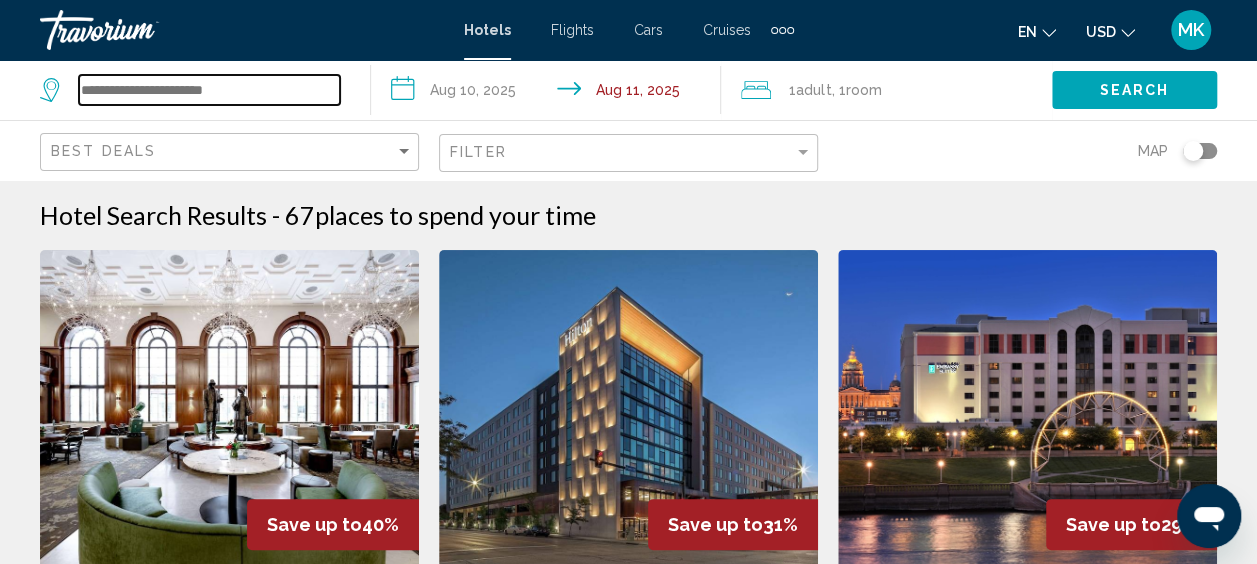 scroll, scrollTop: 0, scrollLeft: 0, axis: both 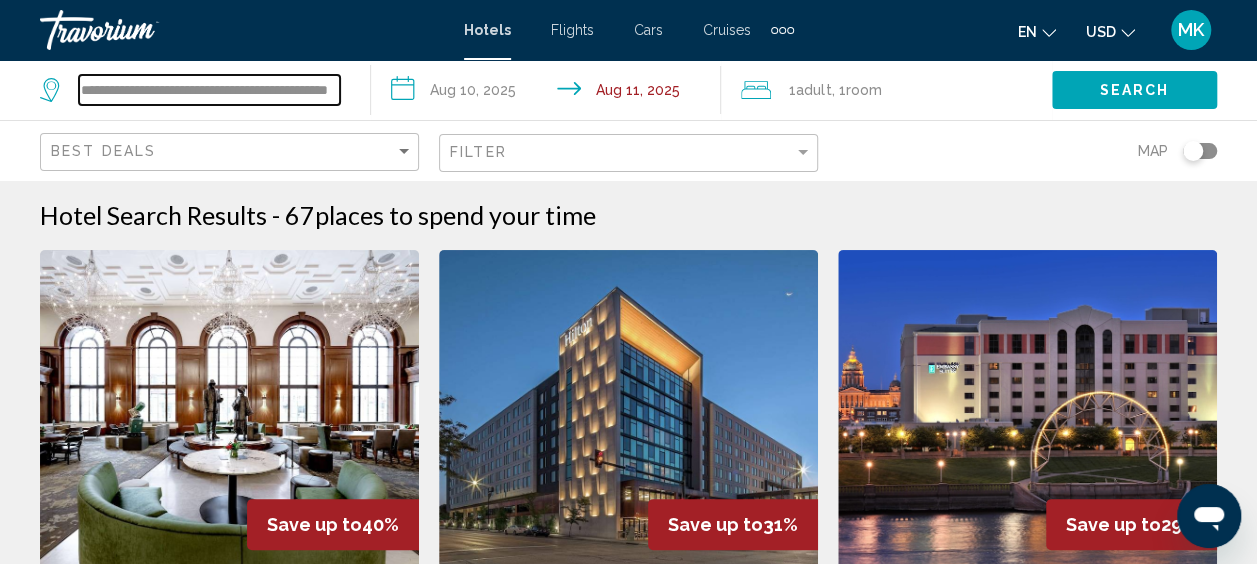 type on "**********" 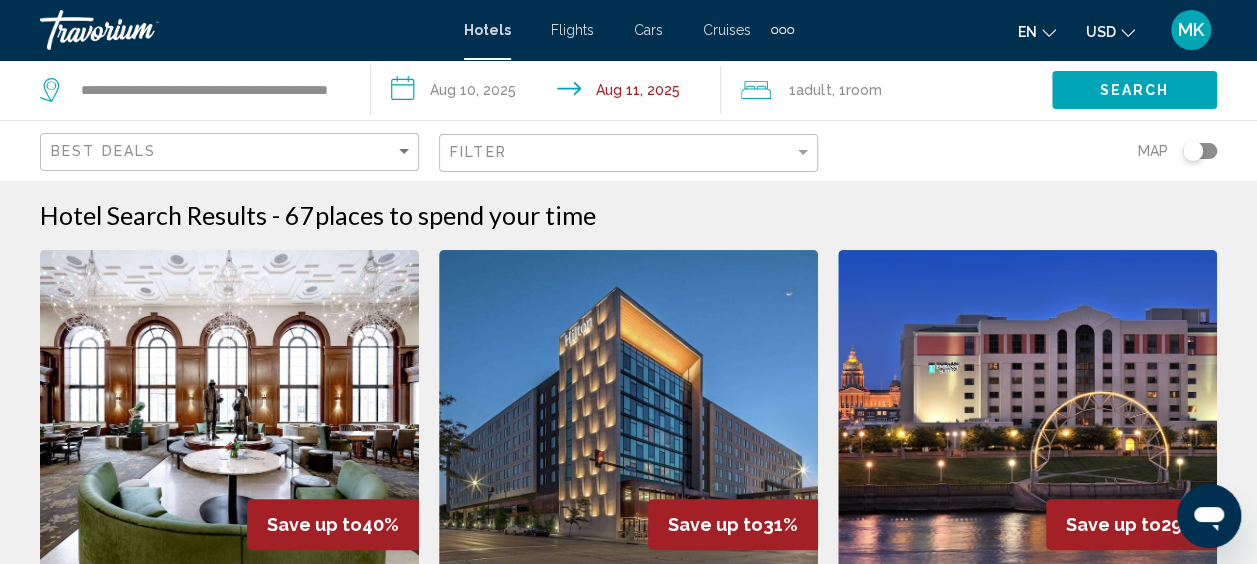 click on "Search" 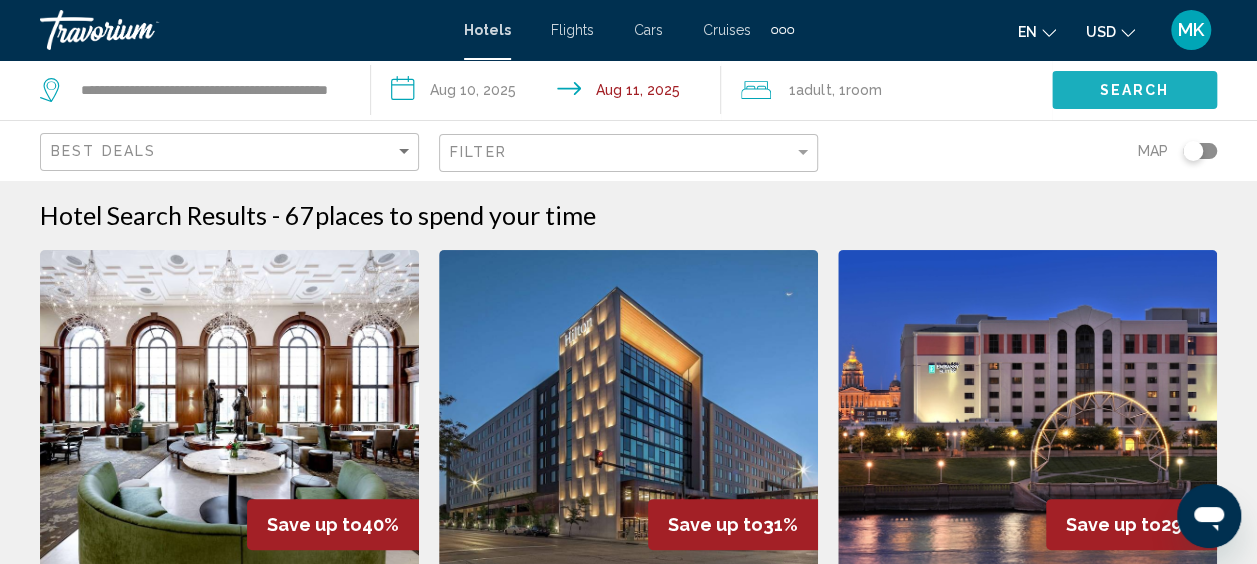 click on "Search" 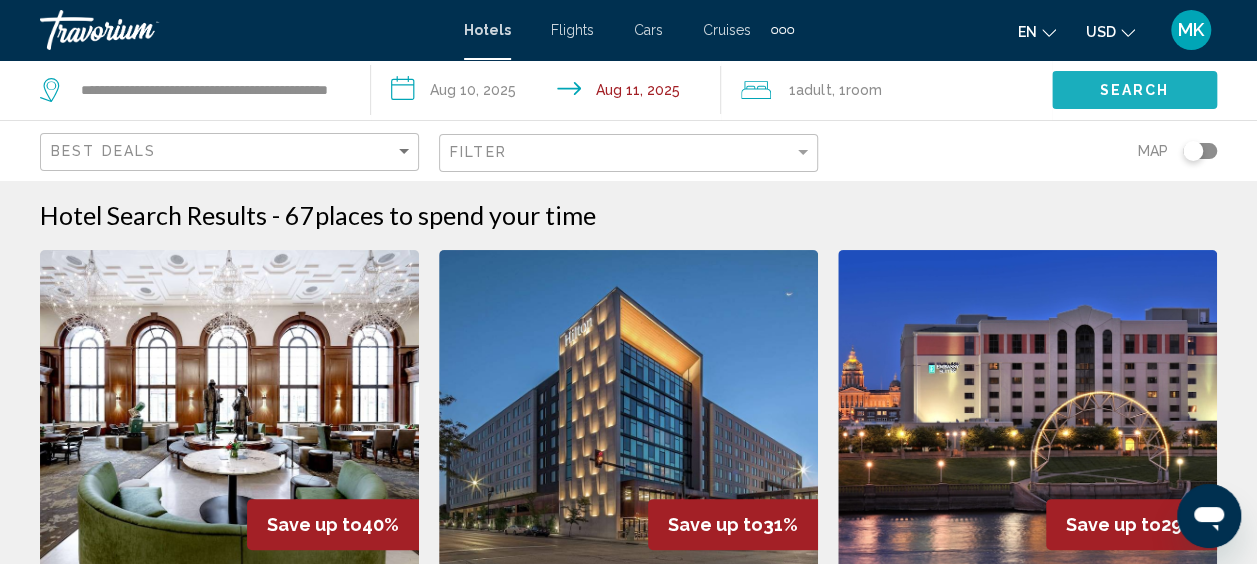 click on "Search" 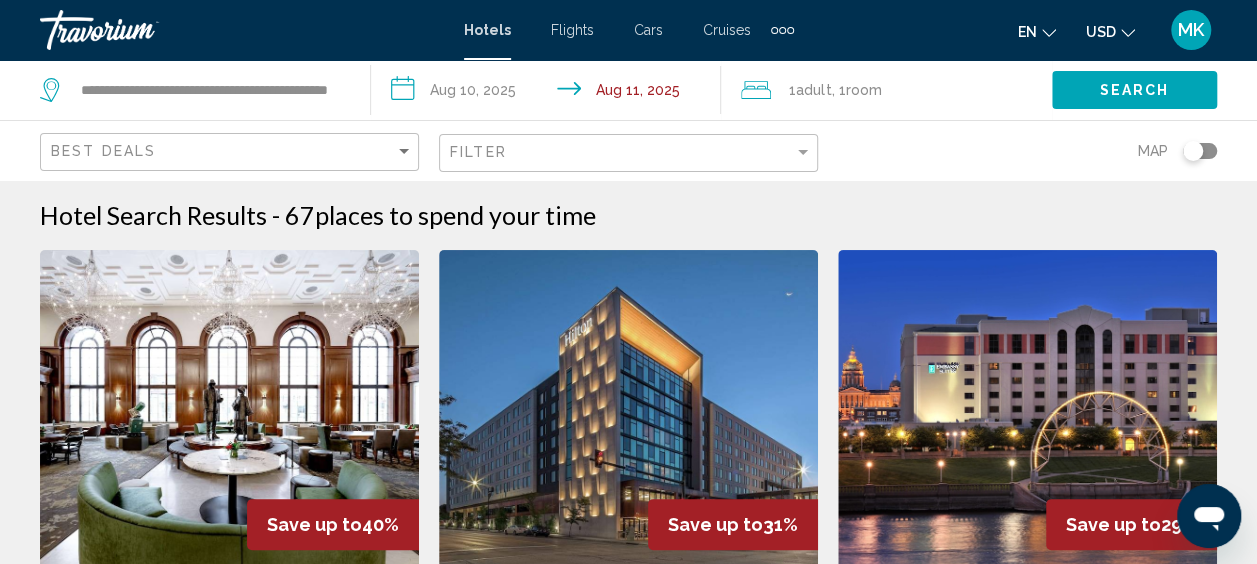 drag, startPoint x: 1256, startPoint y: 69, endPoint x: 1255, endPoint y: 80, distance: 11.045361 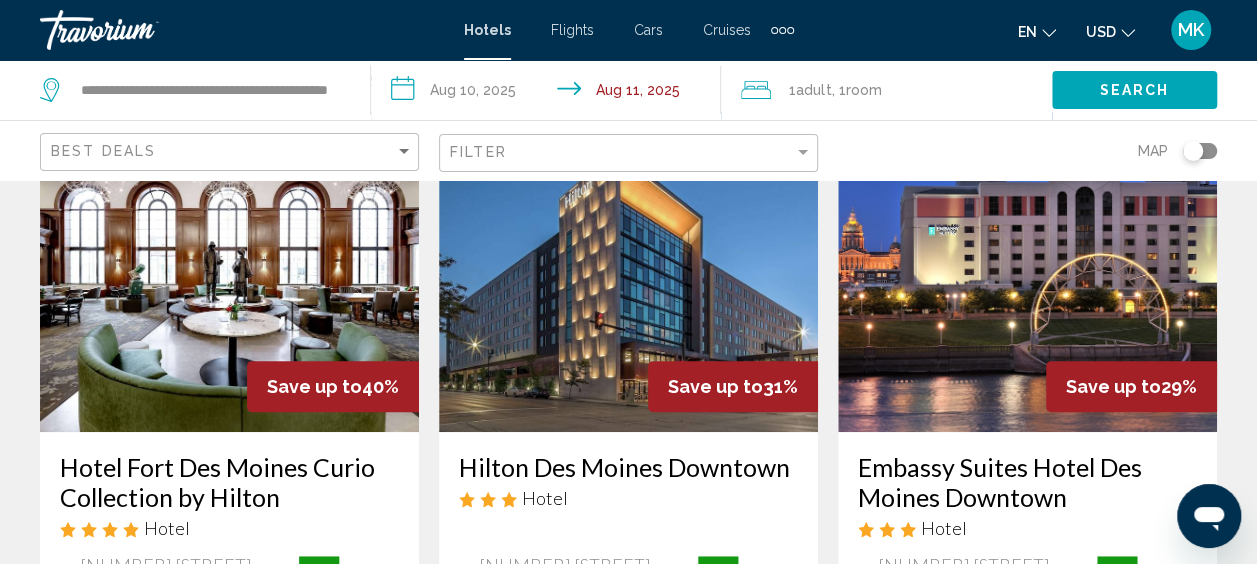 scroll, scrollTop: 0, scrollLeft: 0, axis: both 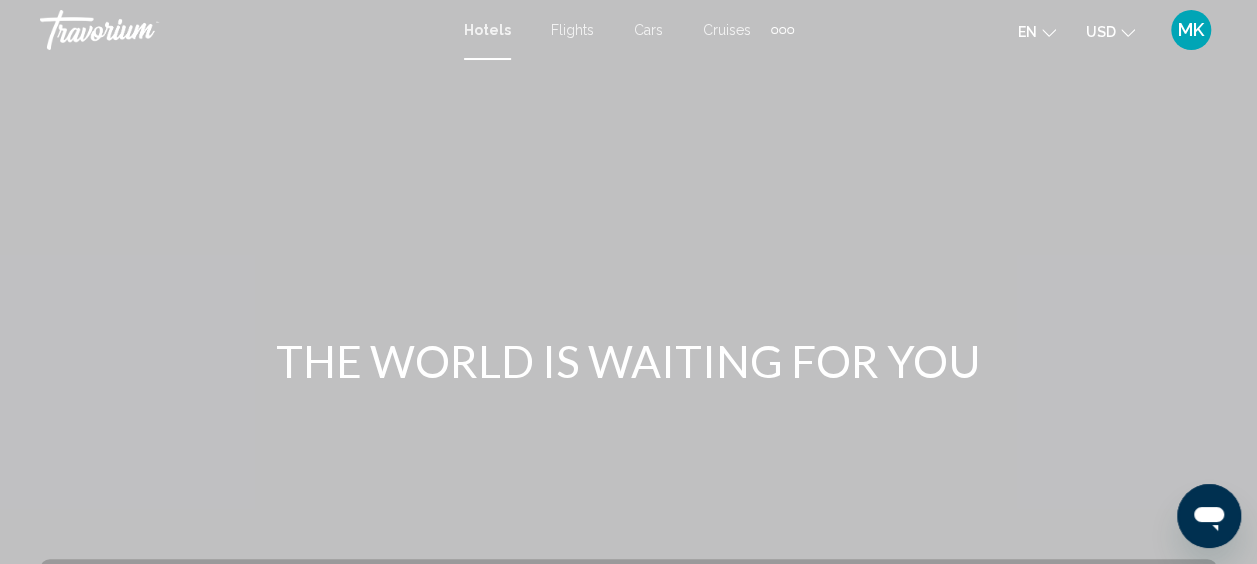 click on "Hotels" at bounding box center (487, 30) 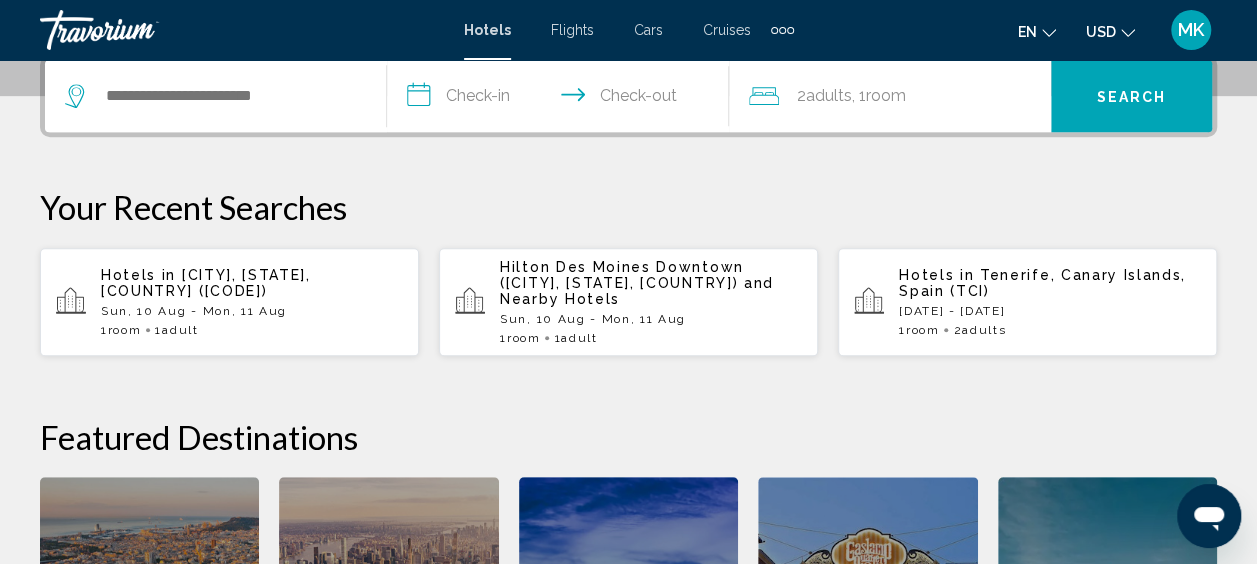 scroll, scrollTop: 322, scrollLeft: 0, axis: vertical 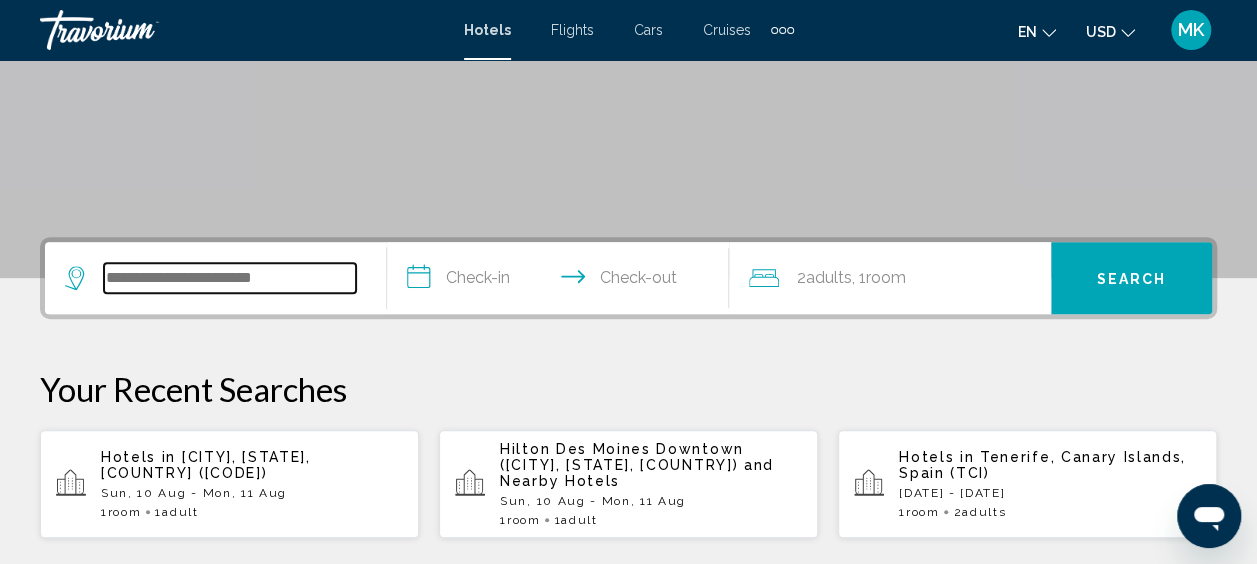 paste on "**********" 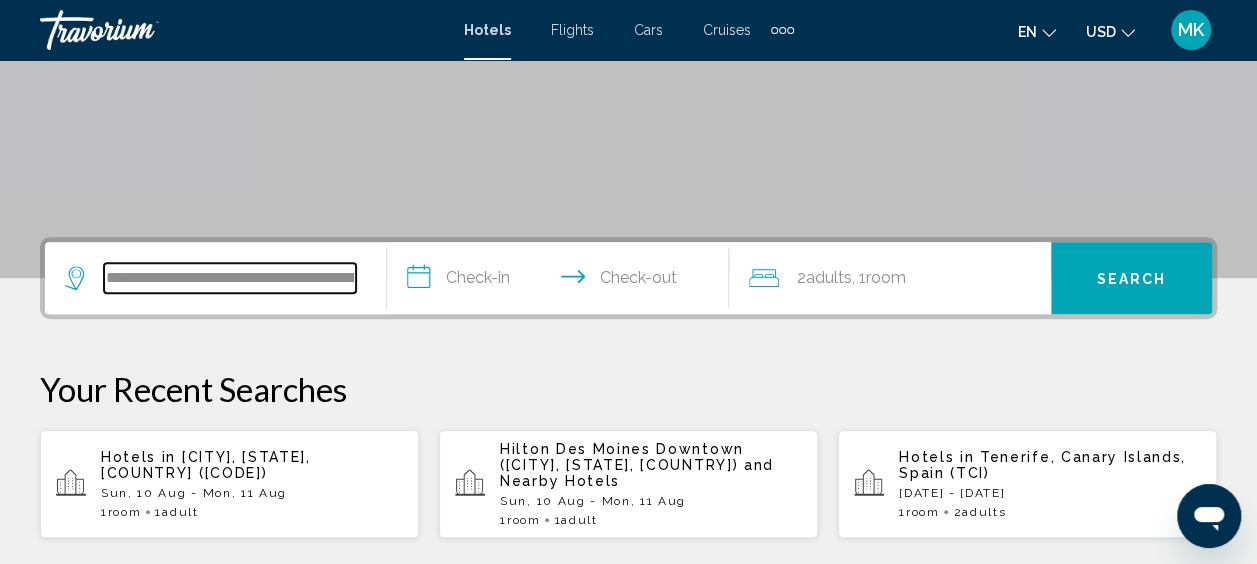 scroll, scrollTop: 0, scrollLeft: 122, axis: horizontal 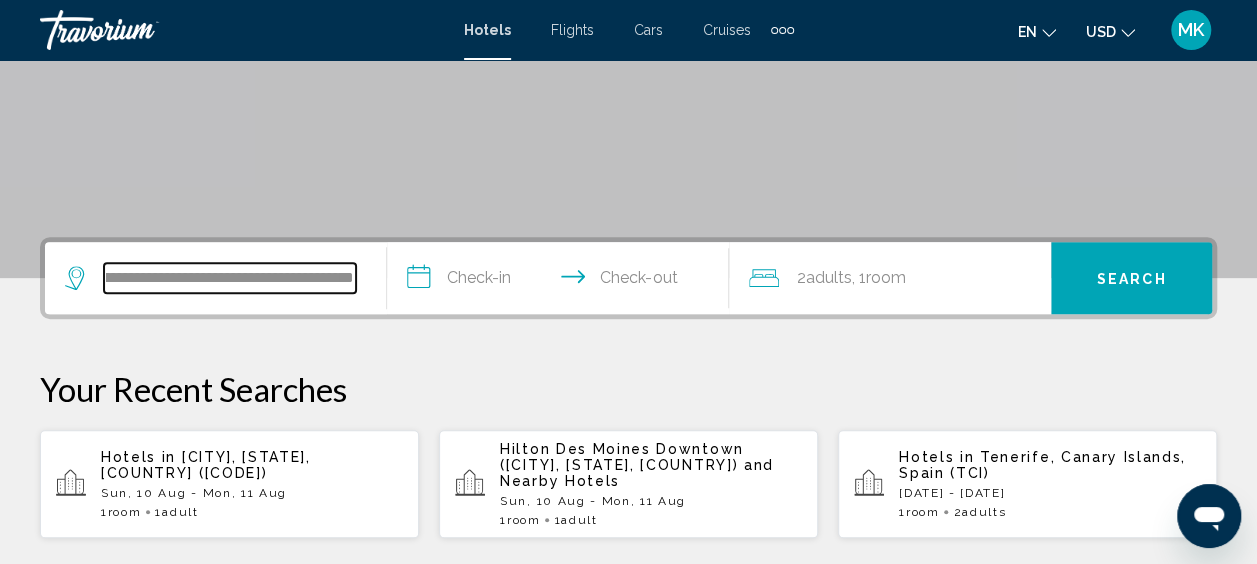 type on "**********" 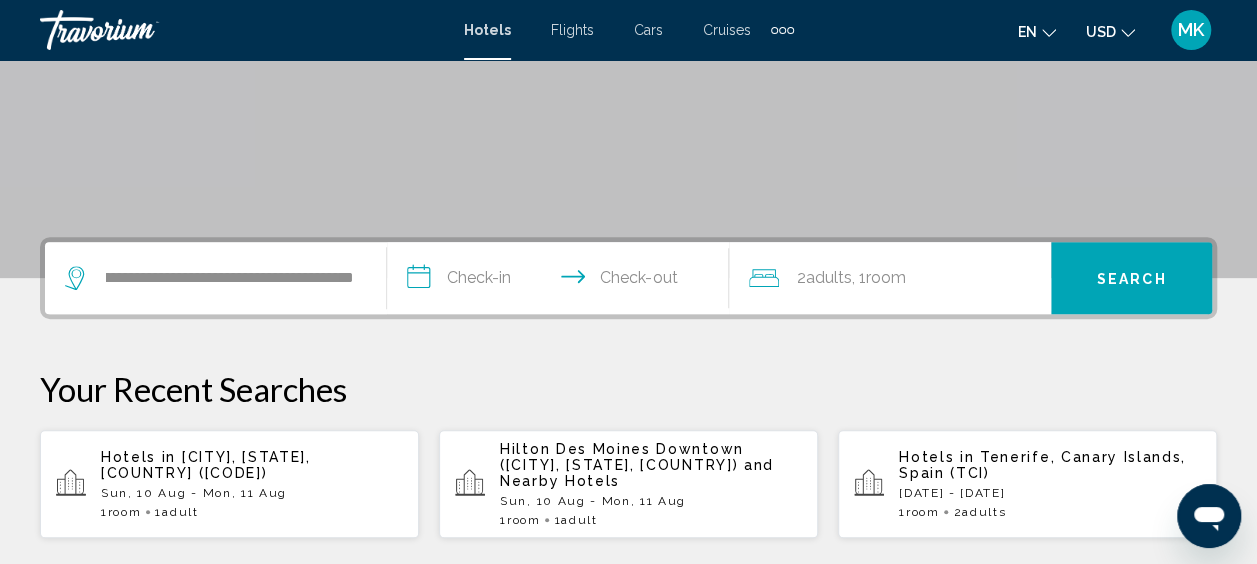 scroll, scrollTop: 0, scrollLeft: 0, axis: both 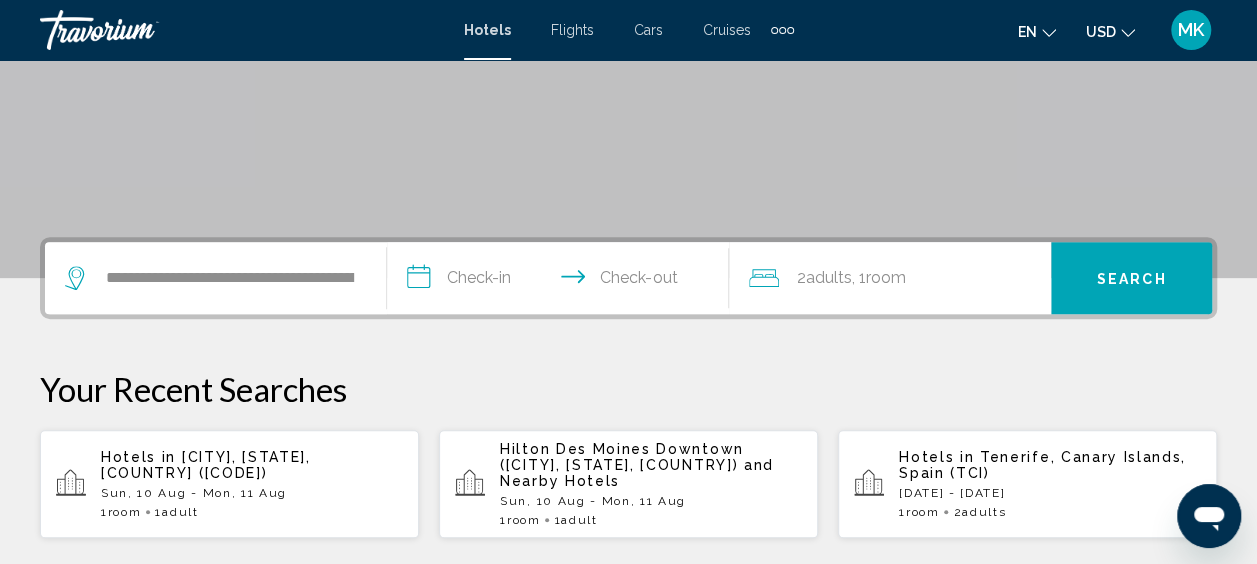 click on "**********" at bounding box center [562, 281] 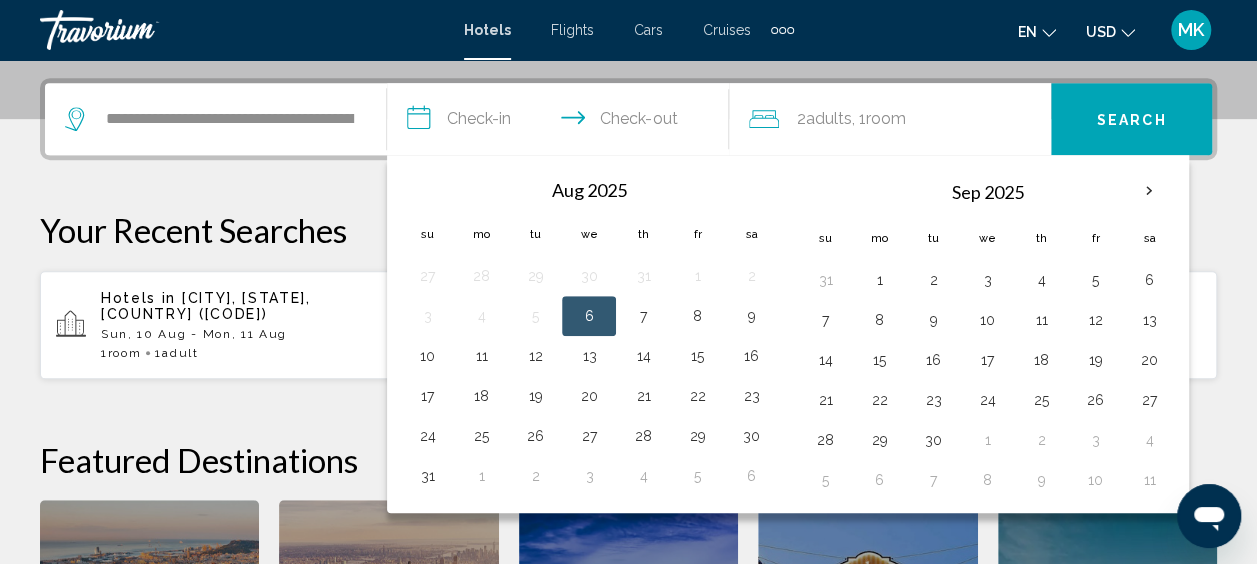 scroll, scrollTop: 494, scrollLeft: 0, axis: vertical 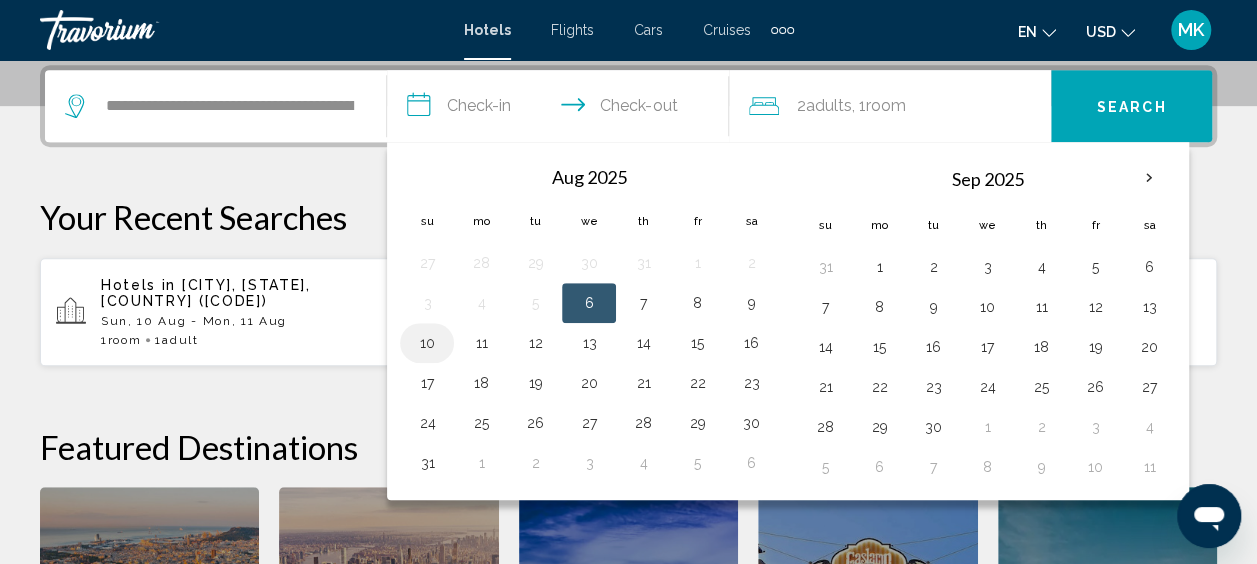 click on "10" at bounding box center (427, 343) 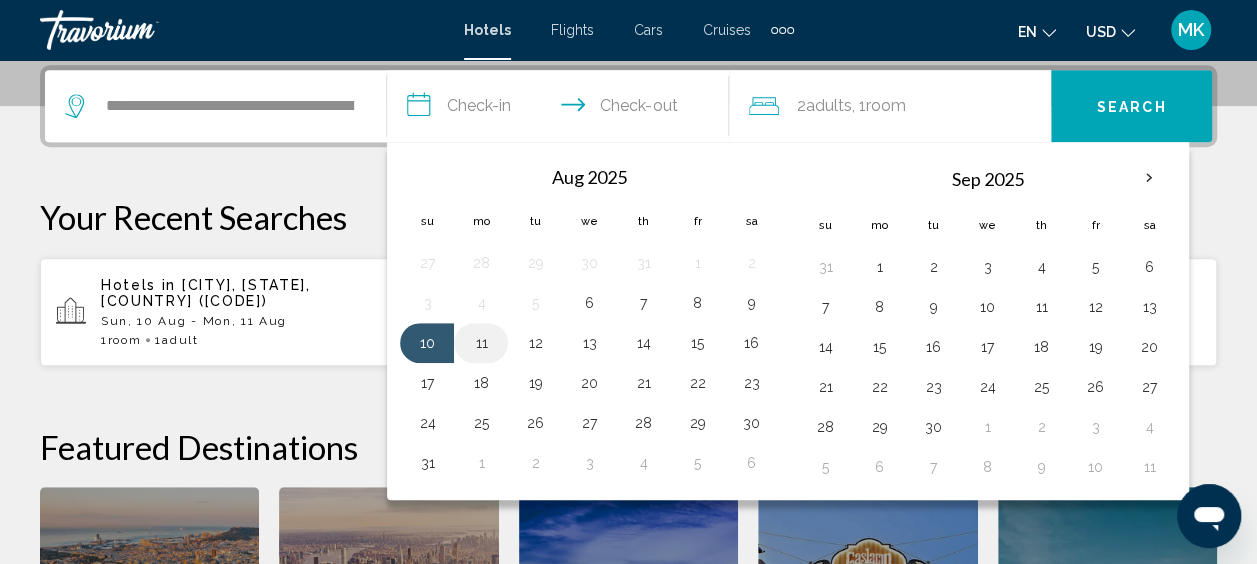 click on "11" at bounding box center (481, 343) 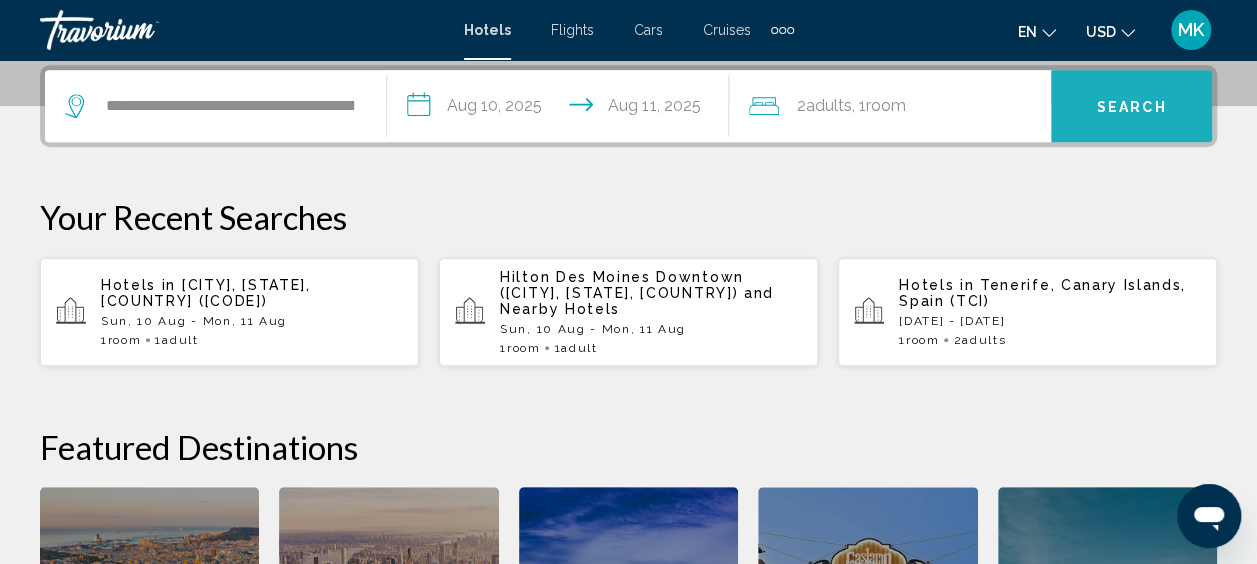 click on "Search" at bounding box center [1131, 106] 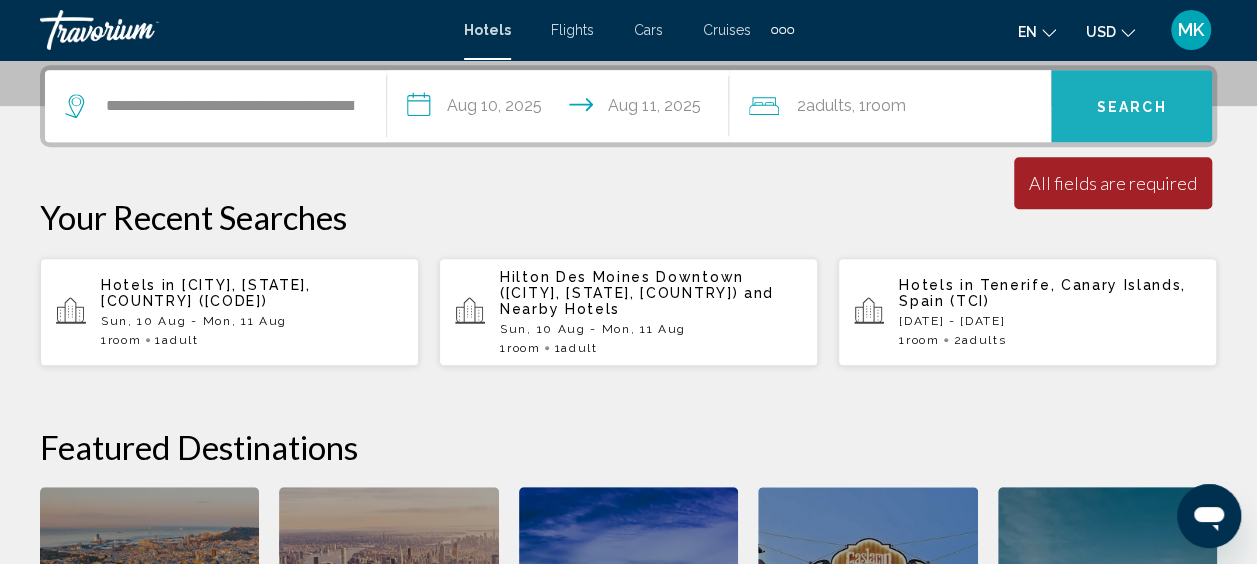 click on "Search" at bounding box center [1131, 106] 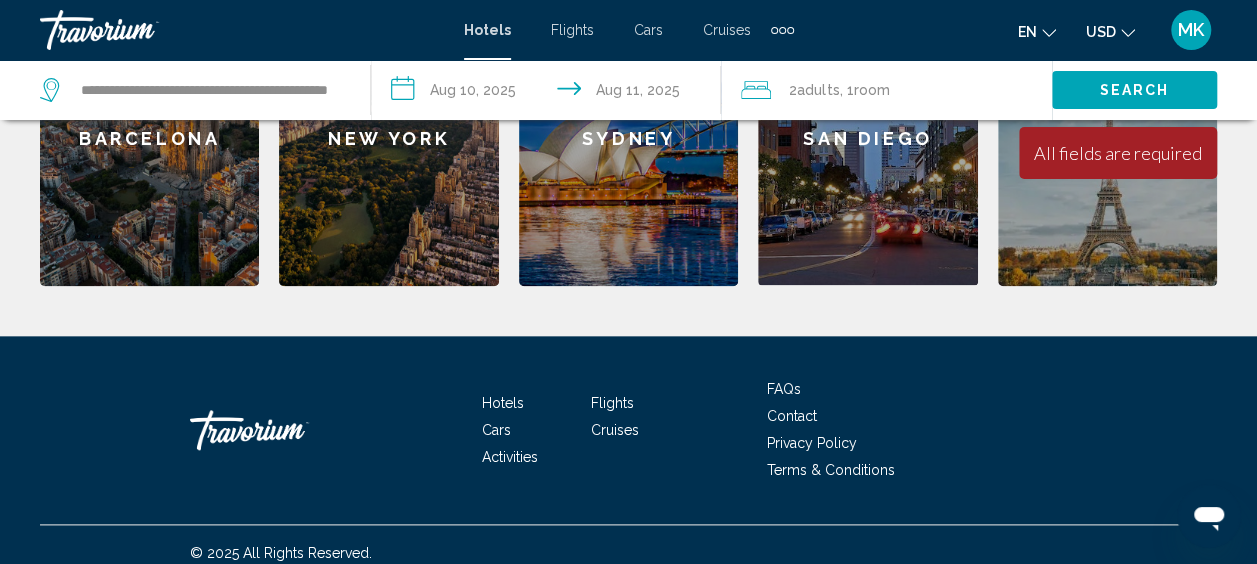 scroll, scrollTop: 208, scrollLeft: 0, axis: vertical 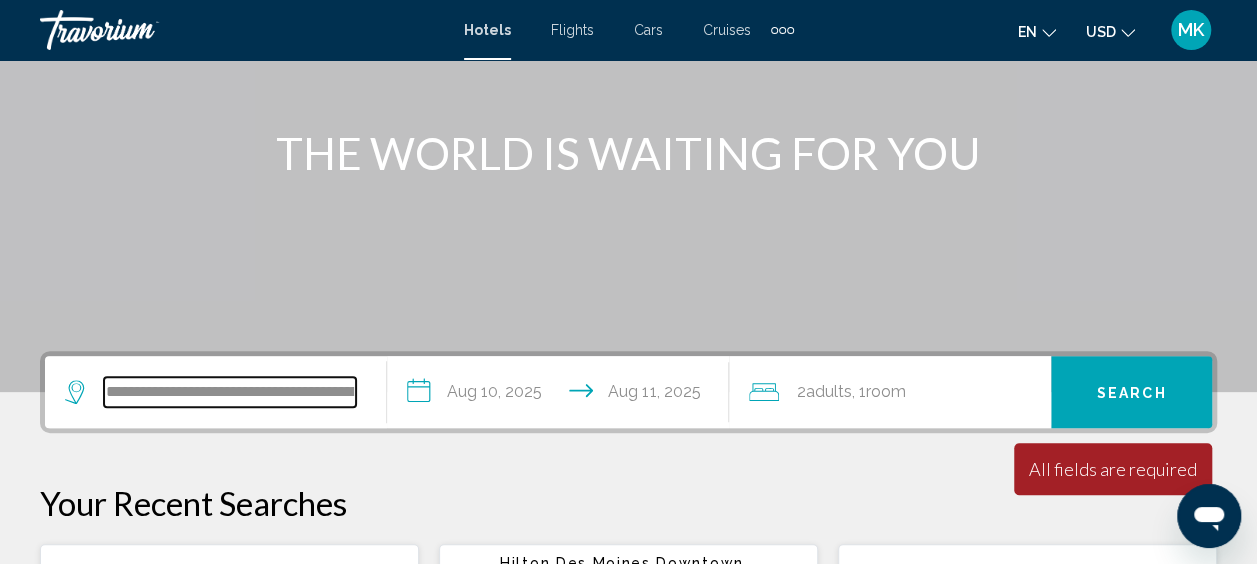 click on "**********" at bounding box center (230, 392) 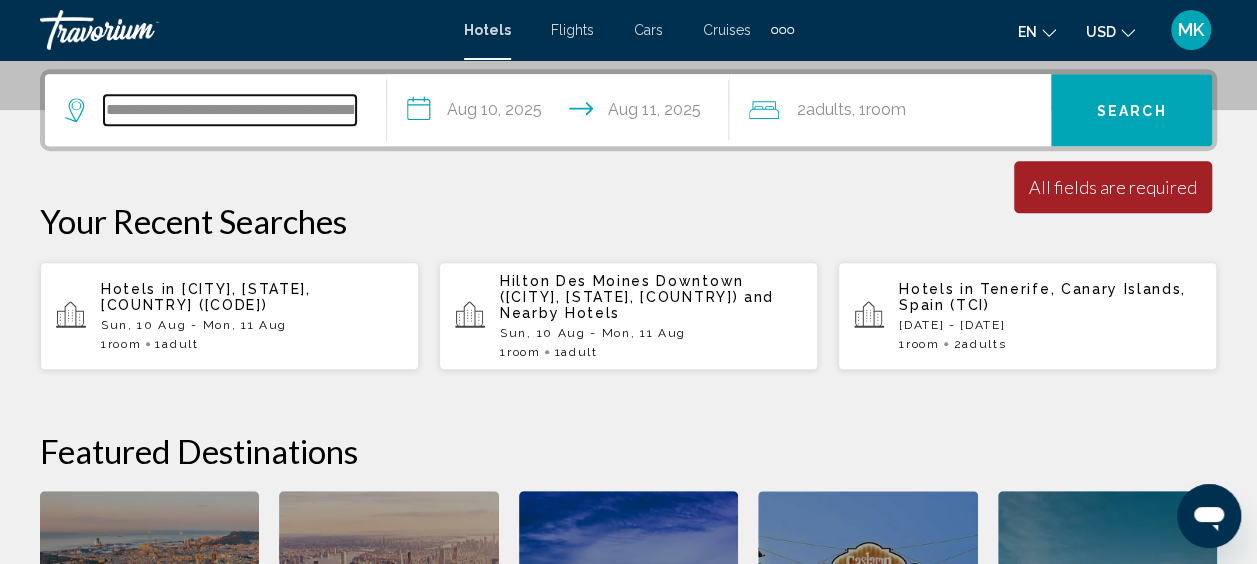 scroll, scrollTop: 494, scrollLeft: 0, axis: vertical 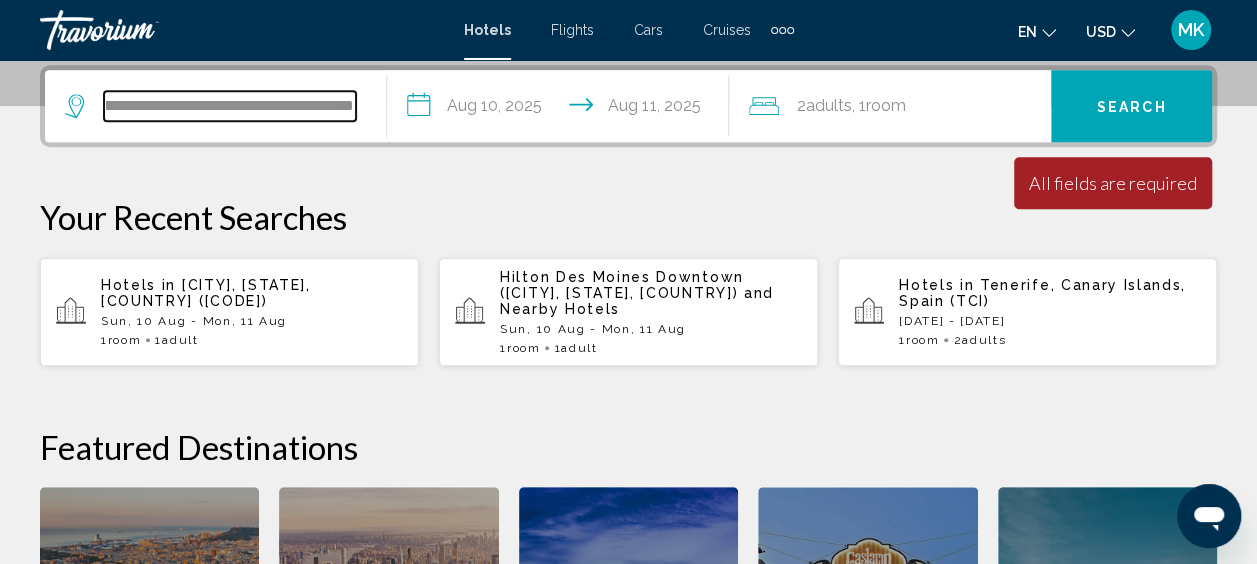 drag, startPoint x: 110, startPoint y: 108, endPoint x: 585, endPoint y: 99, distance: 475.08527 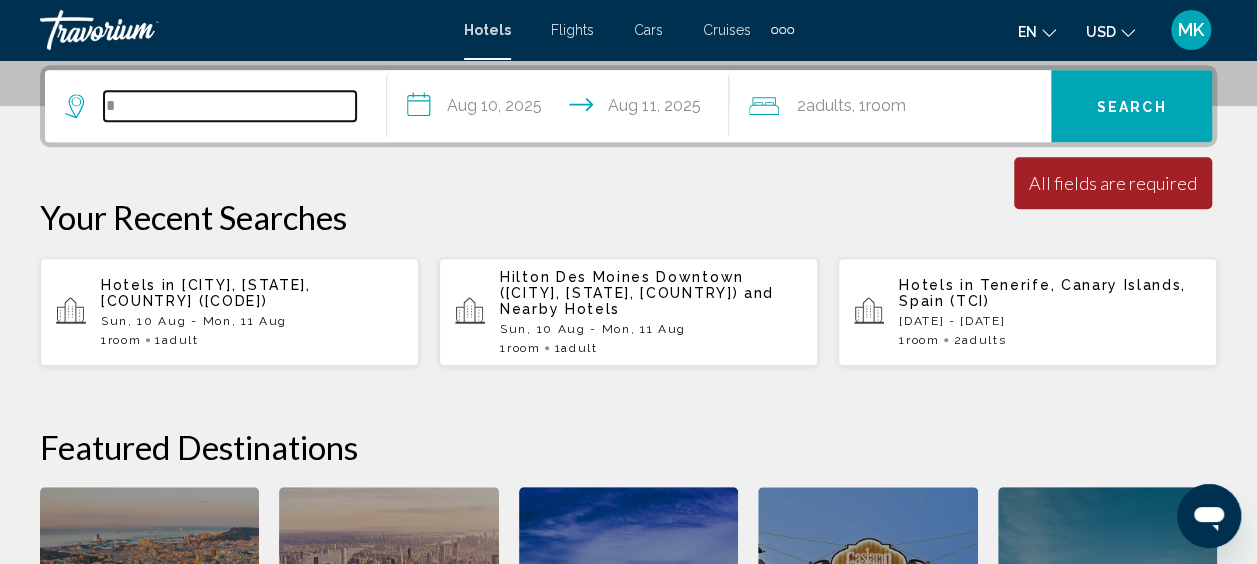 scroll, scrollTop: 0, scrollLeft: 0, axis: both 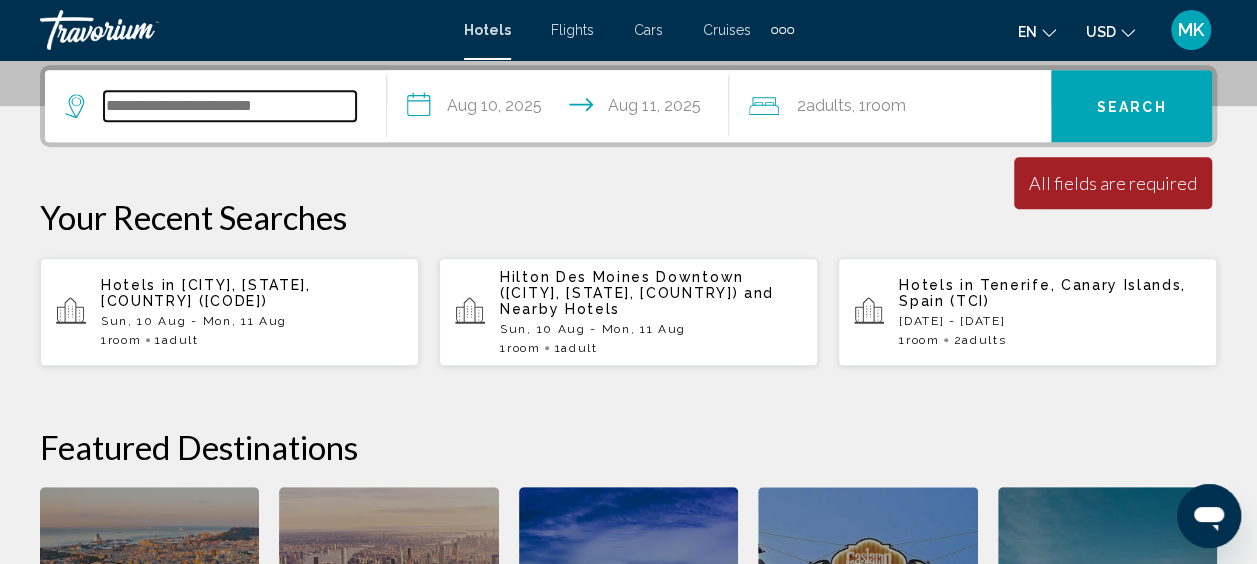 click at bounding box center [230, 106] 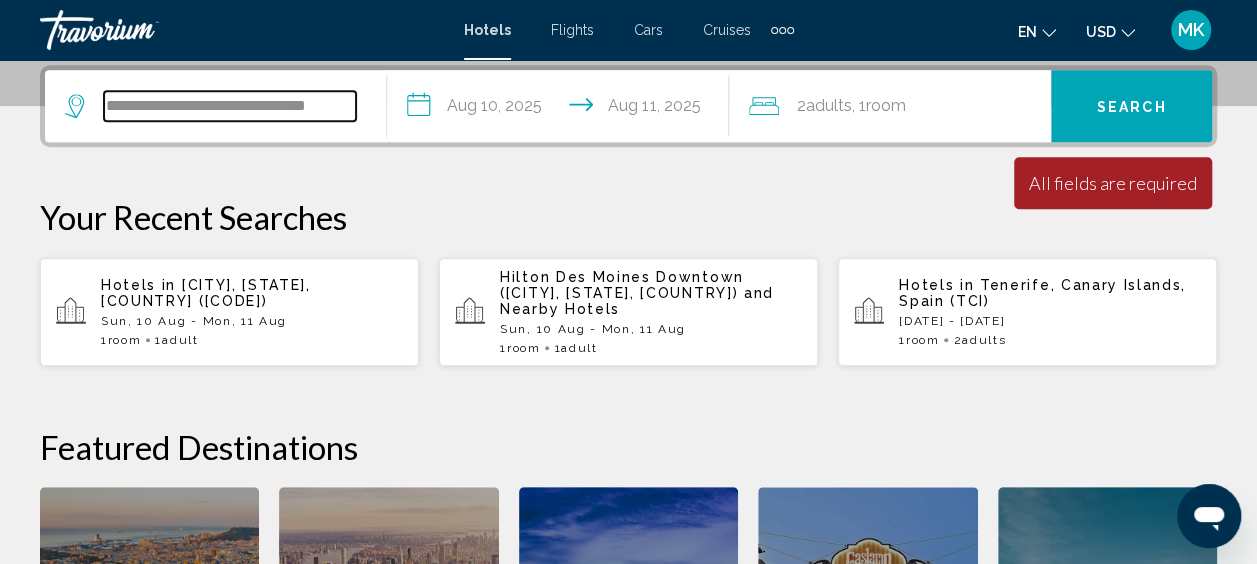 scroll, scrollTop: 0, scrollLeft: 12, axis: horizontal 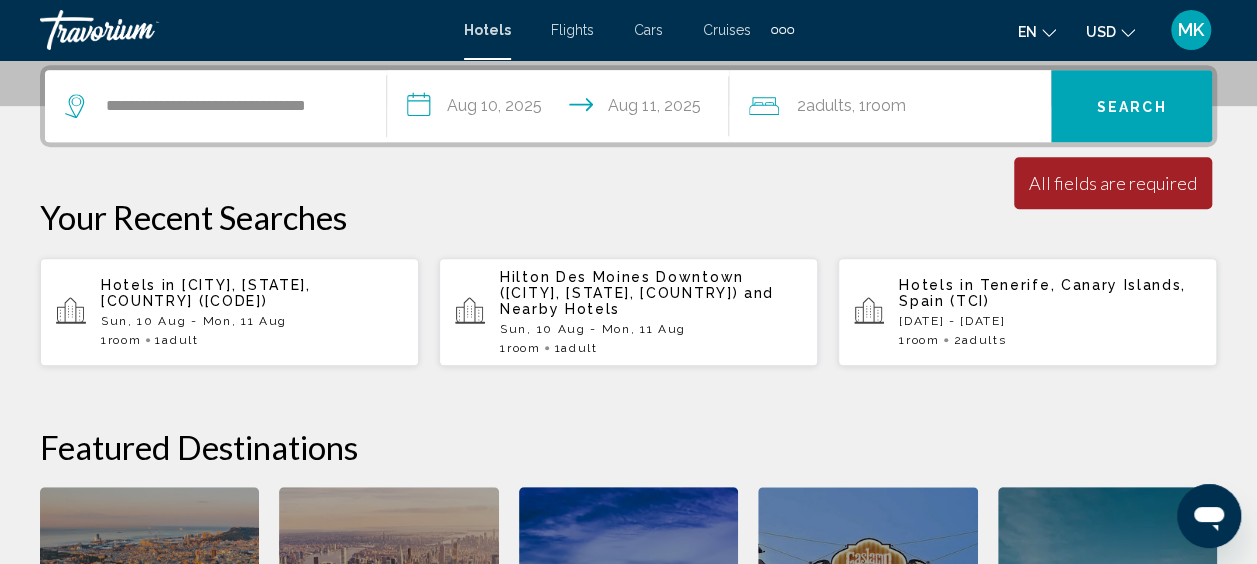 click on "Search" at bounding box center (1132, 107) 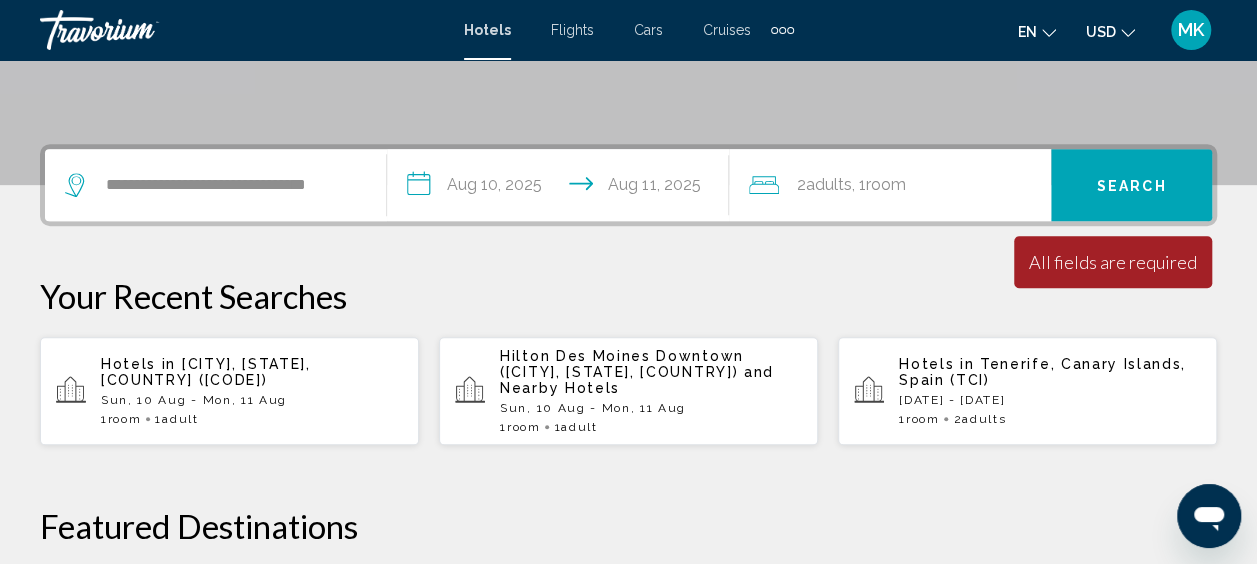 scroll, scrollTop: 499, scrollLeft: 0, axis: vertical 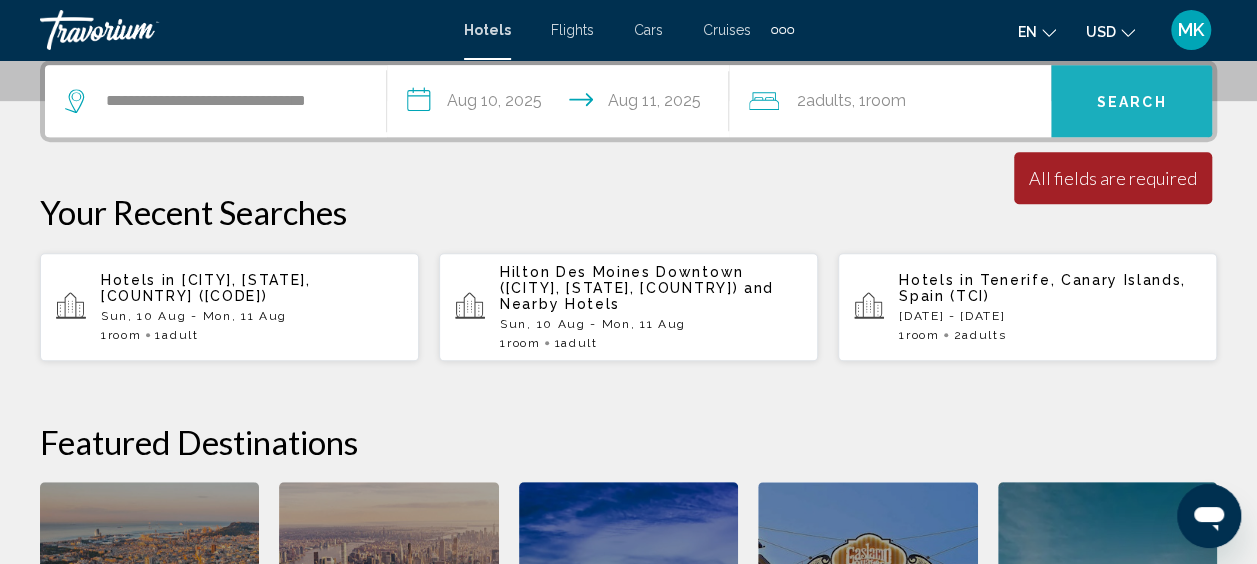click on "Search" at bounding box center (1132, 102) 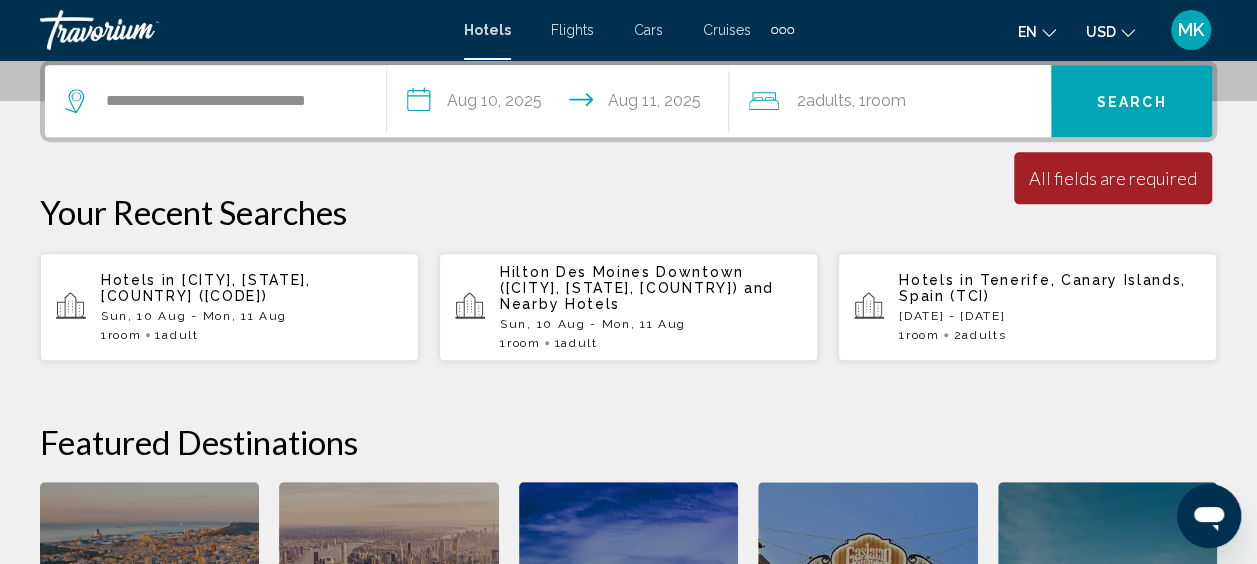 click on "Your Recent Searches" at bounding box center [628, 212] 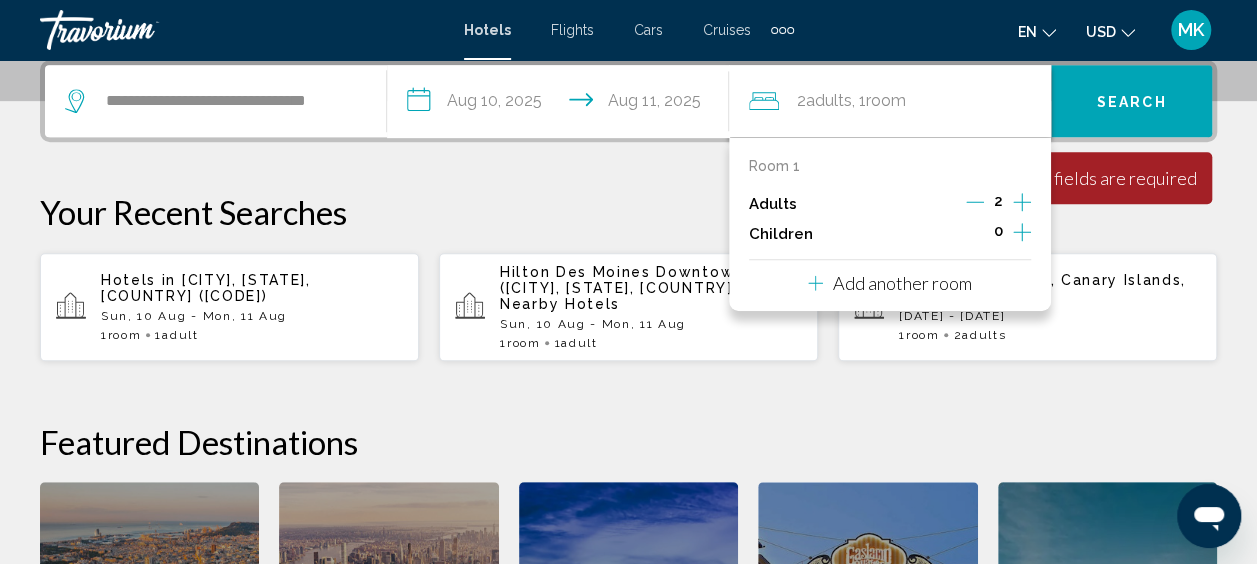 scroll, scrollTop: 494, scrollLeft: 0, axis: vertical 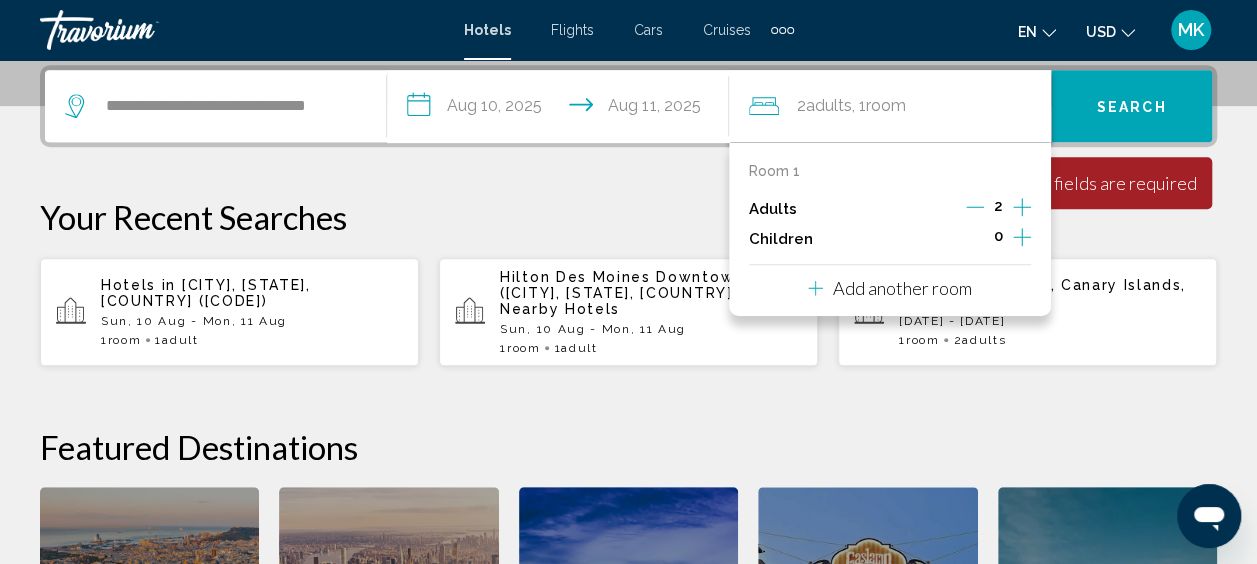 click 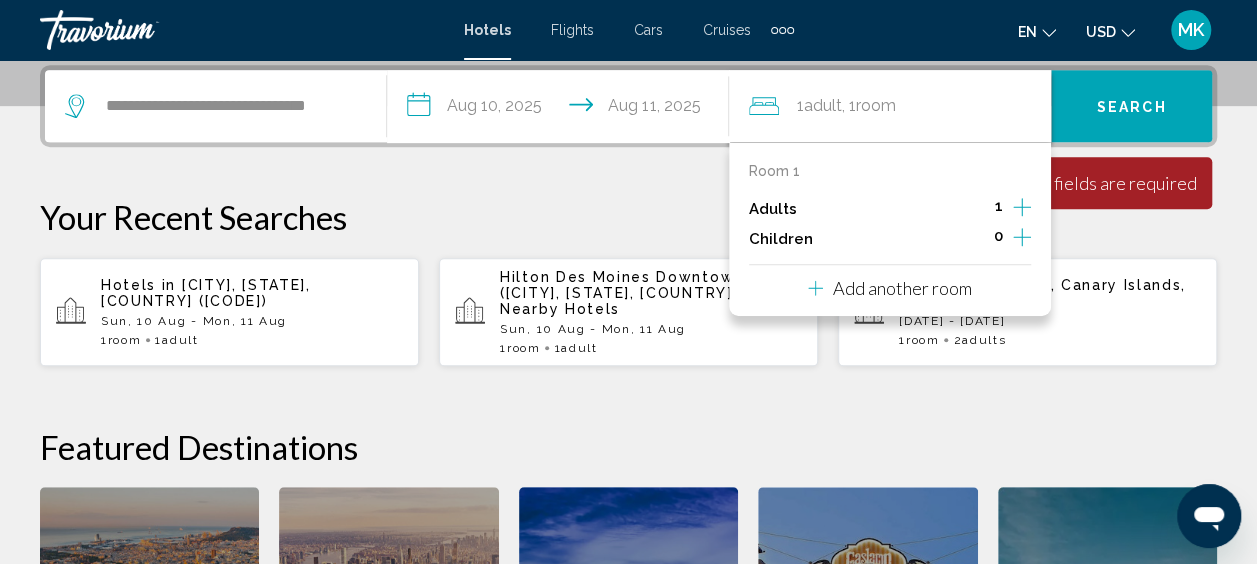 click on "Search" at bounding box center [1131, 106] 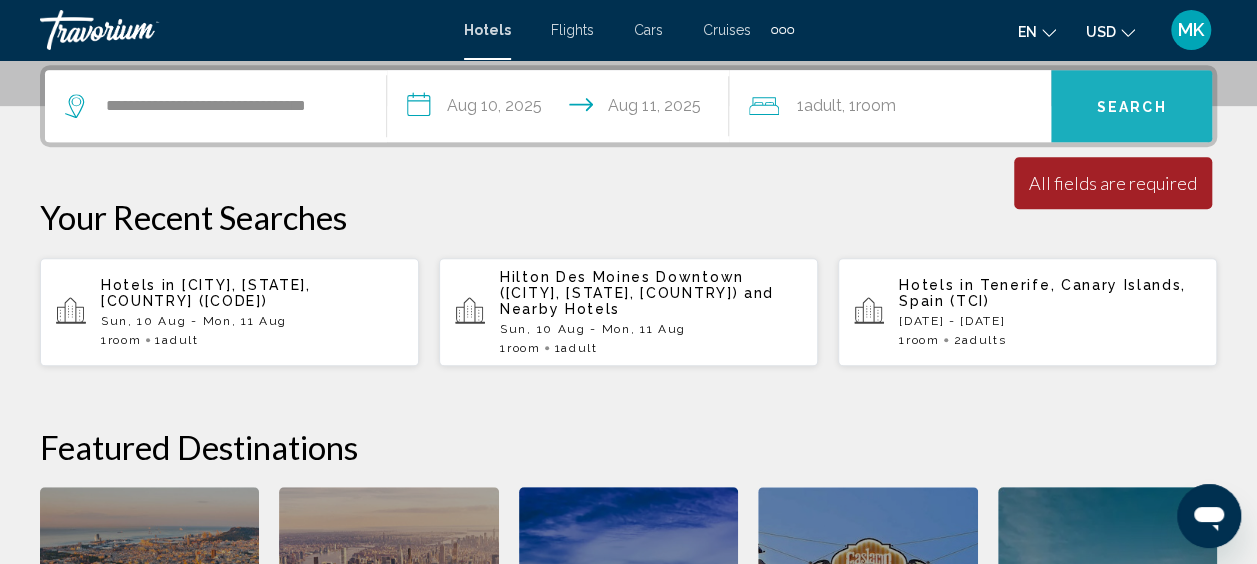 click on "Search" at bounding box center [1132, 107] 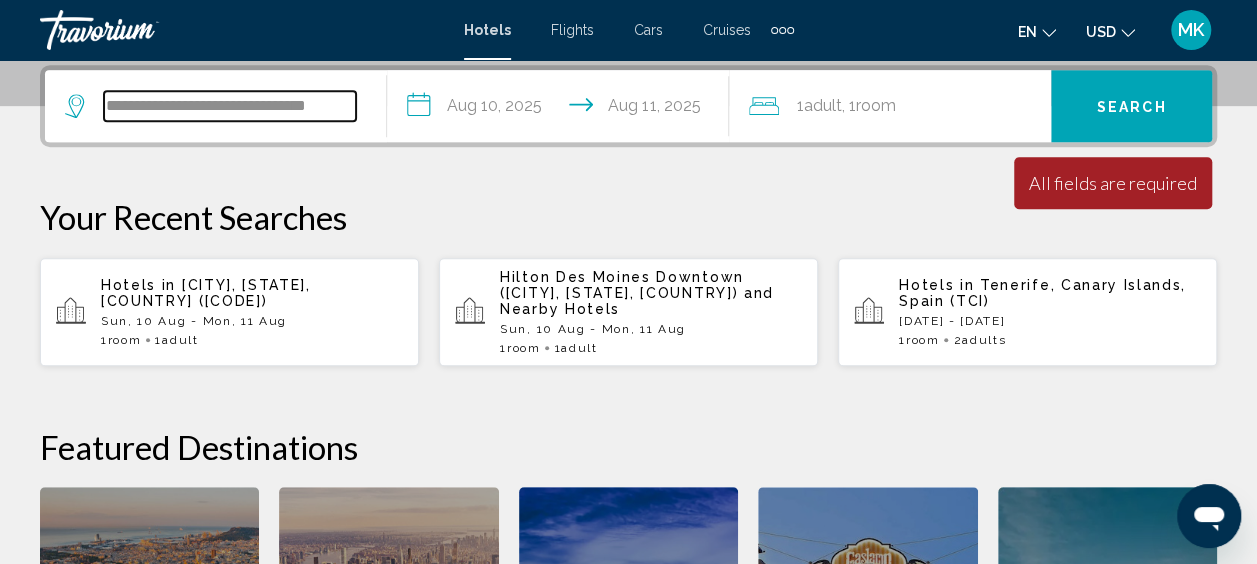 click on "**********" at bounding box center (230, 106) 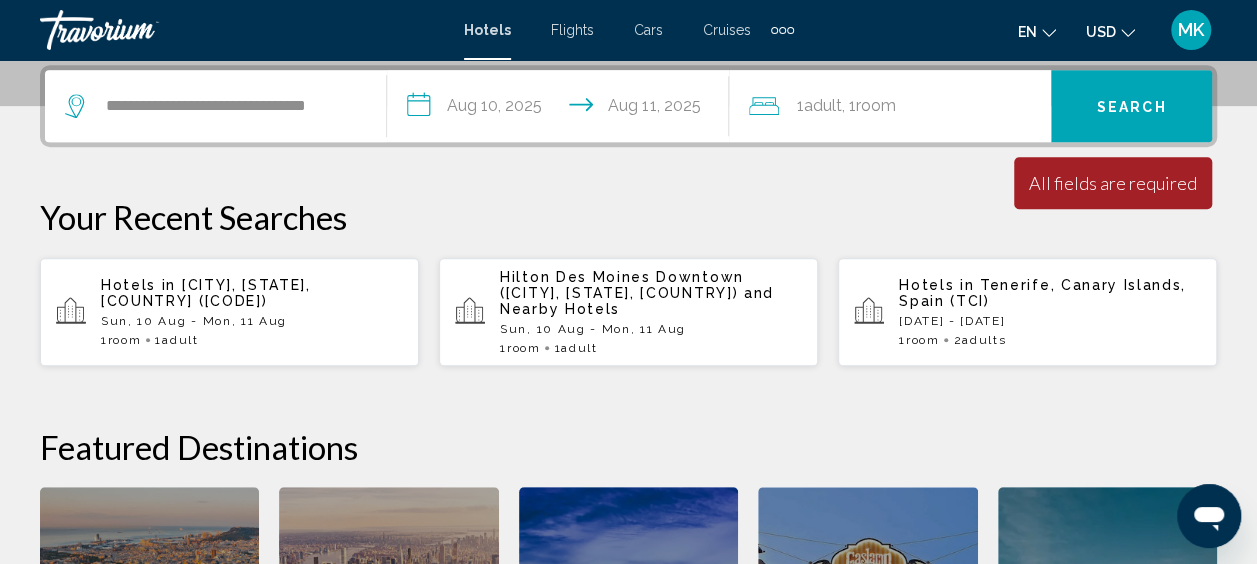 click 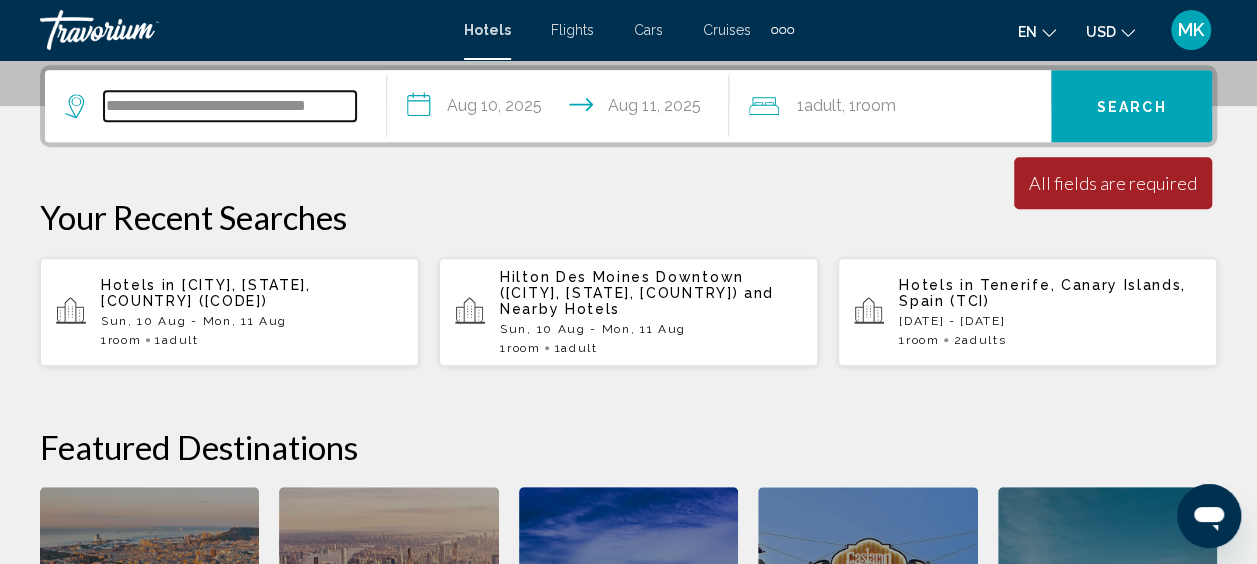 click on "**********" at bounding box center [230, 106] 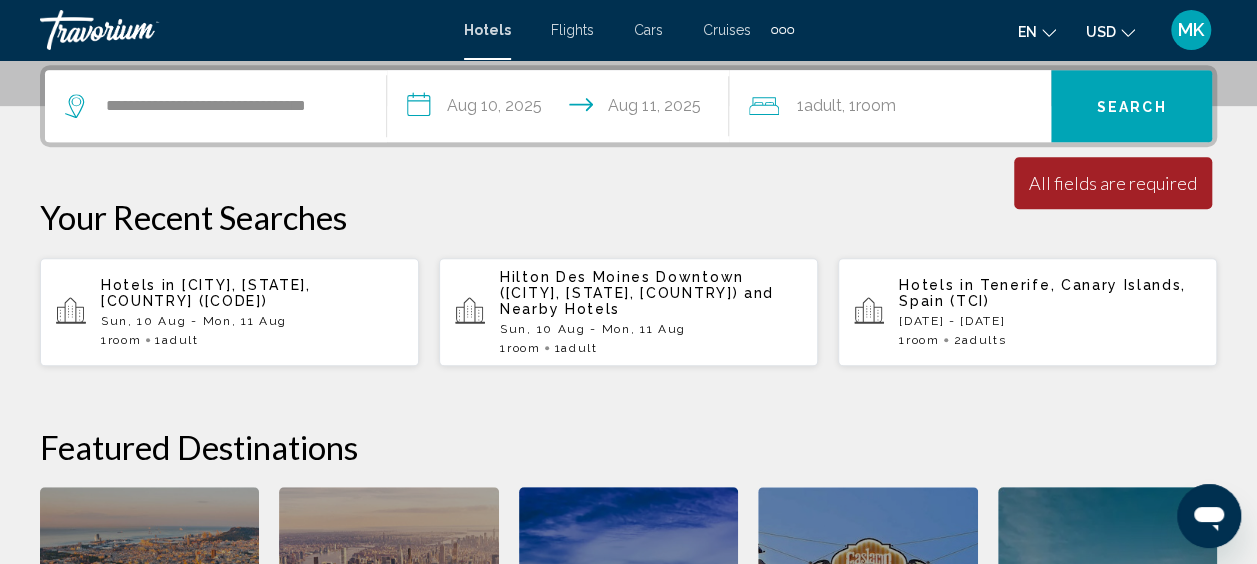 click on "Search" at bounding box center (1131, 106) 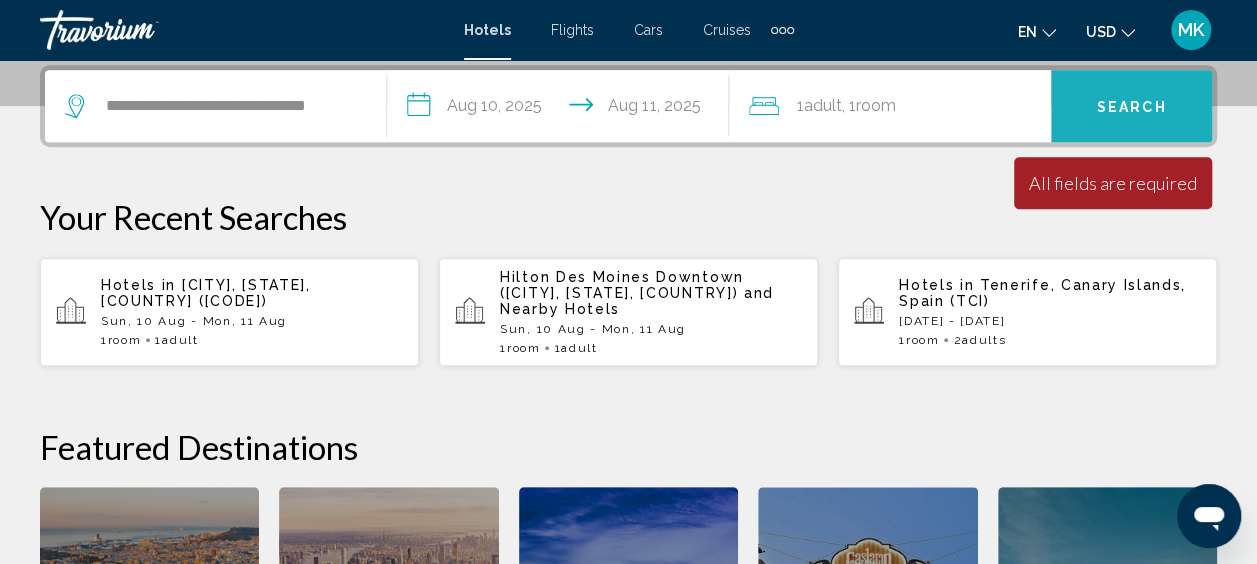 click on "Search" at bounding box center (1131, 106) 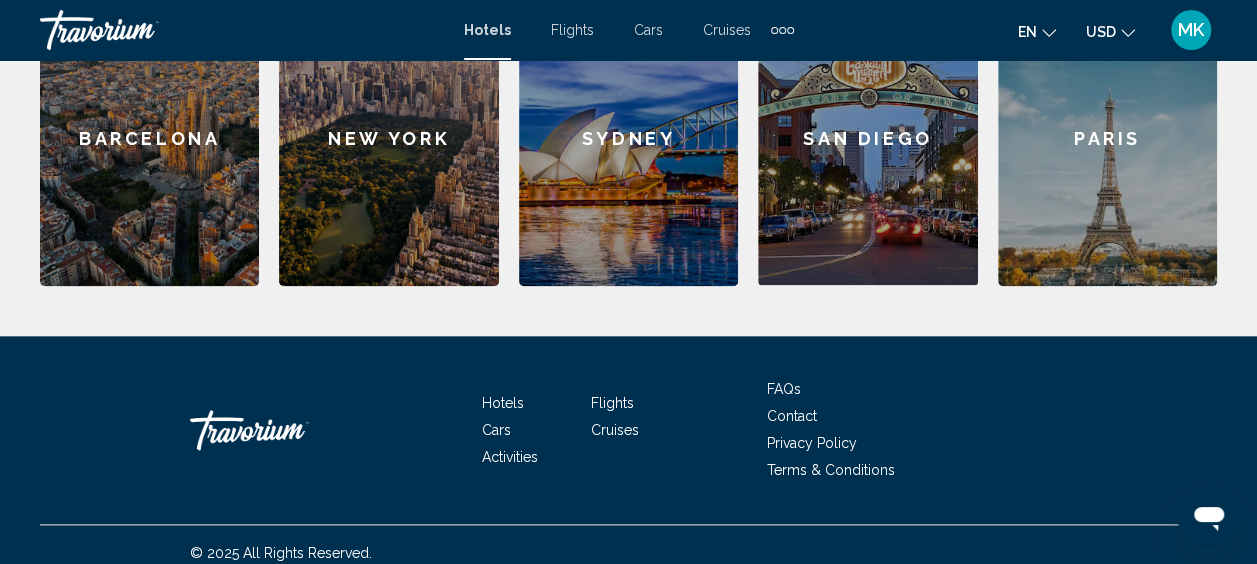 scroll, scrollTop: 136, scrollLeft: 0, axis: vertical 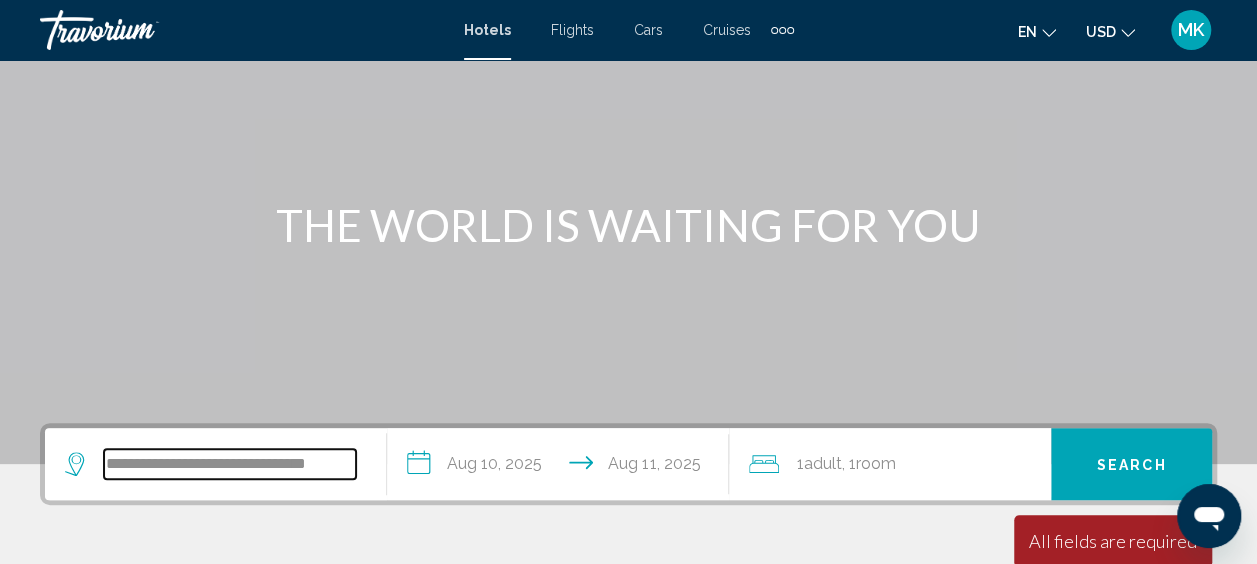 click on "**********" at bounding box center (230, 464) 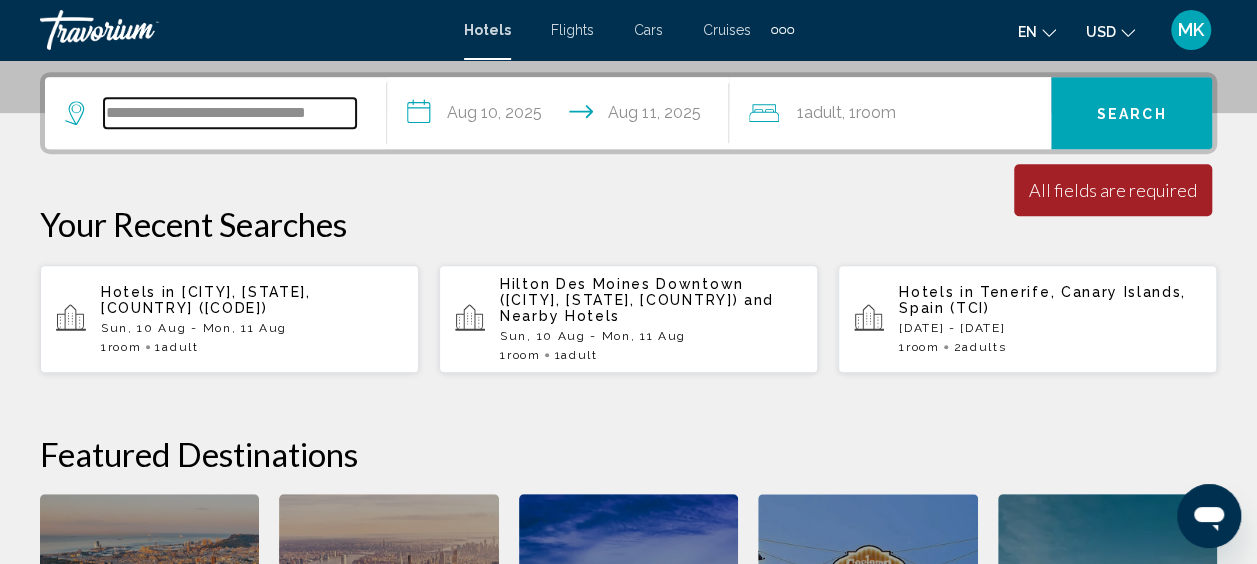 scroll, scrollTop: 494, scrollLeft: 0, axis: vertical 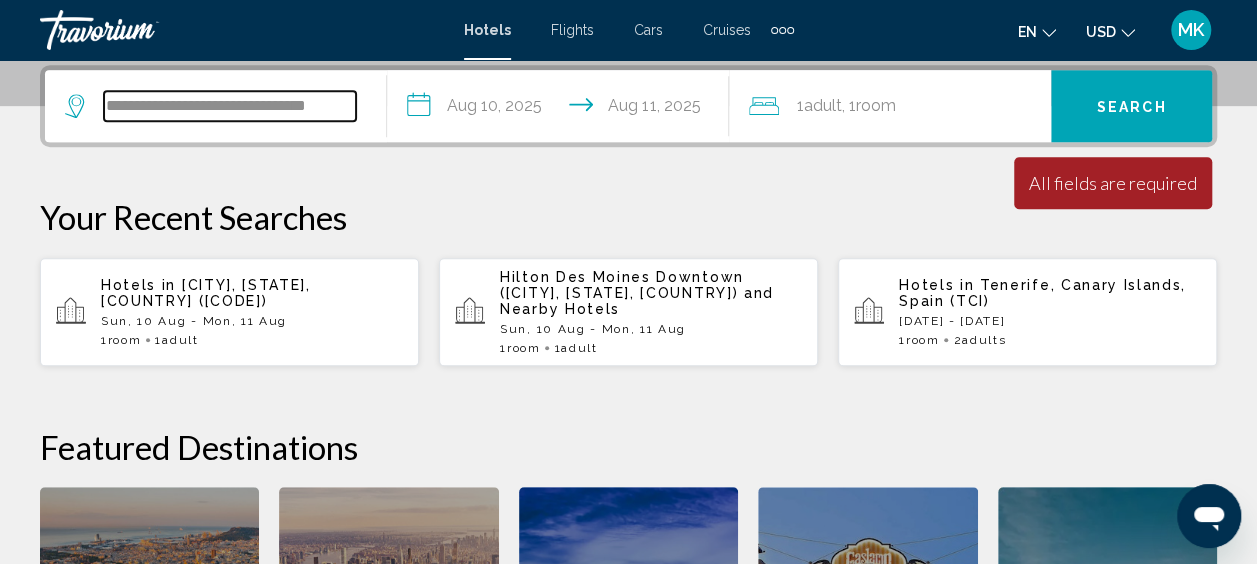 drag, startPoint x: 328, startPoint y: 104, endPoint x: 408, endPoint y: 104, distance: 80 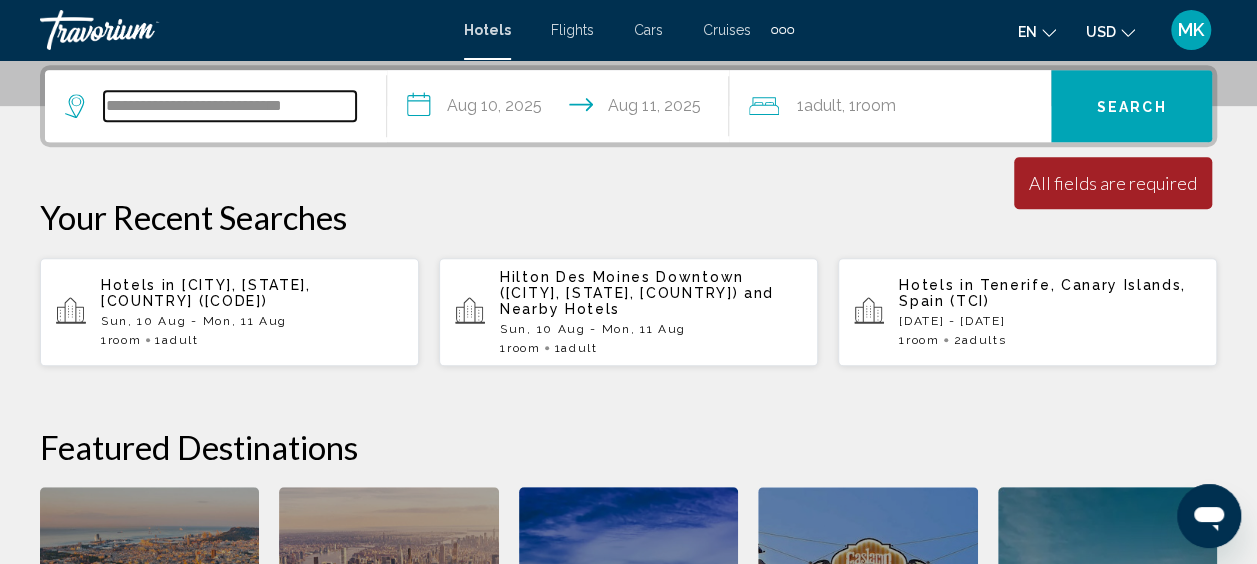 scroll, scrollTop: 0, scrollLeft: 0, axis: both 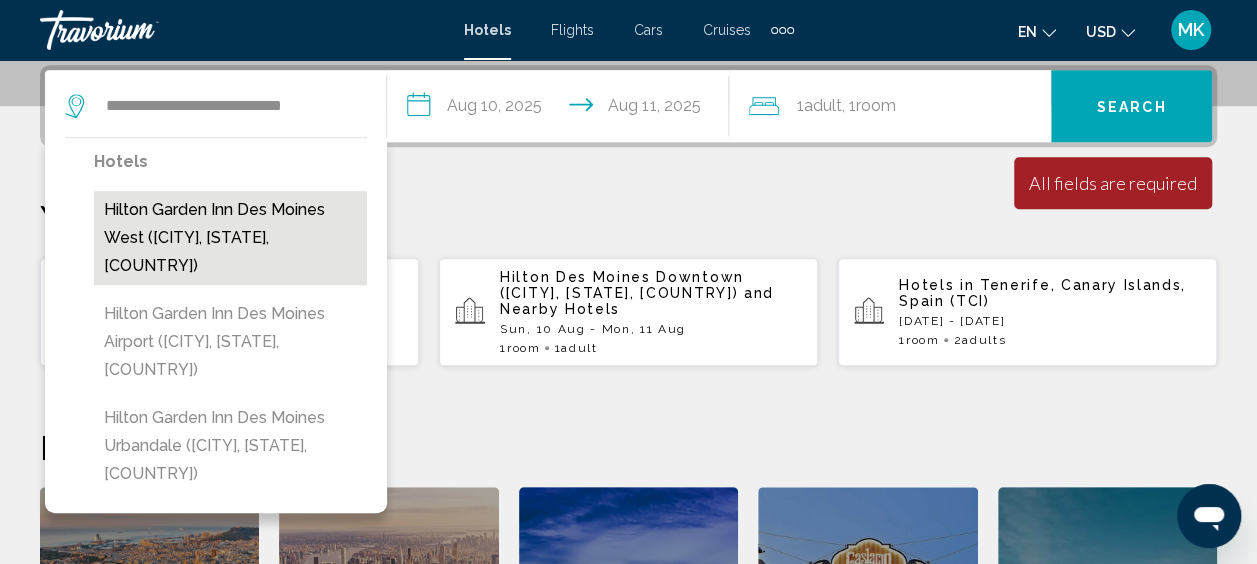 click on "Hilton Garden Inn Des Moines West ([CITY], [STATE], [COUNTRY])" at bounding box center [230, 238] 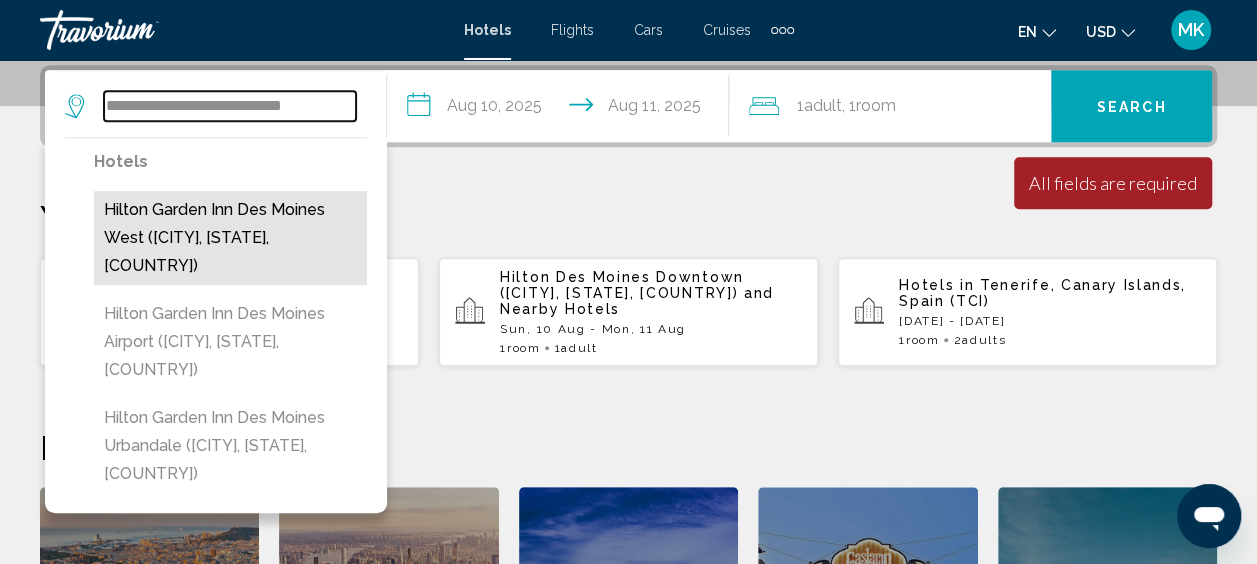 type on "**********" 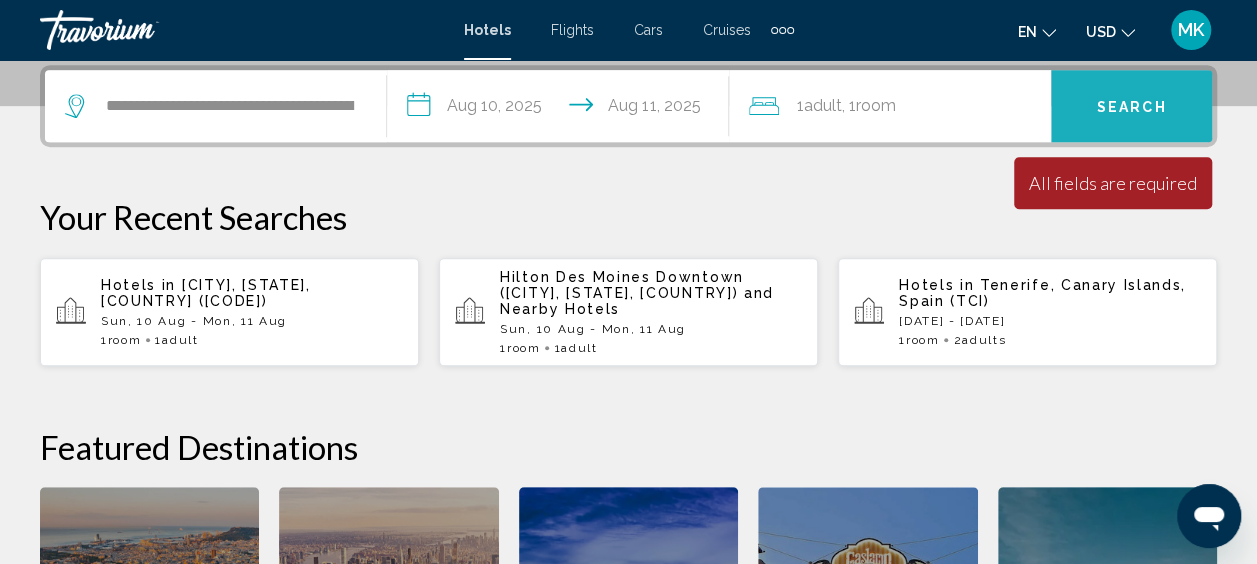 click on "Search" at bounding box center [1131, 106] 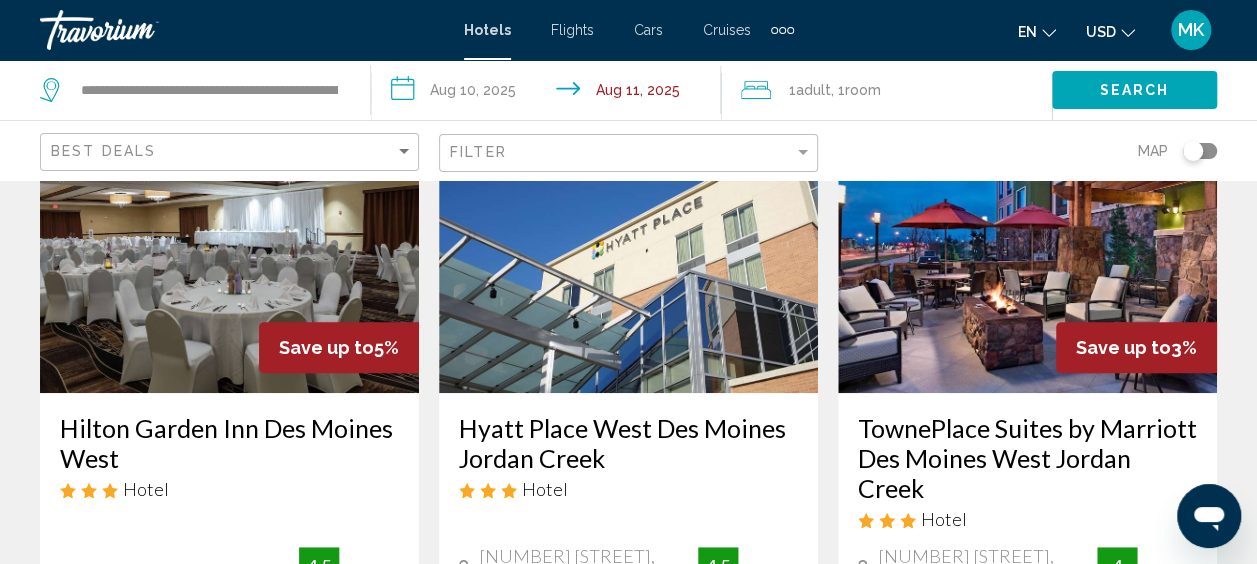 scroll, scrollTop: 200, scrollLeft: 0, axis: vertical 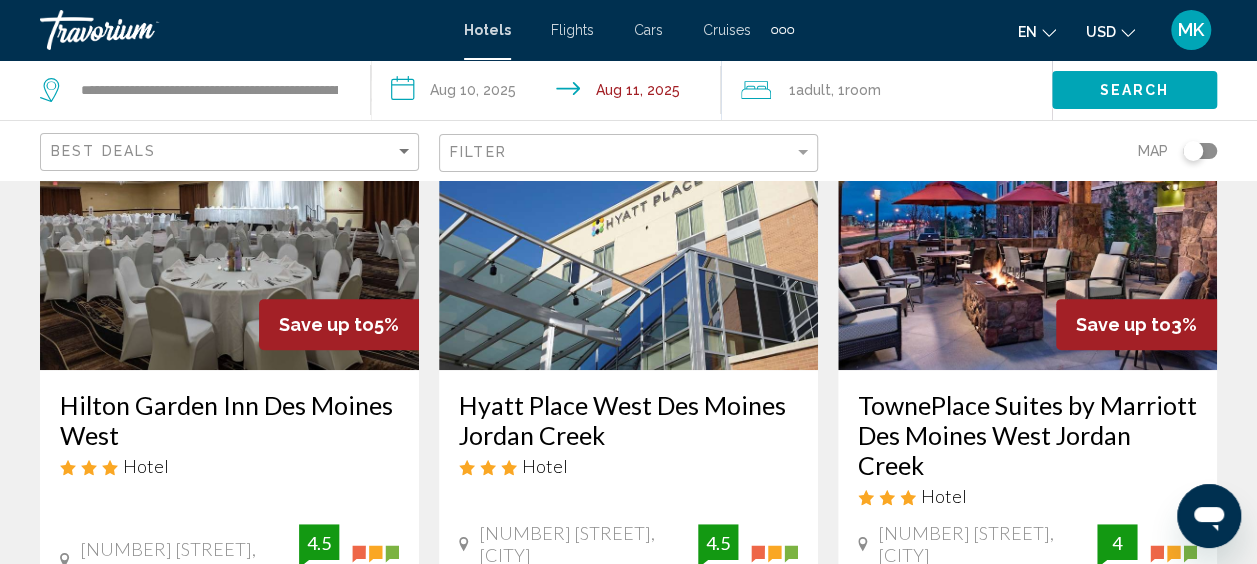 click at bounding box center (229, 210) 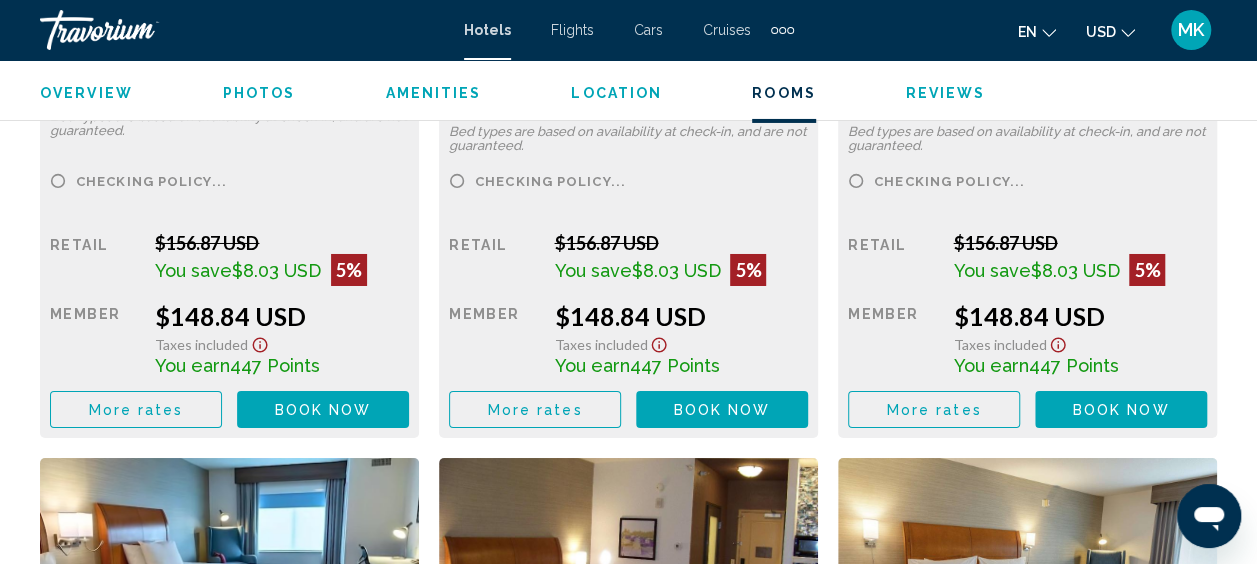 scroll, scrollTop: 3450, scrollLeft: 0, axis: vertical 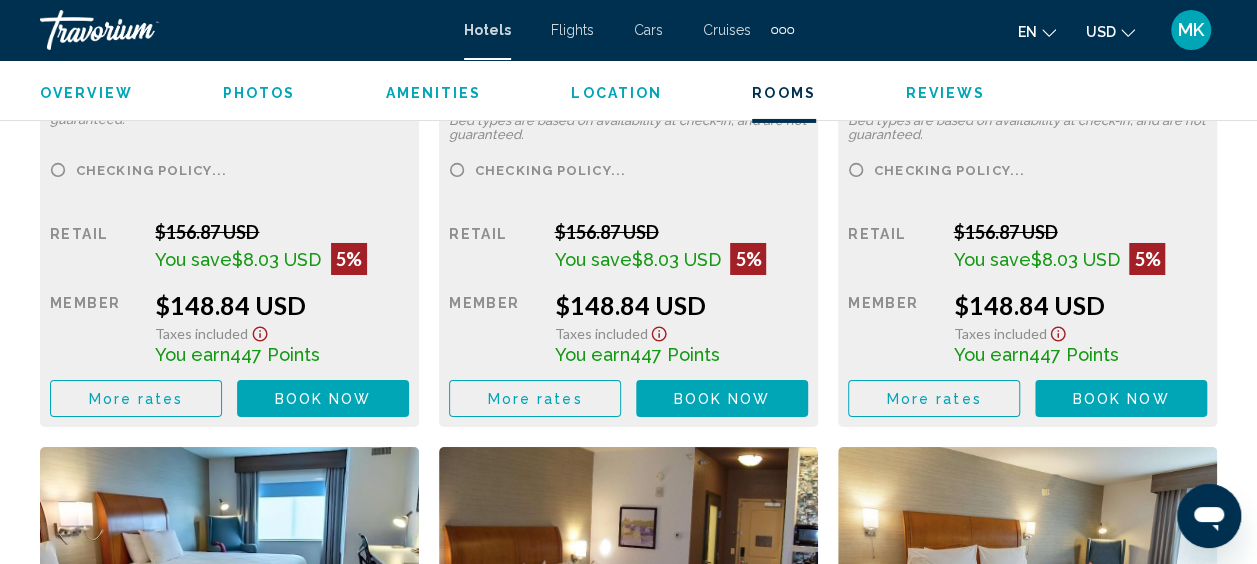 click on "Book now" at bounding box center (323, 399) 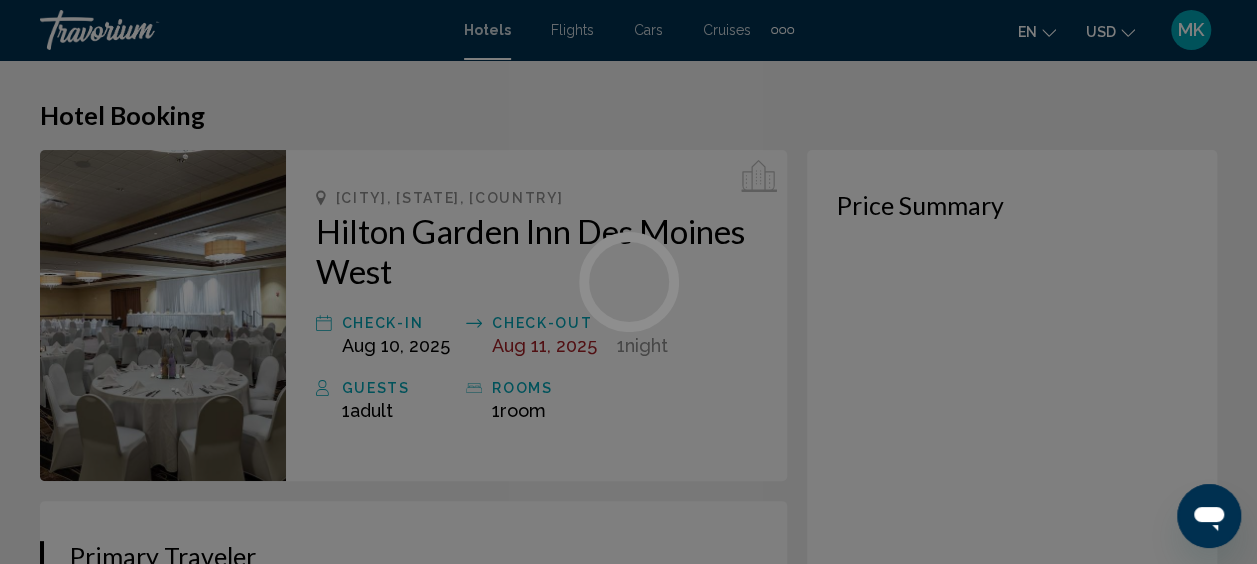 scroll, scrollTop: 147, scrollLeft: 0, axis: vertical 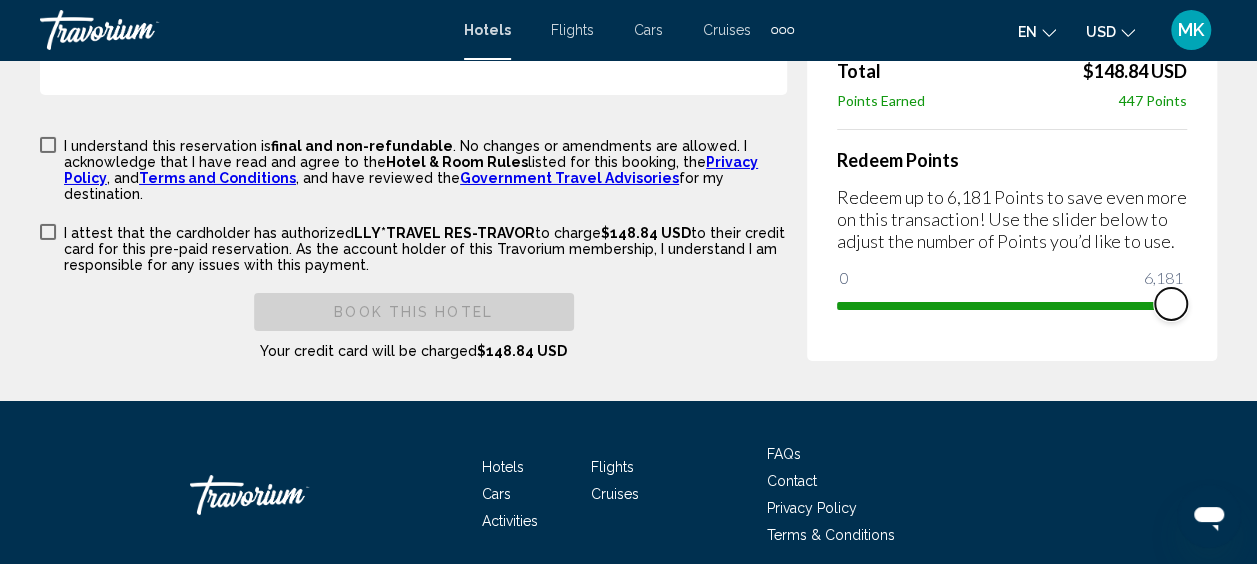 drag, startPoint x: 854, startPoint y: 286, endPoint x: 1275, endPoint y: 327, distance: 422.99173 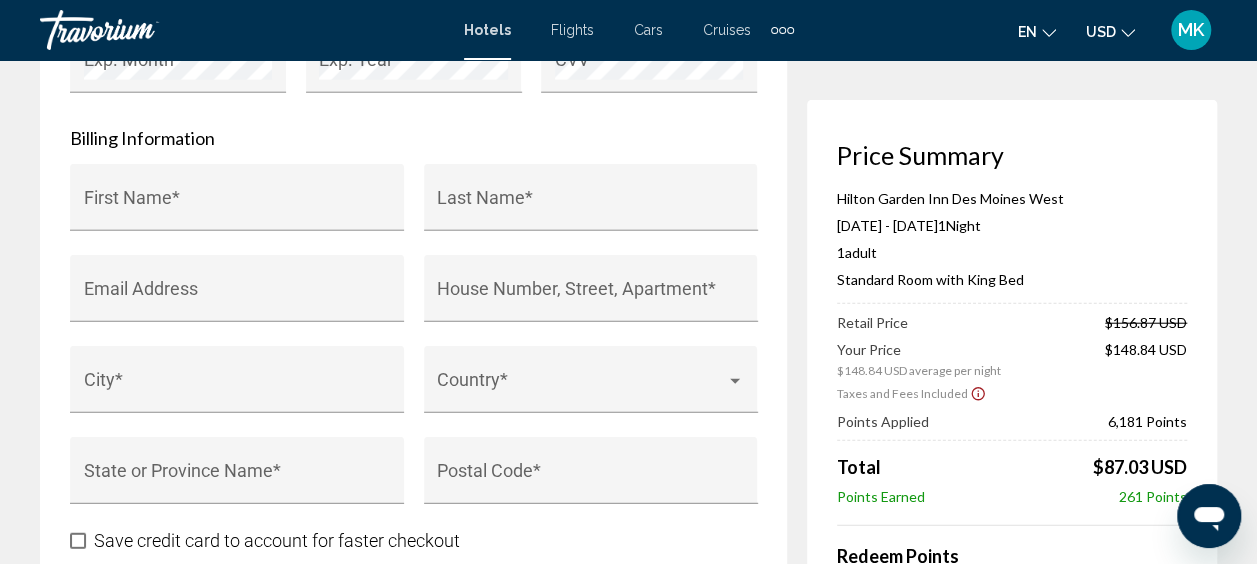 scroll, scrollTop: 2239, scrollLeft: 0, axis: vertical 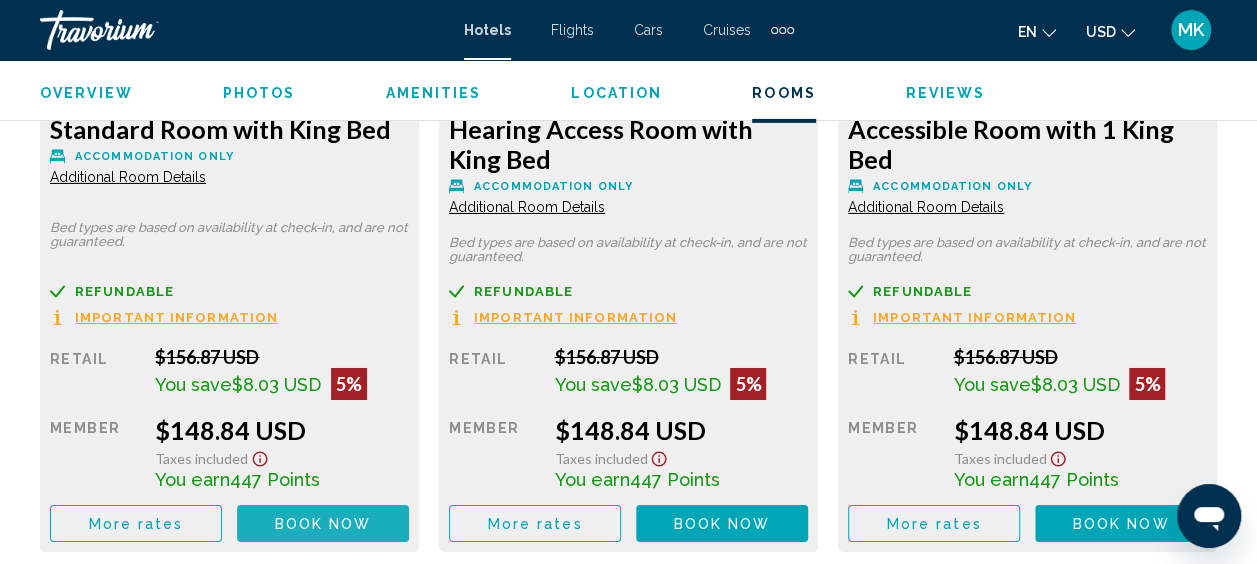 click on "Book now No longer available" at bounding box center [323, 523] 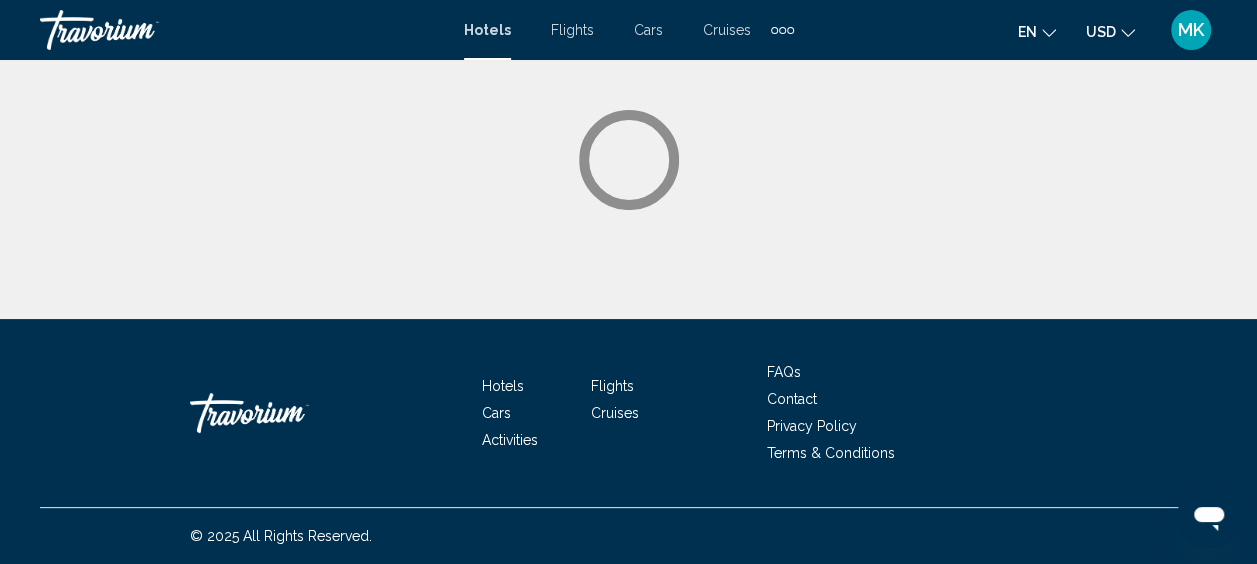 scroll, scrollTop: 0, scrollLeft: 0, axis: both 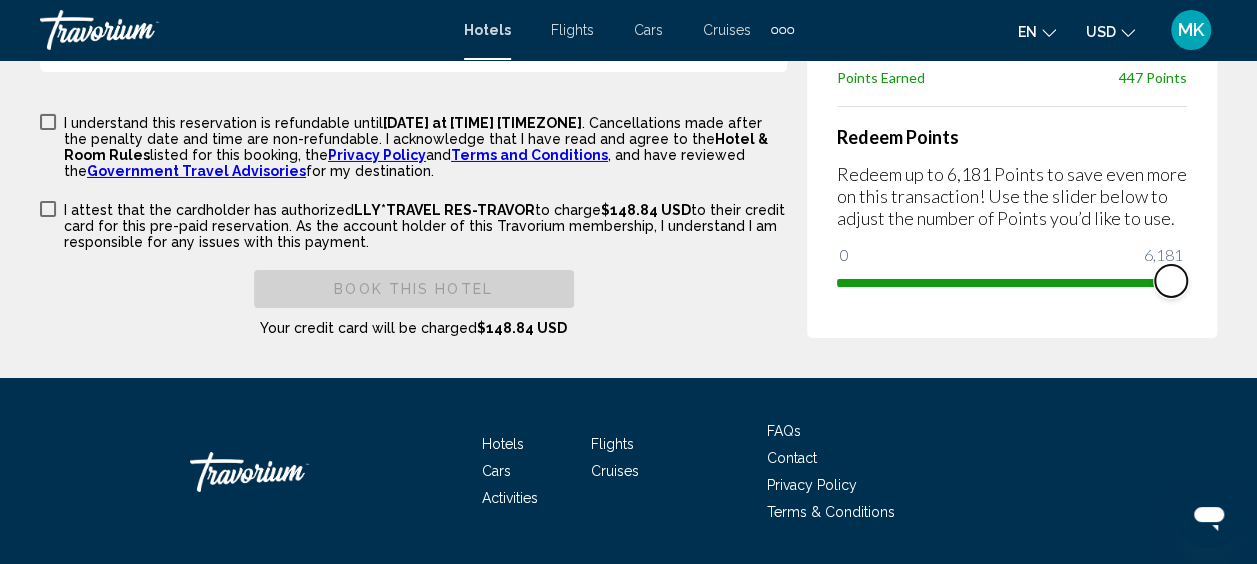 drag, startPoint x: 858, startPoint y: 284, endPoint x: 1275, endPoint y: 324, distance: 418.91406 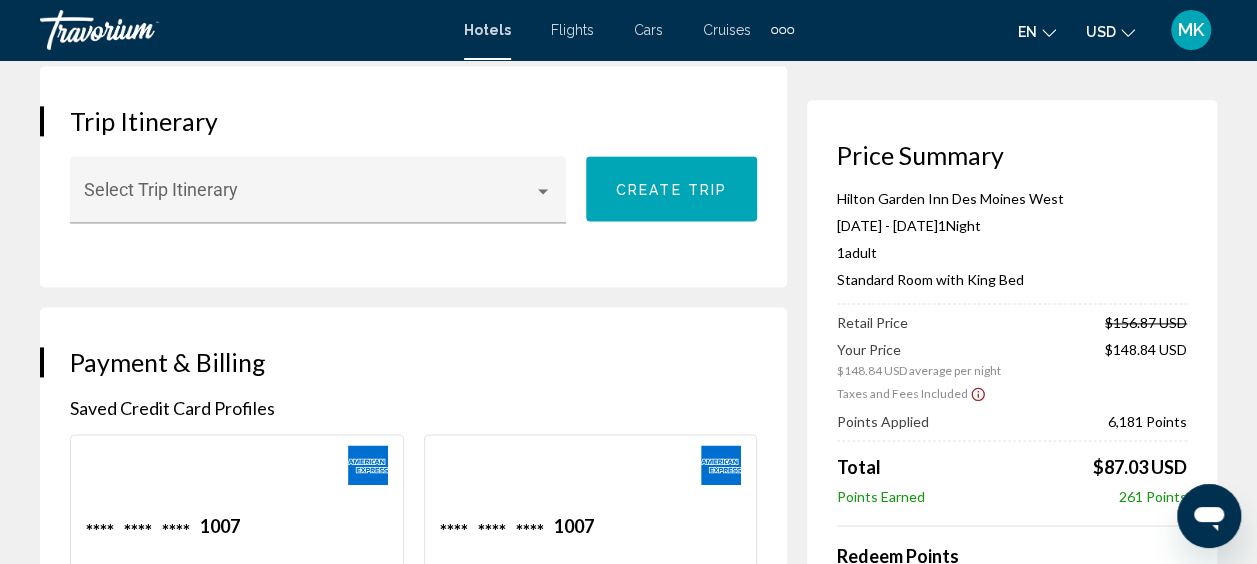 scroll, scrollTop: 1426, scrollLeft: 0, axis: vertical 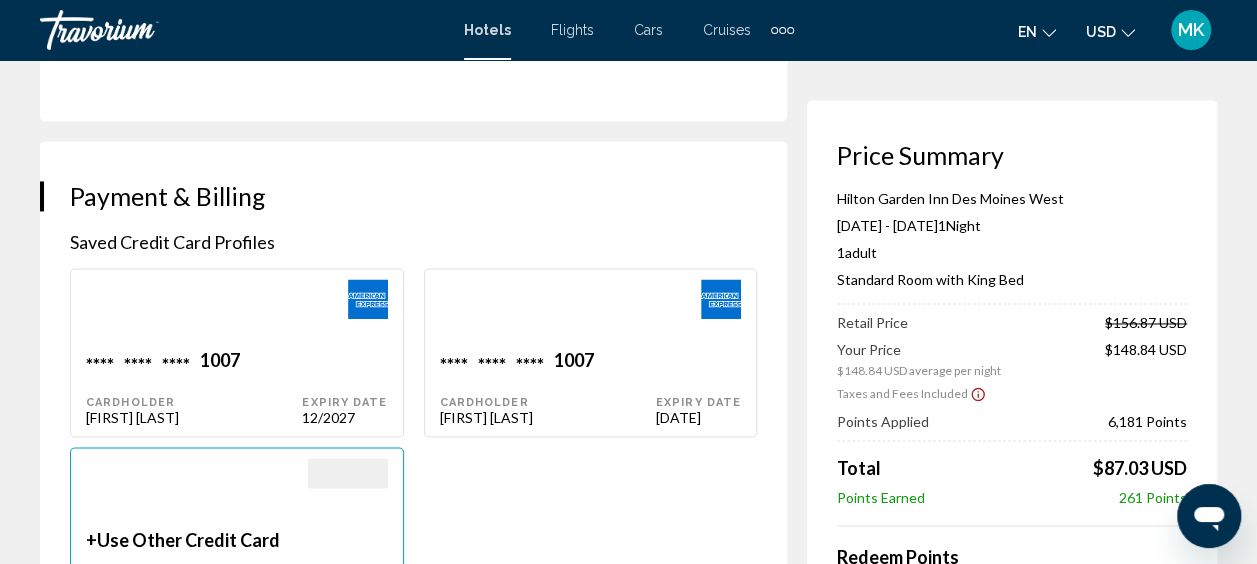 click on "****" at bounding box center (176, 362) 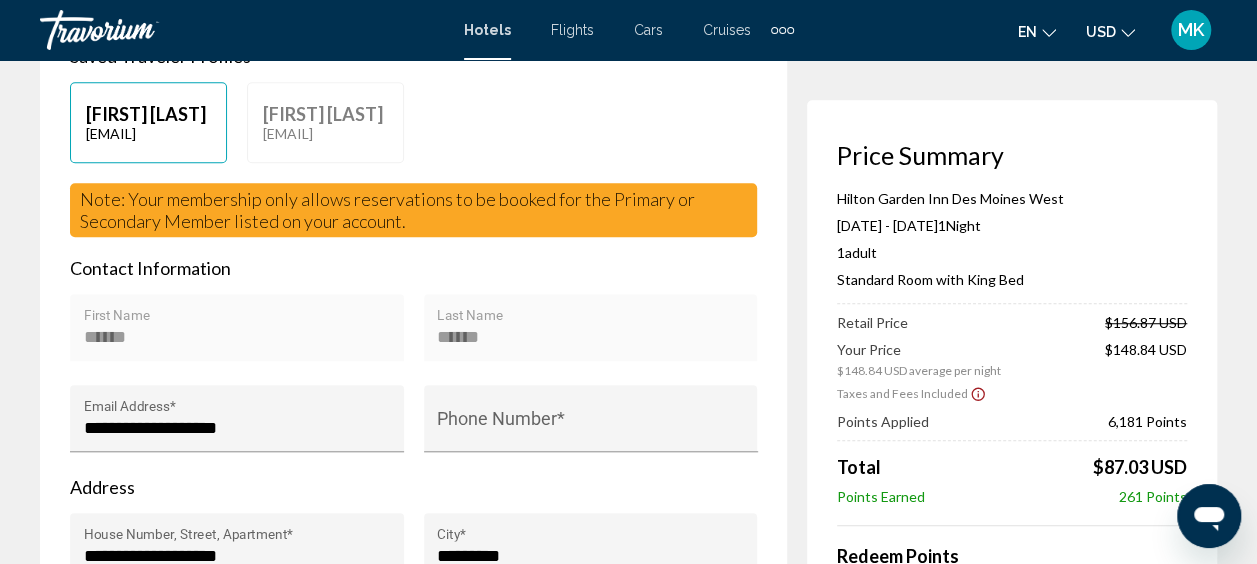 scroll, scrollTop: 520, scrollLeft: 0, axis: vertical 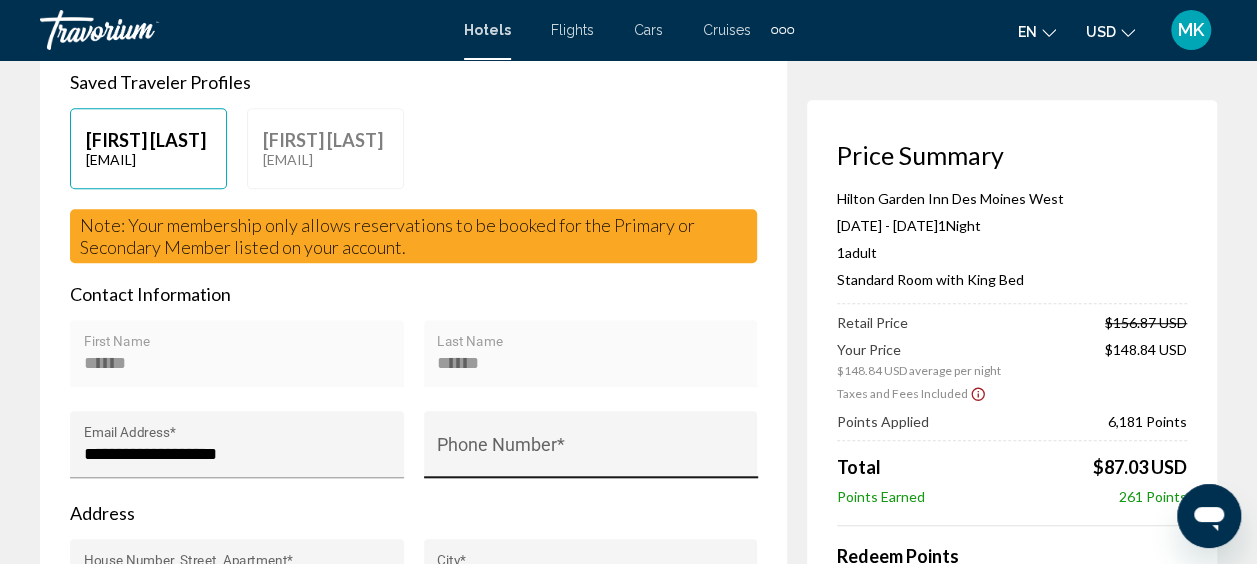 click on "Phone Number  *" at bounding box center [590, 450] 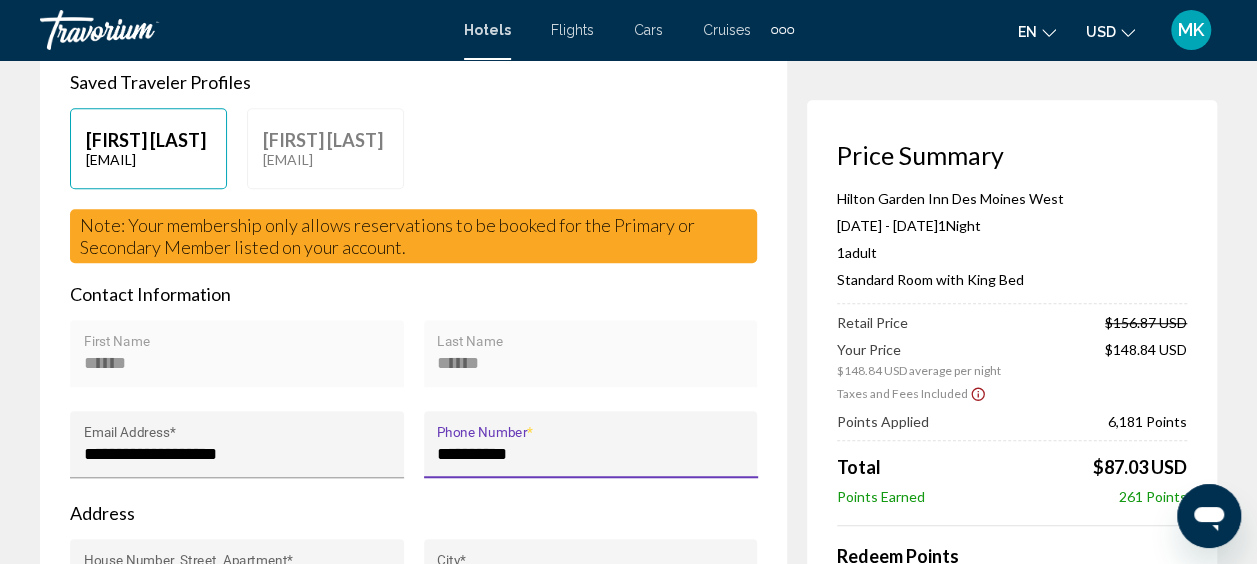 type on "**********" 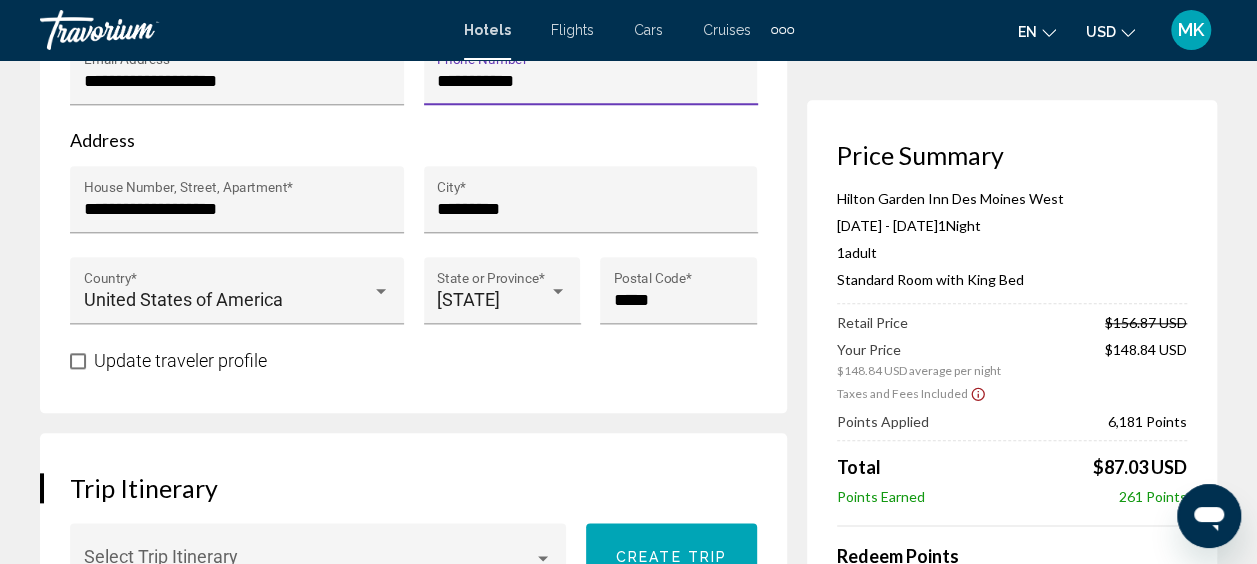 scroll, scrollTop: 924, scrollLeft: 0, axis: vertical 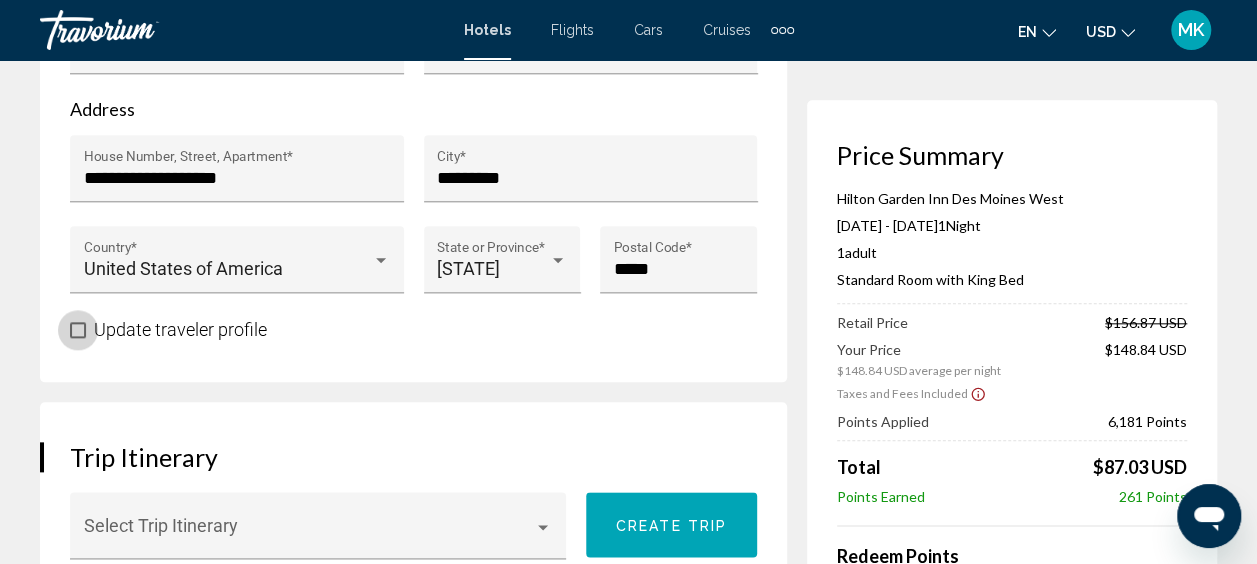 click at bounding box center (78, 330) 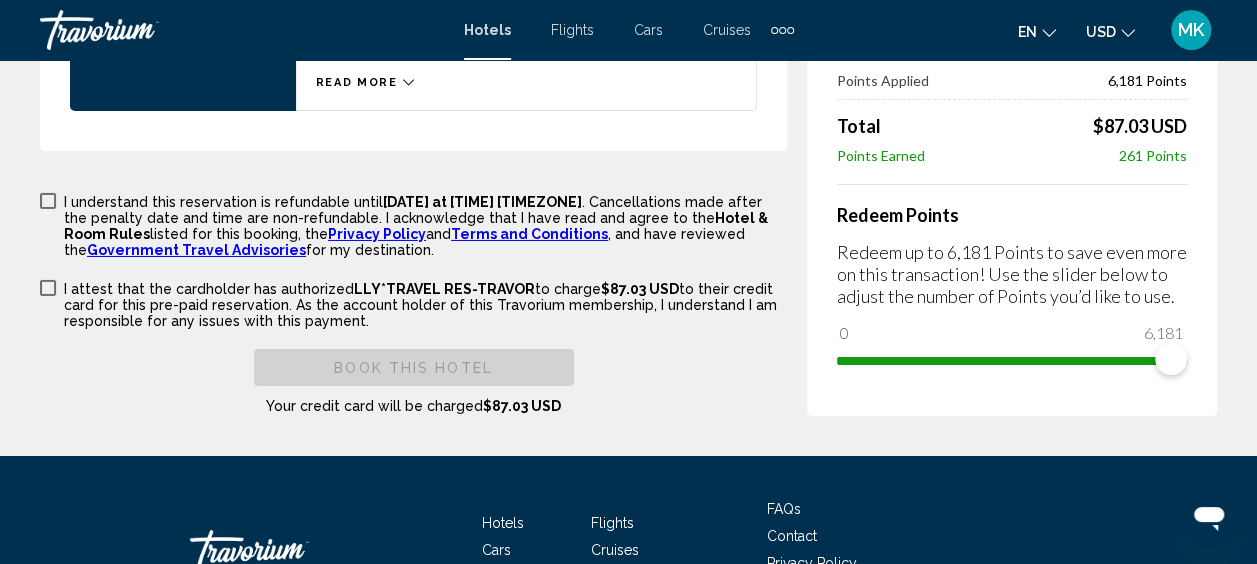 scroll, scrollTop: 3306, scrollLeft: 0, axis: vertical 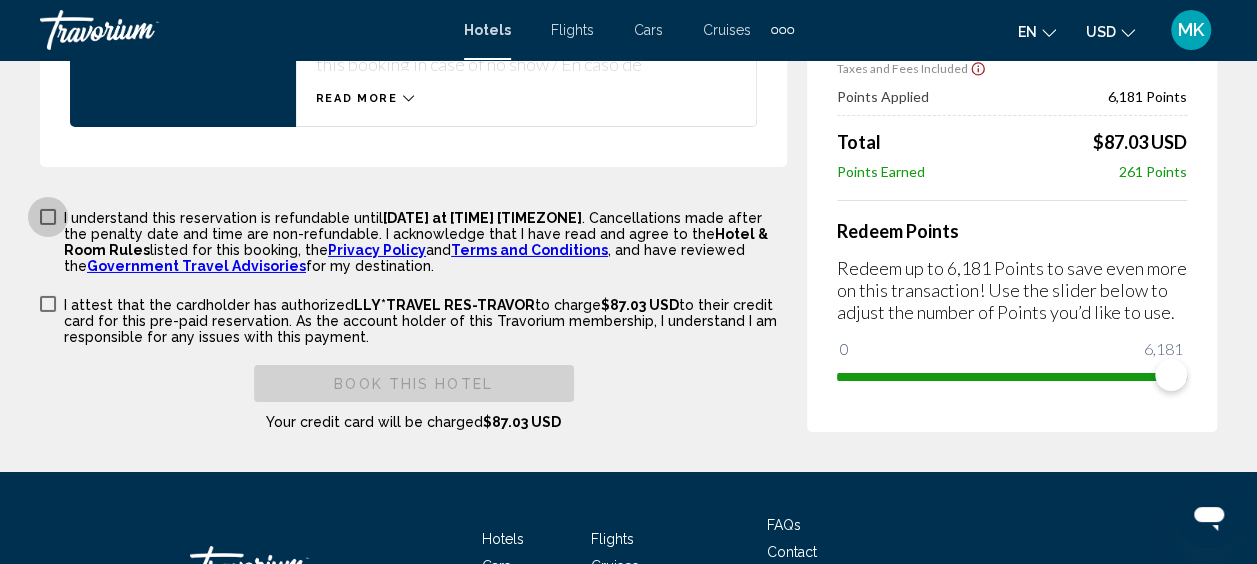 click at bounding box center [48, 217] 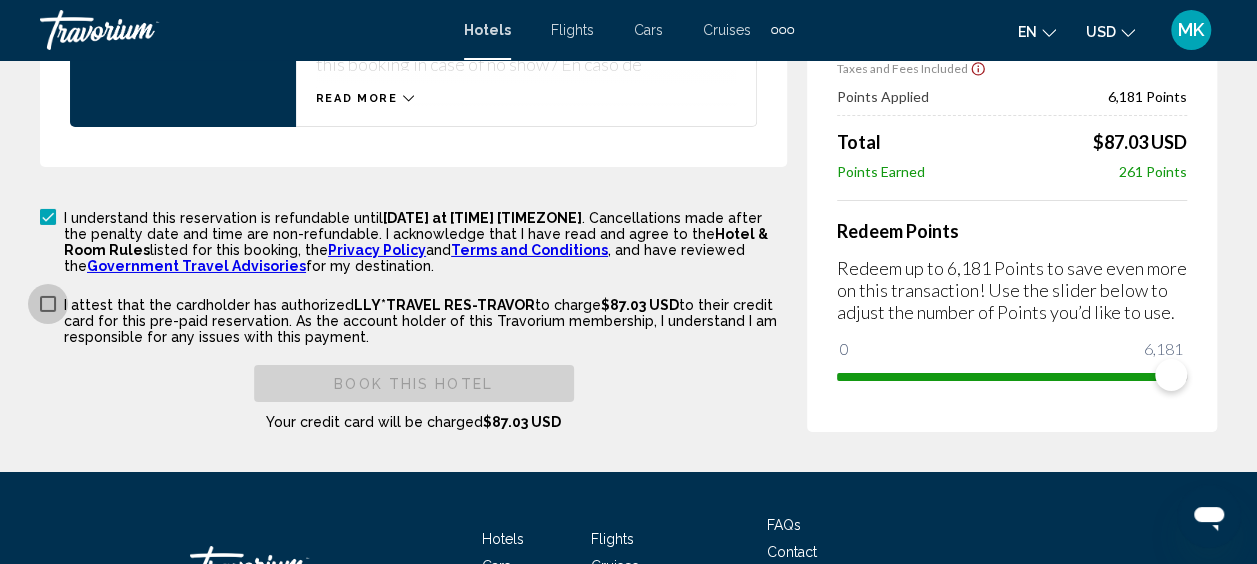 click at bounding box center [48, 304] 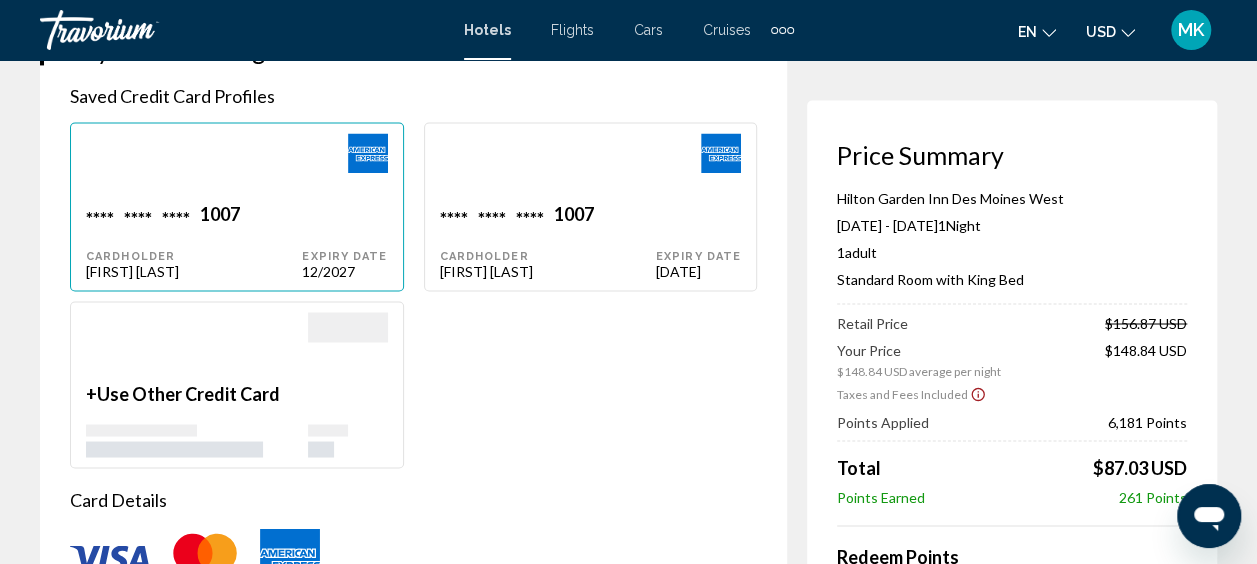 scroll, scrollTop: 1877, scrollLeft: 0, axis: vertical 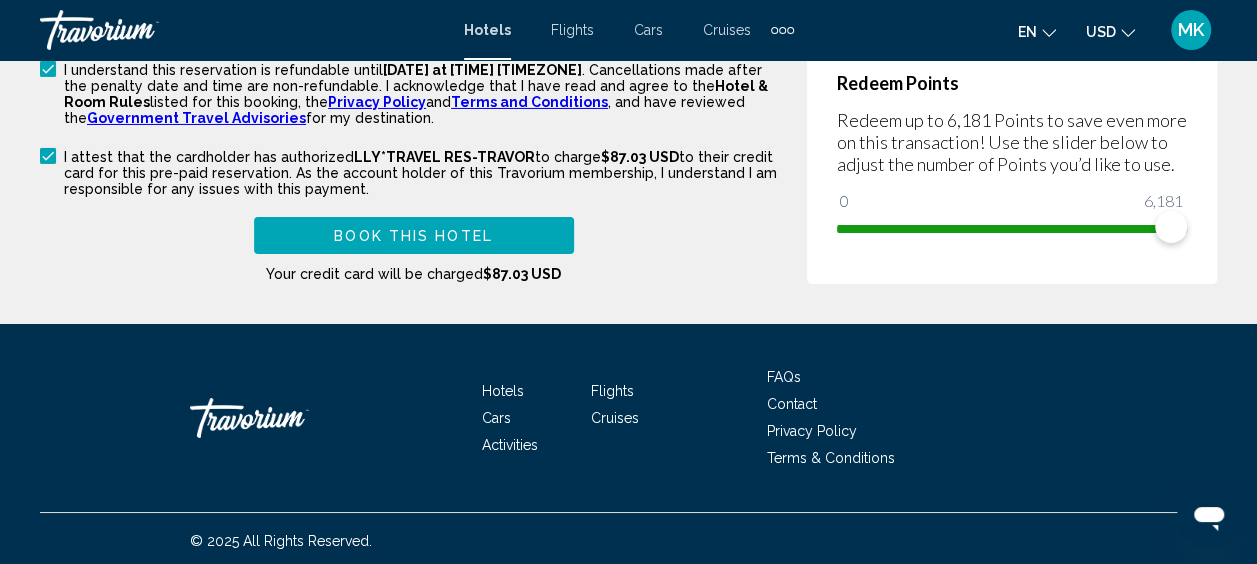 click on "Book this hotel" at bounding box center [413, 236] 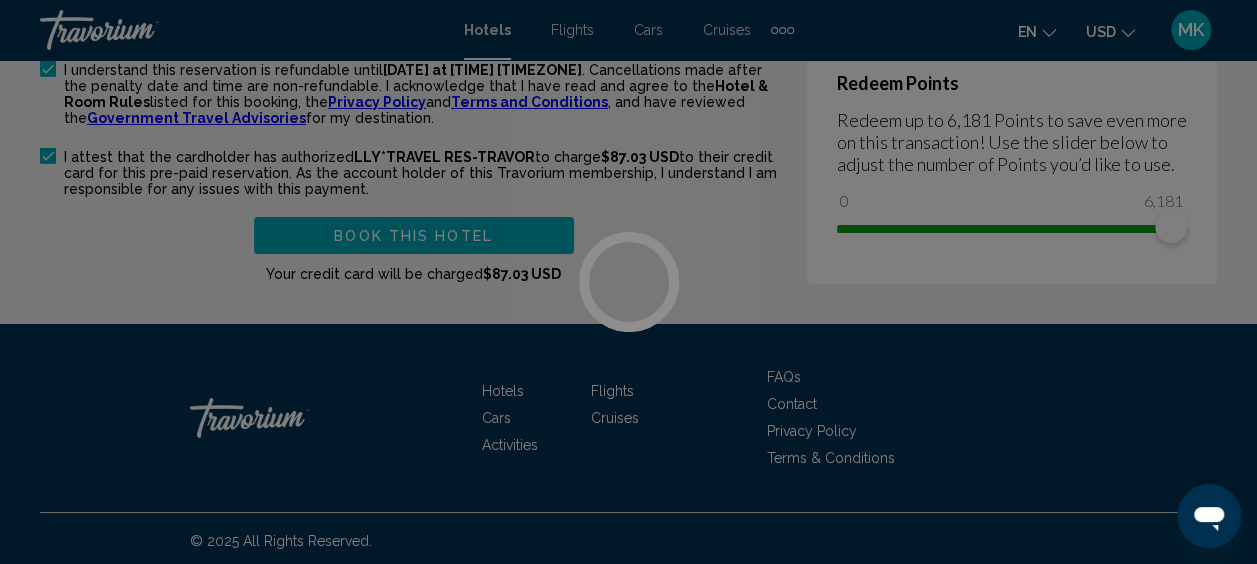 scroll, scrollTop: 0, scrollLeft: 0, axis: both 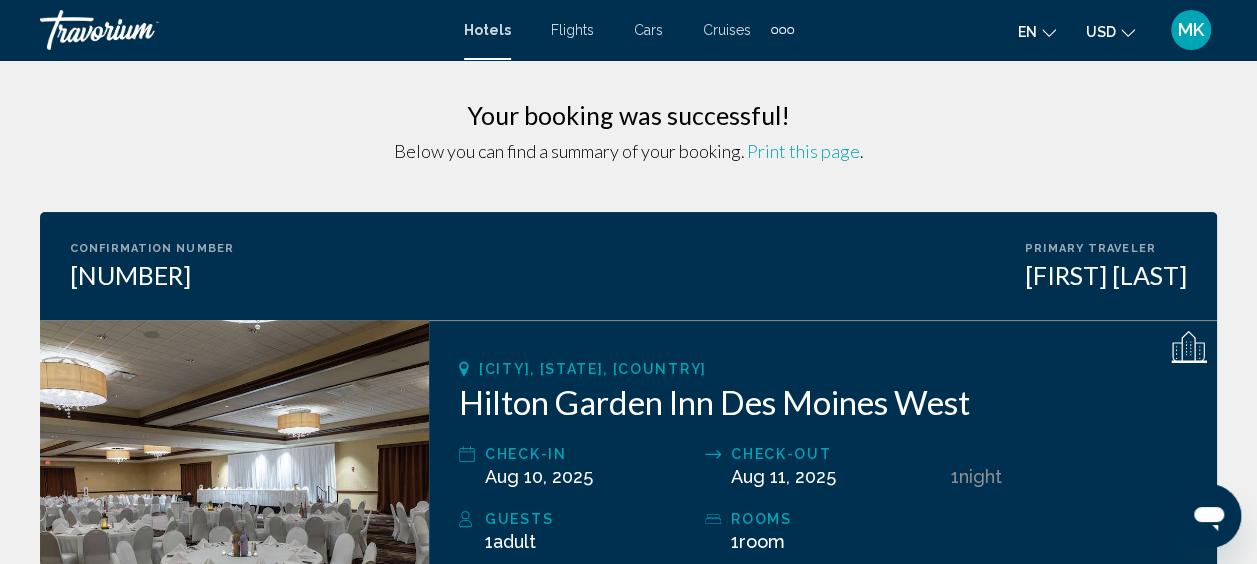 click on "Hotels" at bounding box center [487, 30] 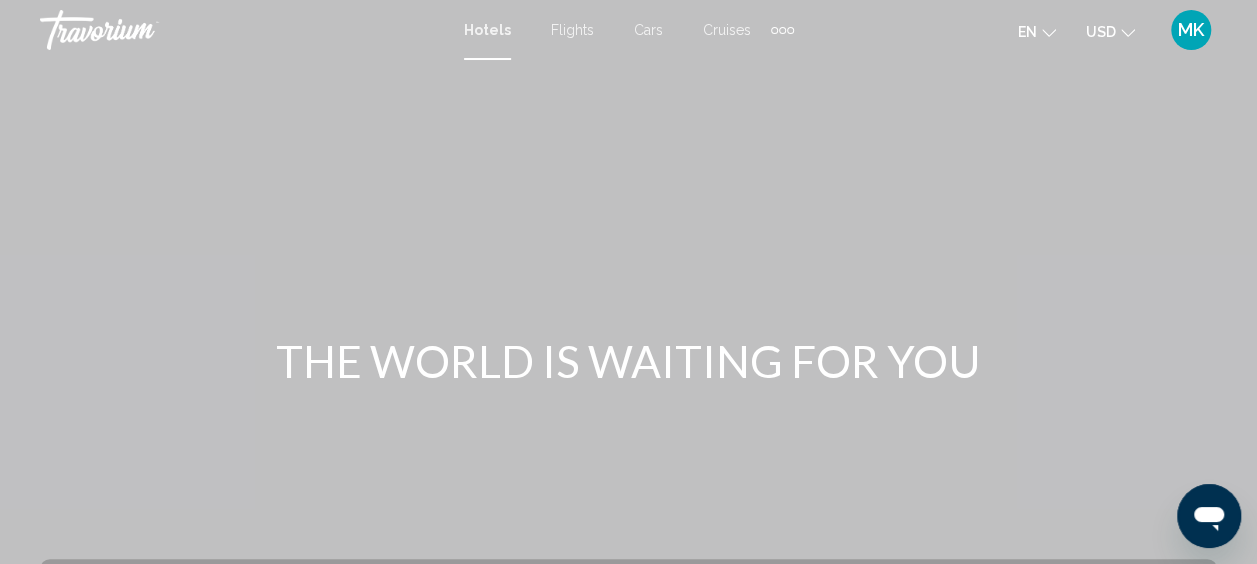 click on "Hotels Flights Cars Cruises Activities Hotels Flights Cars Cruises Activities en
English Español Français Italiano Português русский USD
USD ($) MXN (Mex$) CAD (Can$) GBP (£) EUR (€) AUD (A$) NZD (NZ$) CNY (CN¥) MK Login" at bounding box center [628, 30] 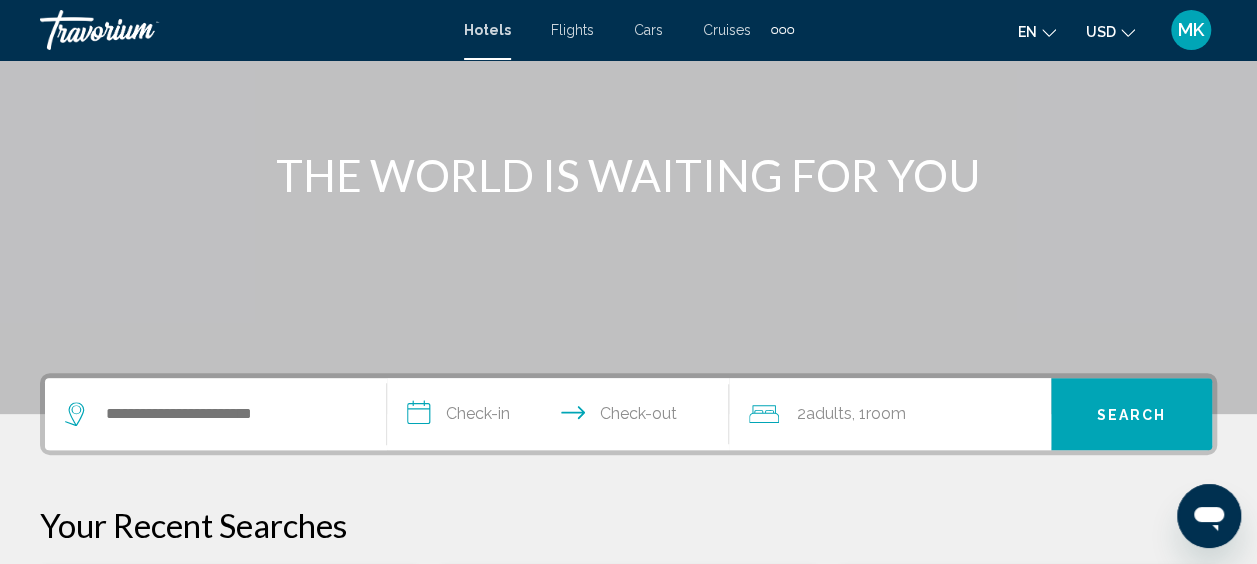 scroll, scrollTop: 200, scrollLeft: 0, axis: vertical 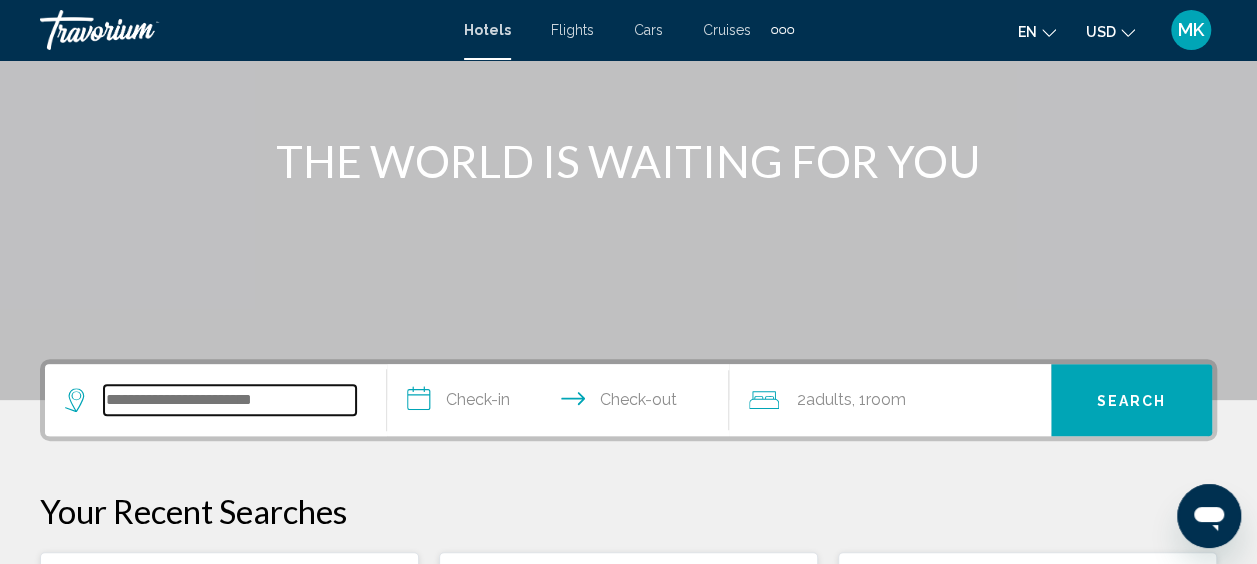 click at bounding box center (230, 400) 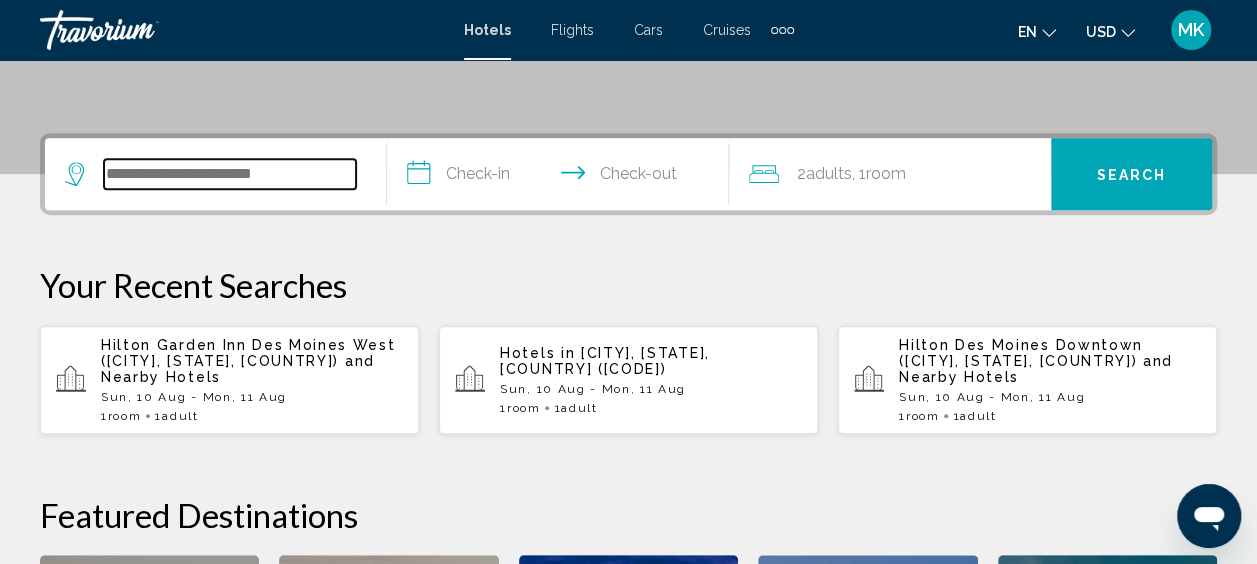 scroll, scrollTop: 494, scrollLeft: 0, axis: vertical 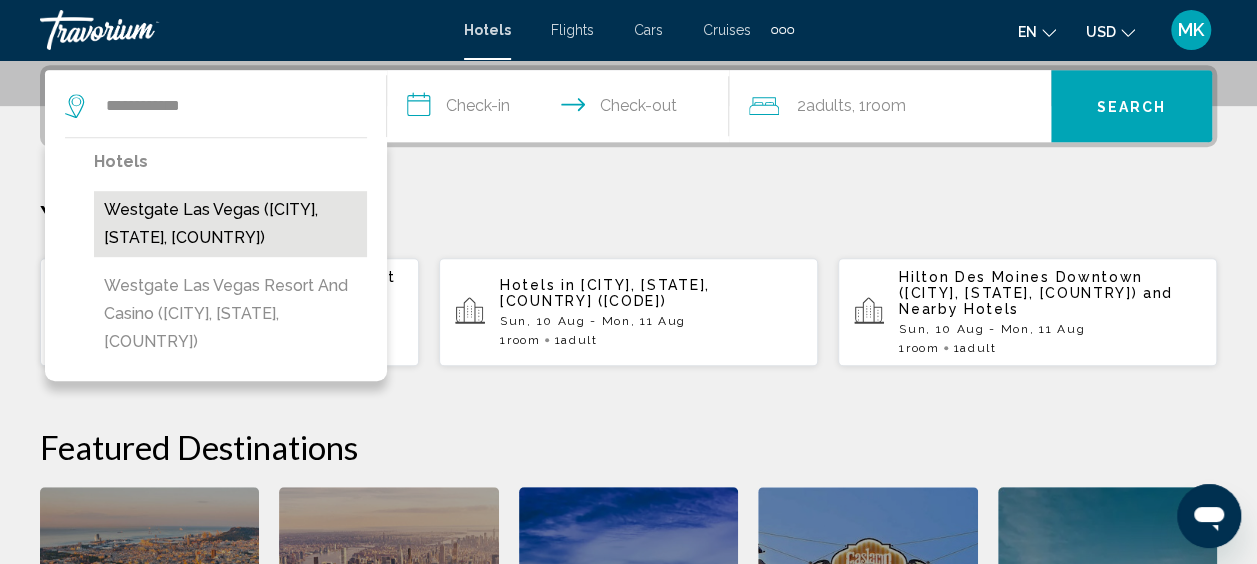 click on "Westgate Las Vegas ([CITY], [STATE], [COUNTRY])" at bounding box center (230, 224) 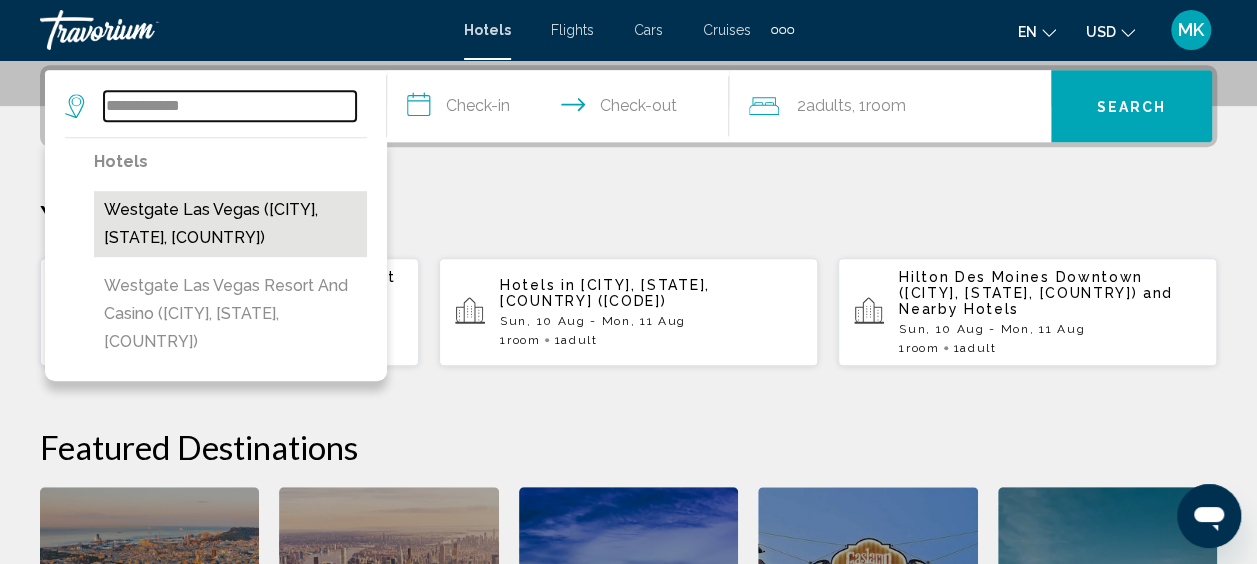 type on "**********" 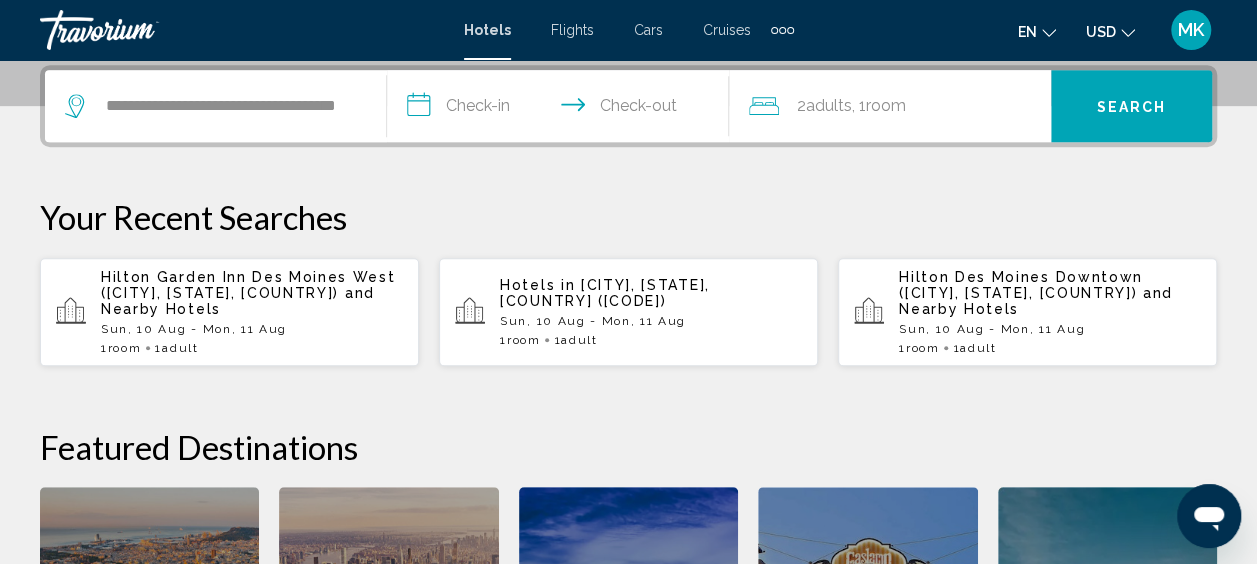 click on "**********" at bounding box center [562, 109] 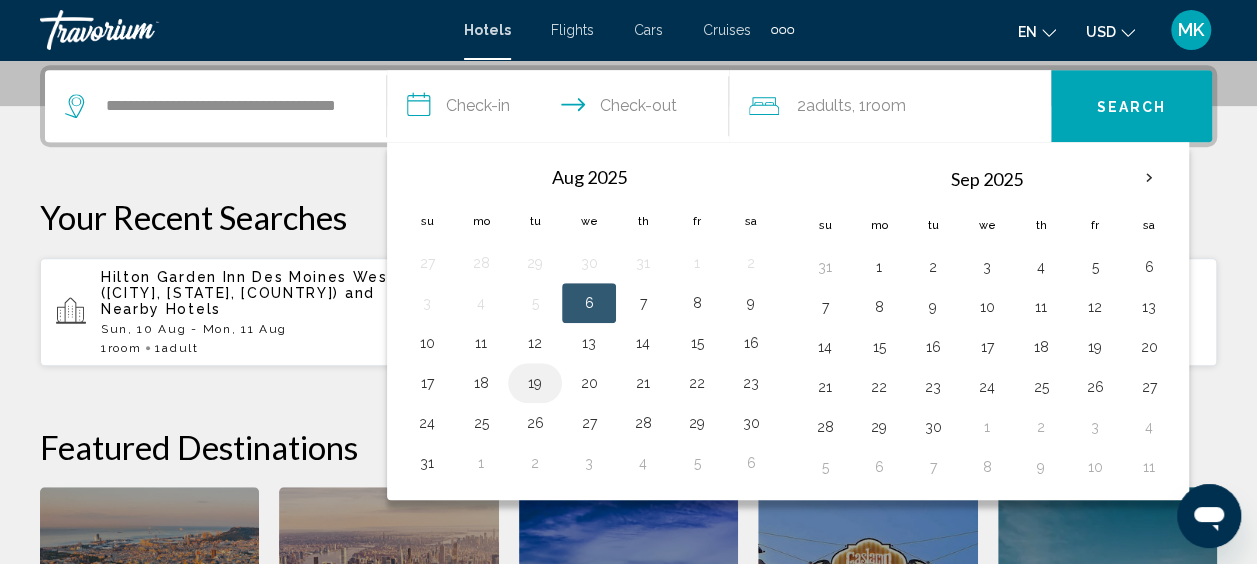 click on "19" at bounding box center [535, 383] 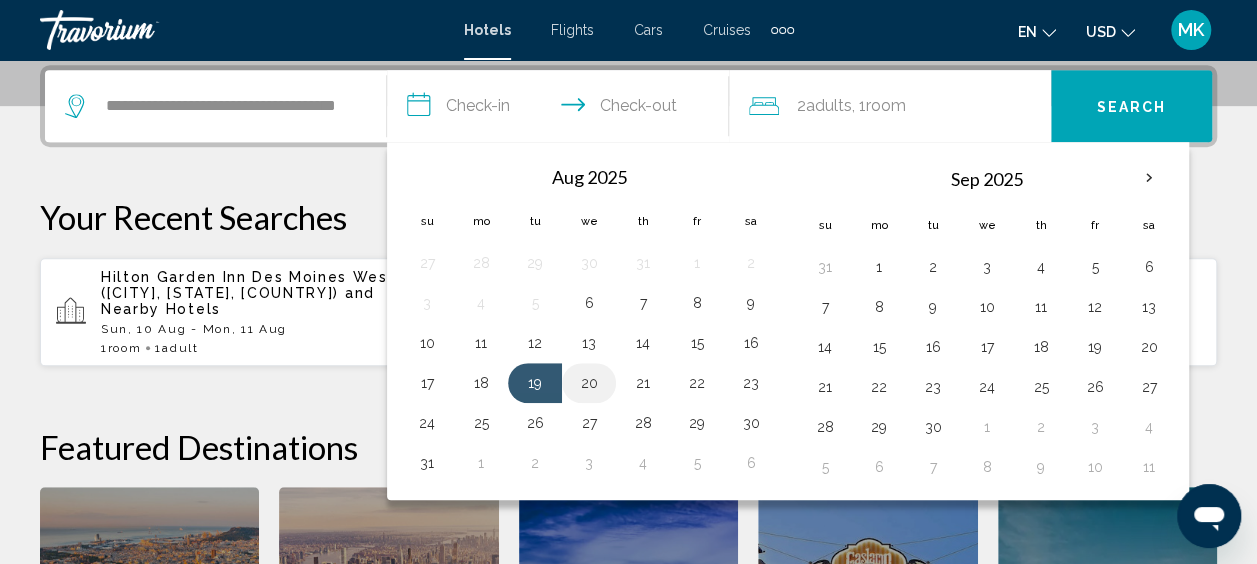 click on "20" at bounding box center (589, 383) 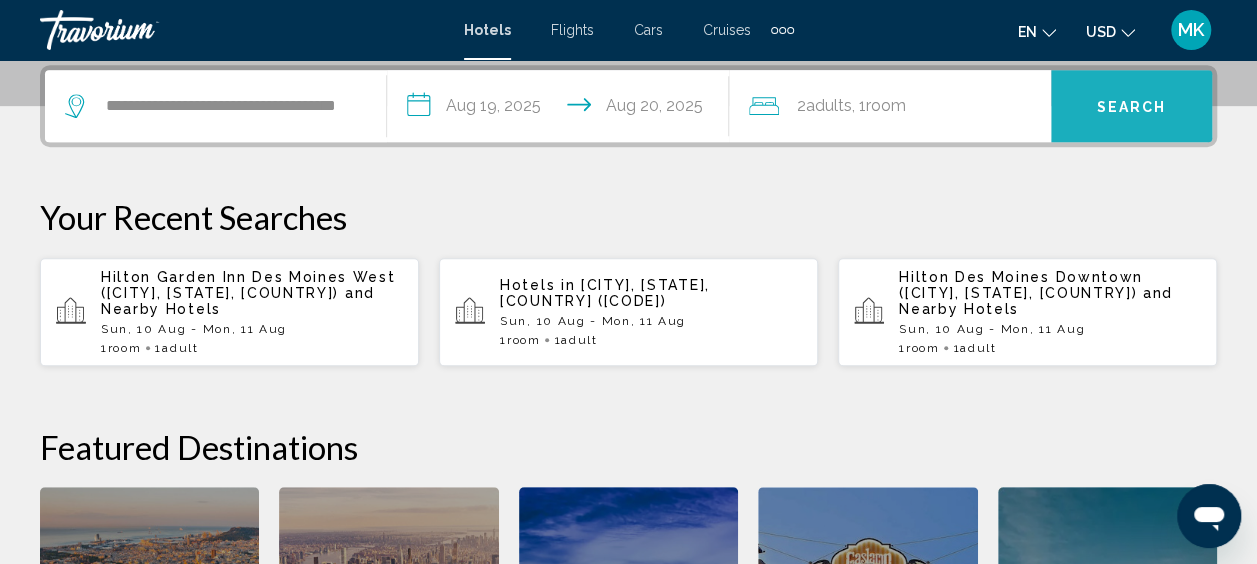 click on "Search" at bounding box center (1132, 107) 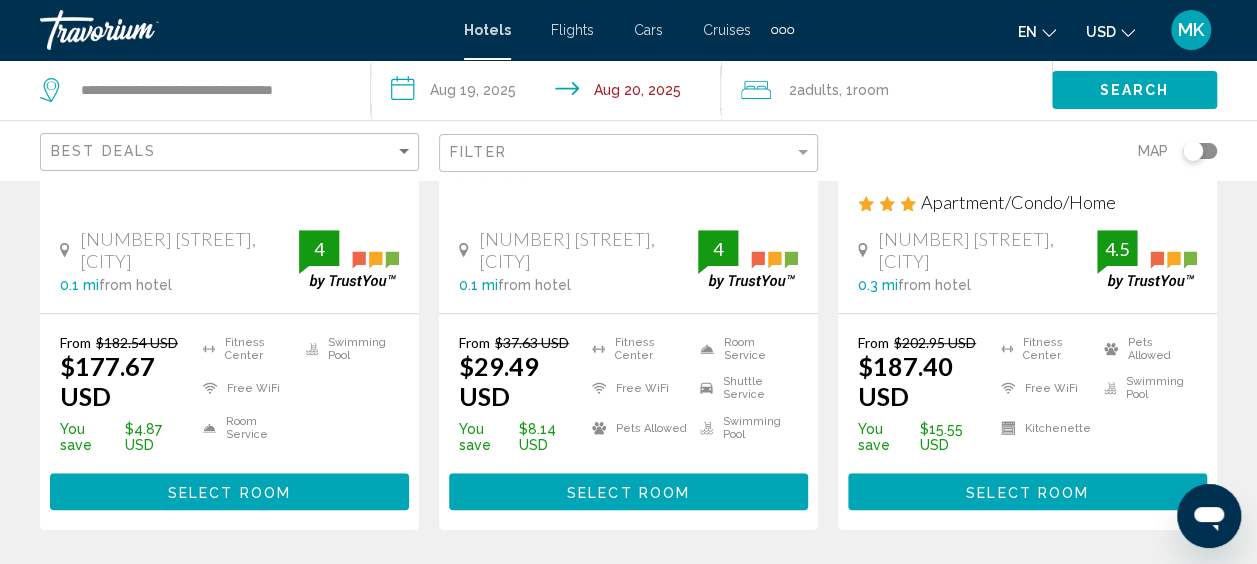 scroll, scrollTop: 0, scrollLeft: 0, axis: both 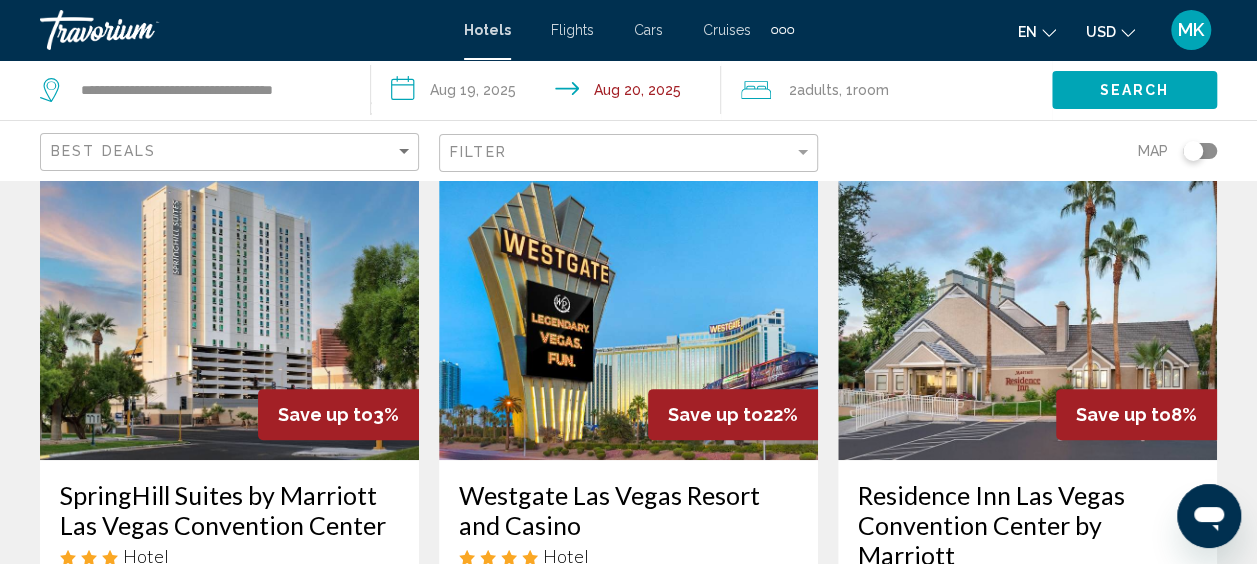 click at bounding box center [628, 300] 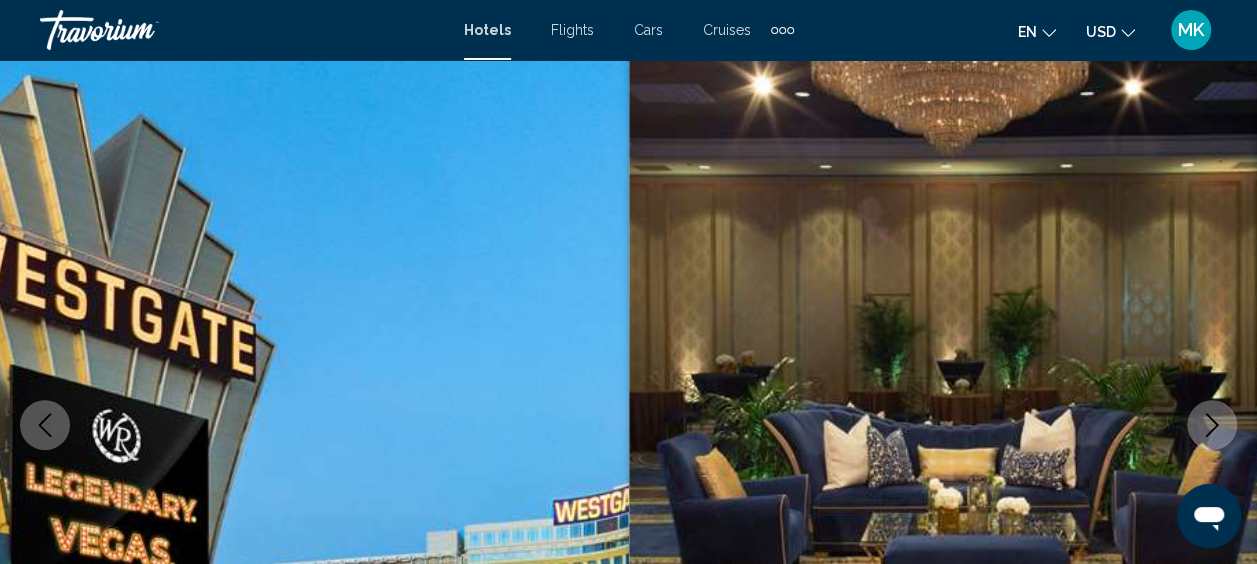 scroll, scrollTop: 253, scrollLeft: 0, axis: vertical 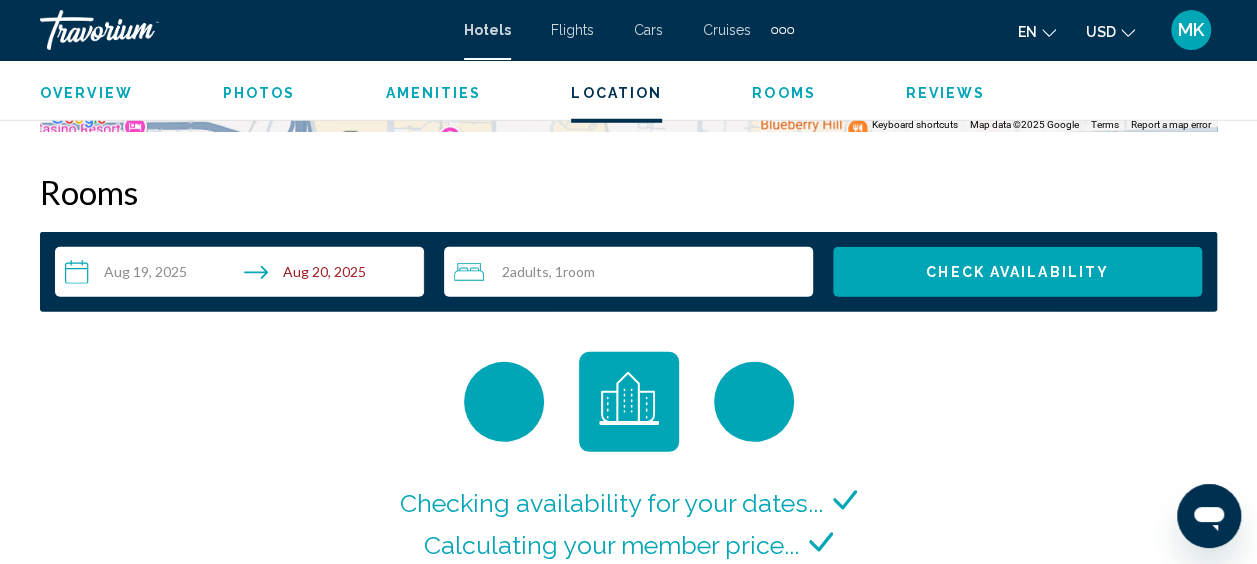 click on "**********" at bounding box center (243, 275) 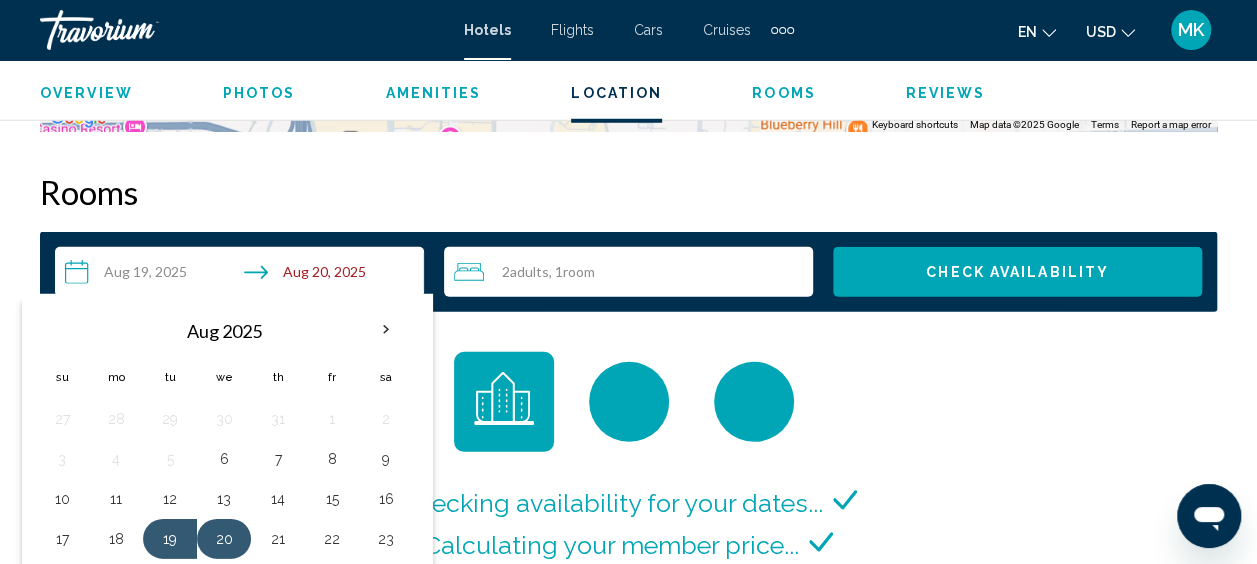 click on "20" at bounding box center [224, 539] 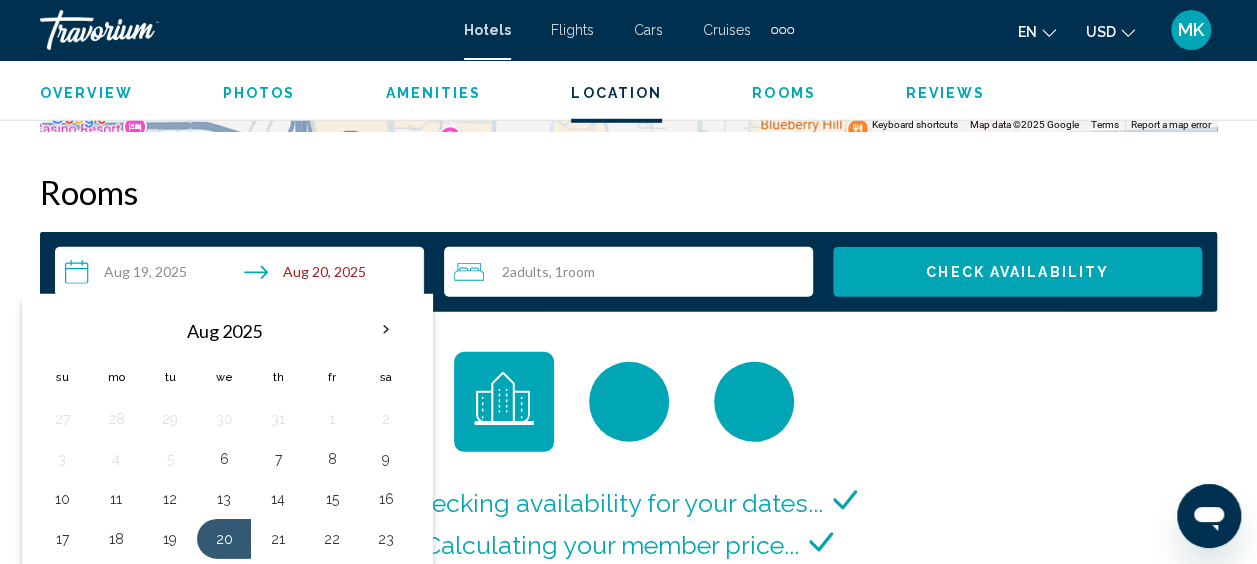scroll, scrollTop: 2963, scrollLeft: 0, axis: vertical 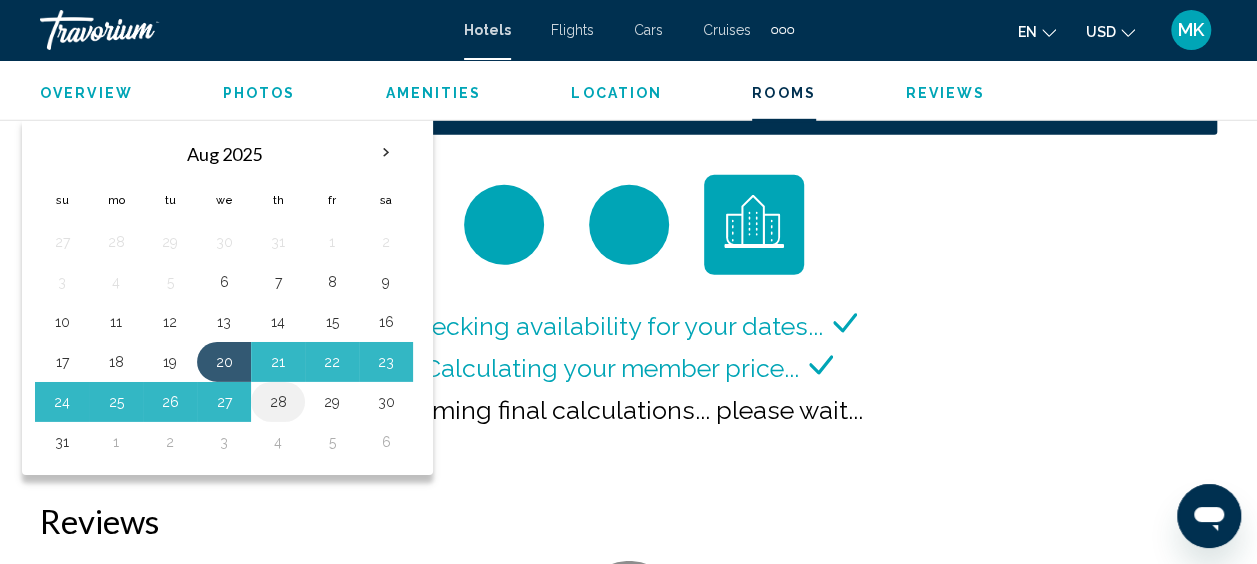 click on "28" at bounding box center [278, 402] 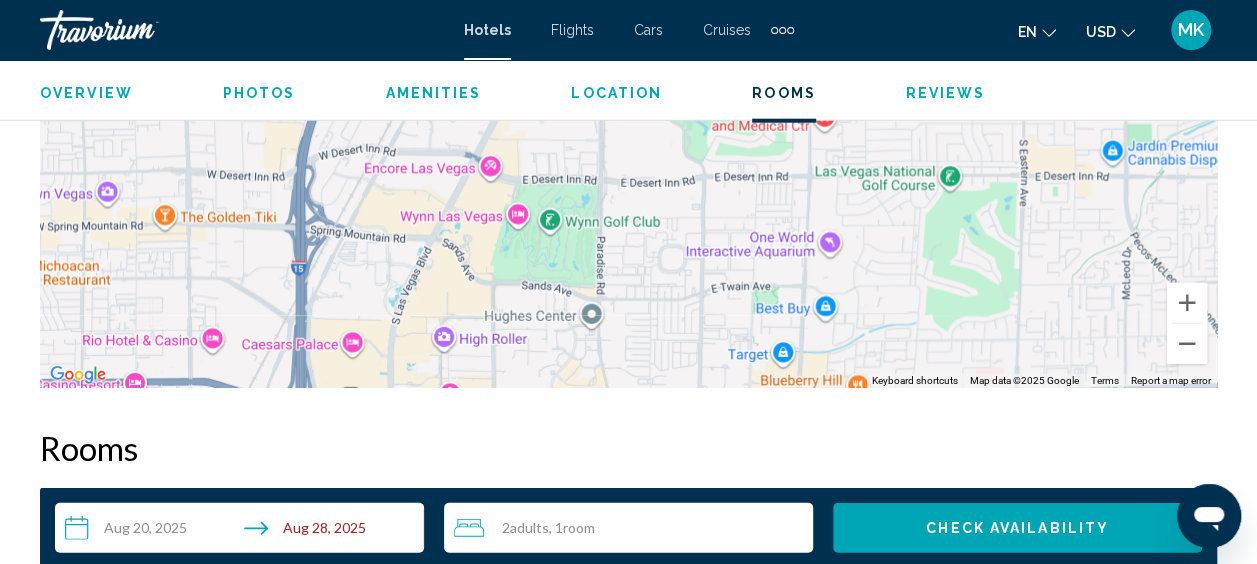 scroll, scrollTop: 2464, scrollLeft: 0, axis: vertical 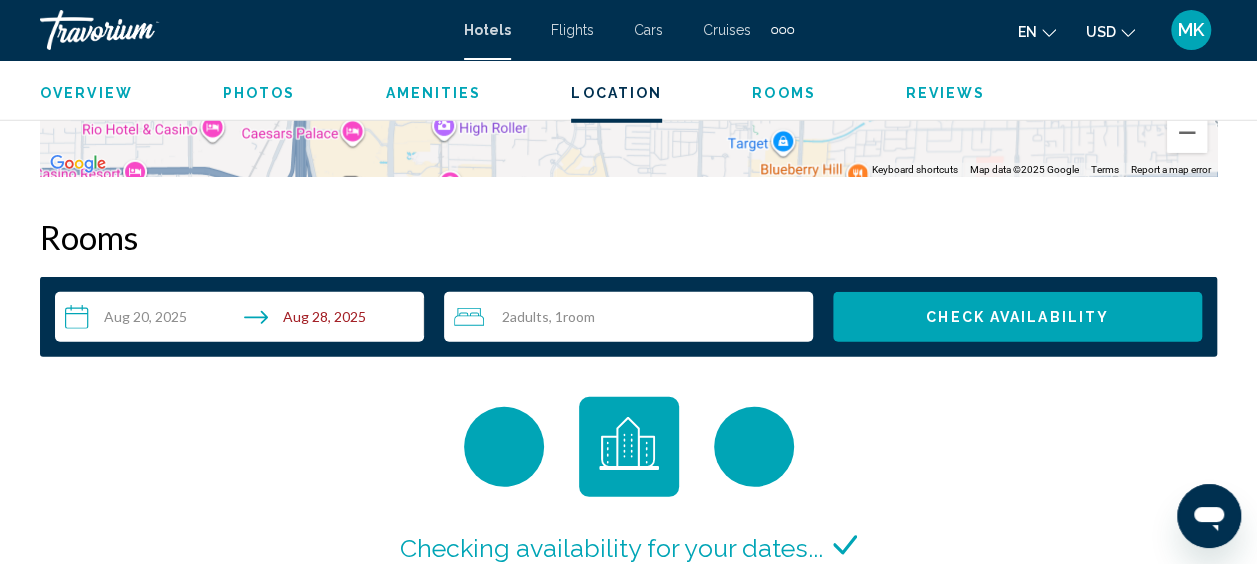 click on "Check Availability" at bounding box center [1017, 318] 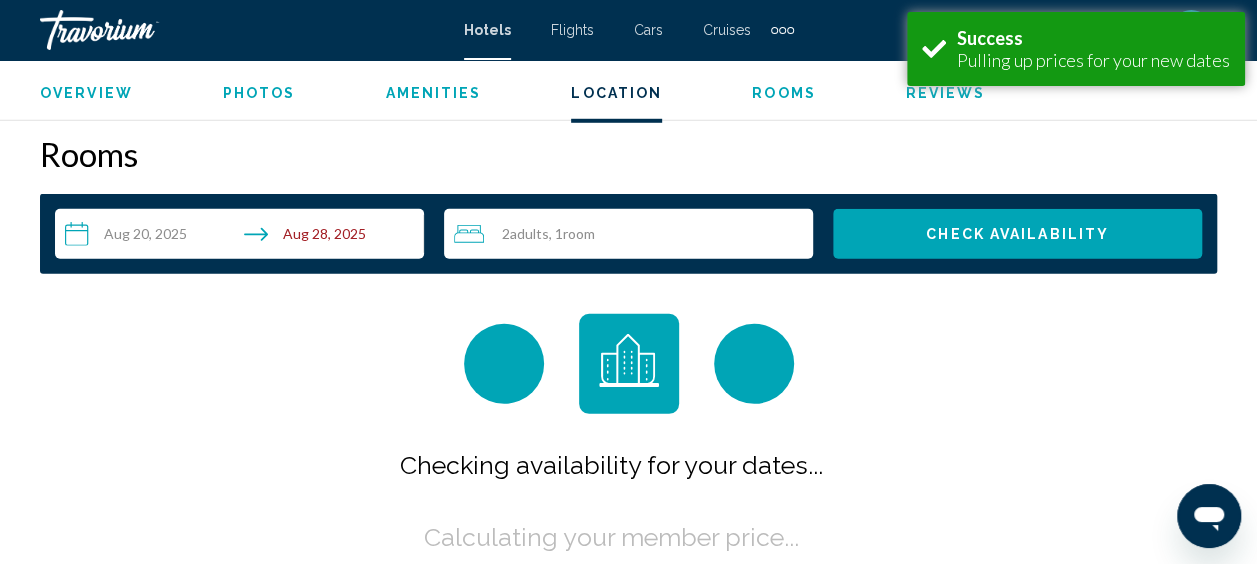scroll, scrollTop: 2837, scrollLeft: 0, axis: vertical 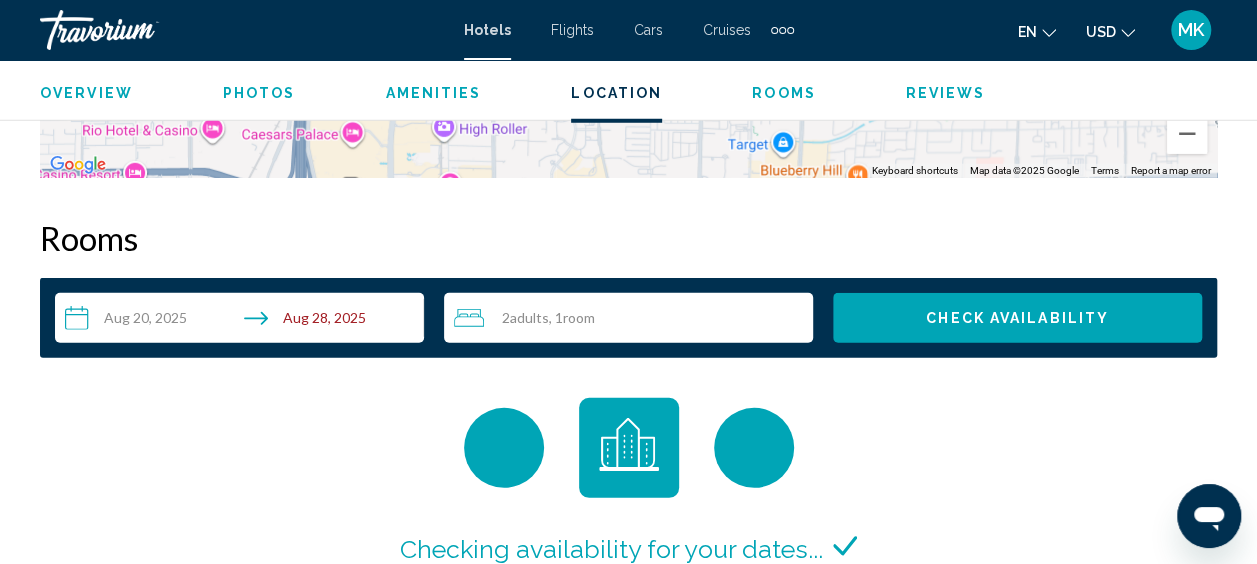 click on "Check Availability" at bounding box center (1017, 318) 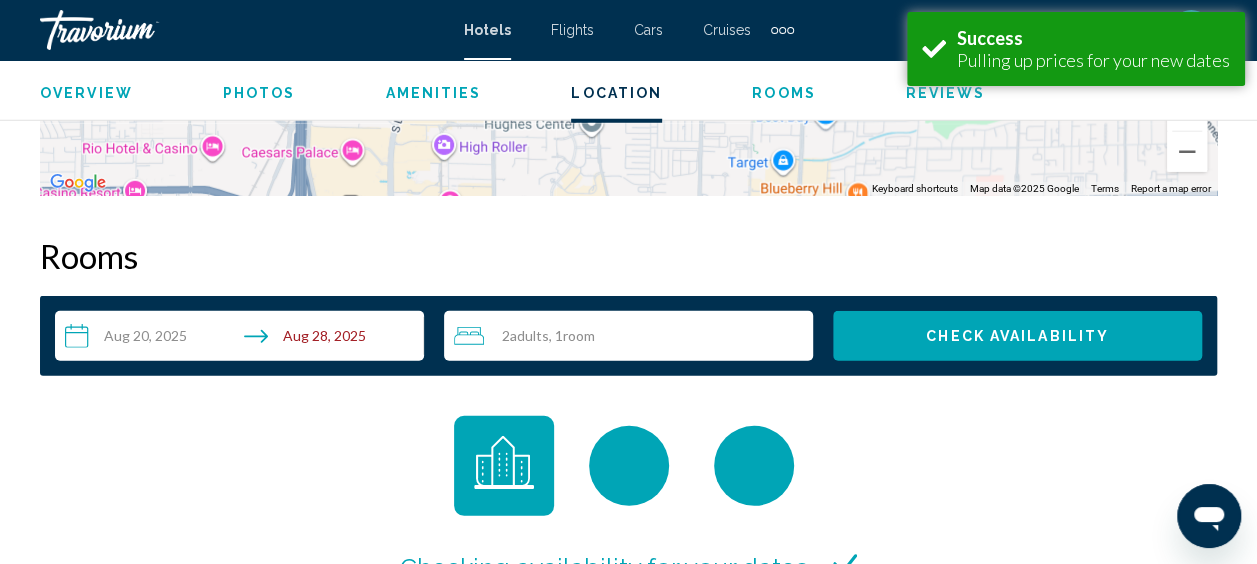 scroll, scrollTop: 2837, scrollLeft: 0, axis: vertical 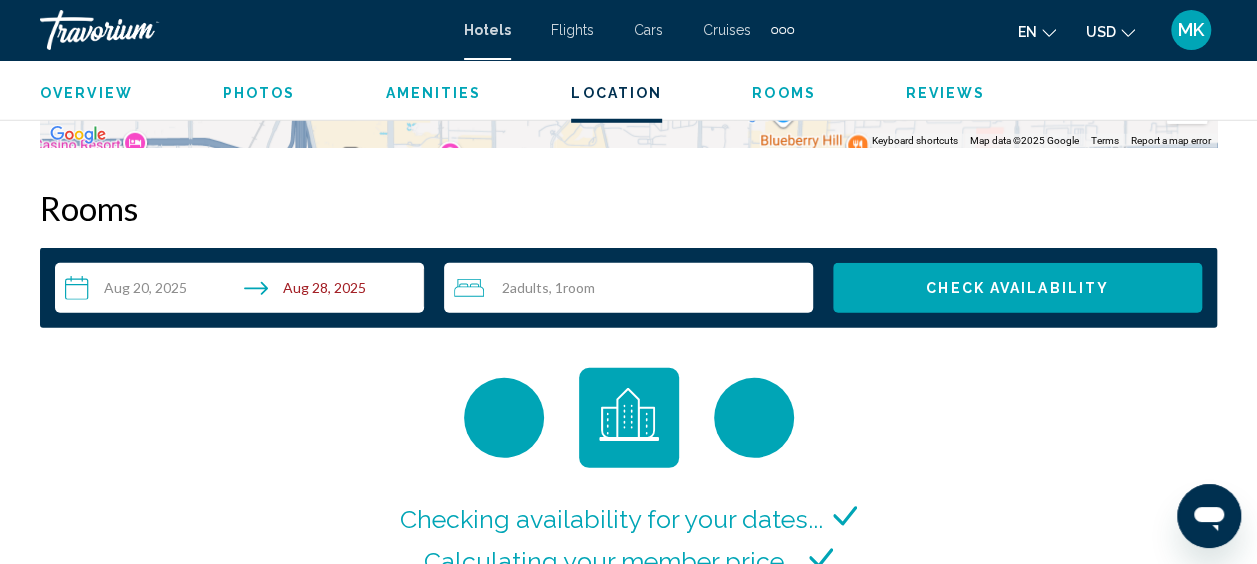 click on "**********" at bounding box center (243, 291) 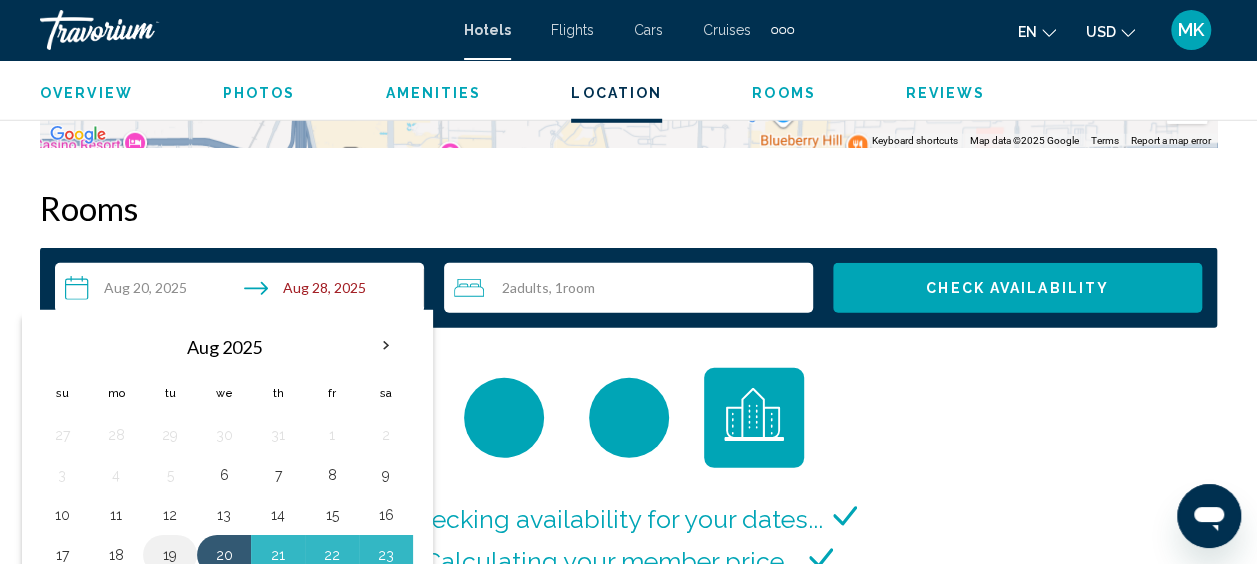 click on "19" at bounding box center (170, 555) 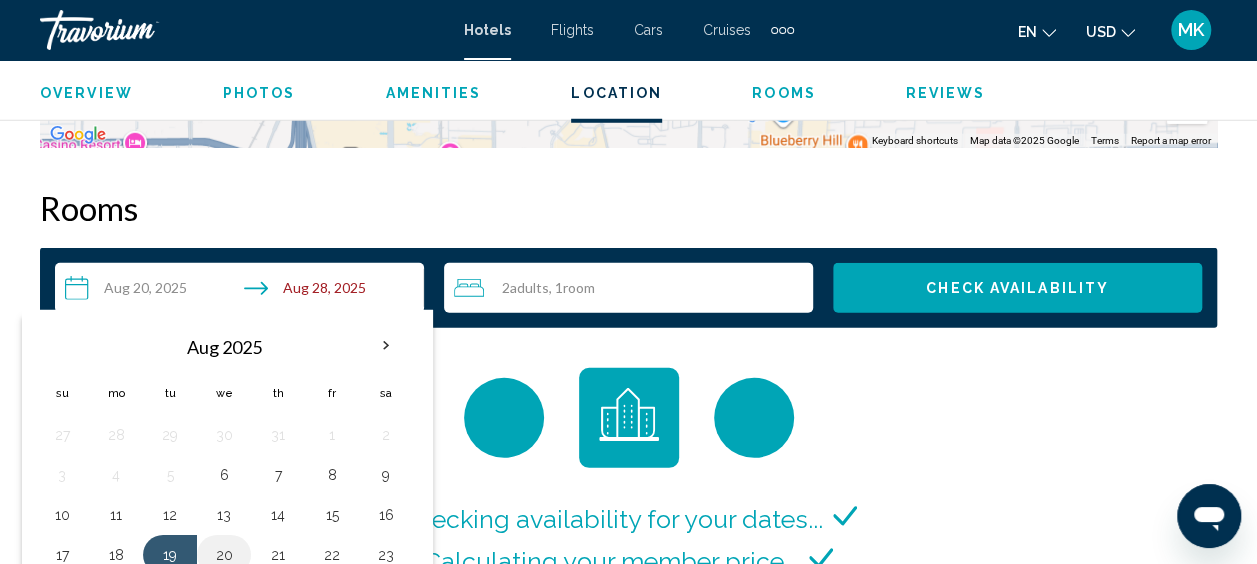 click on "20" at bounding box center (224, 555) 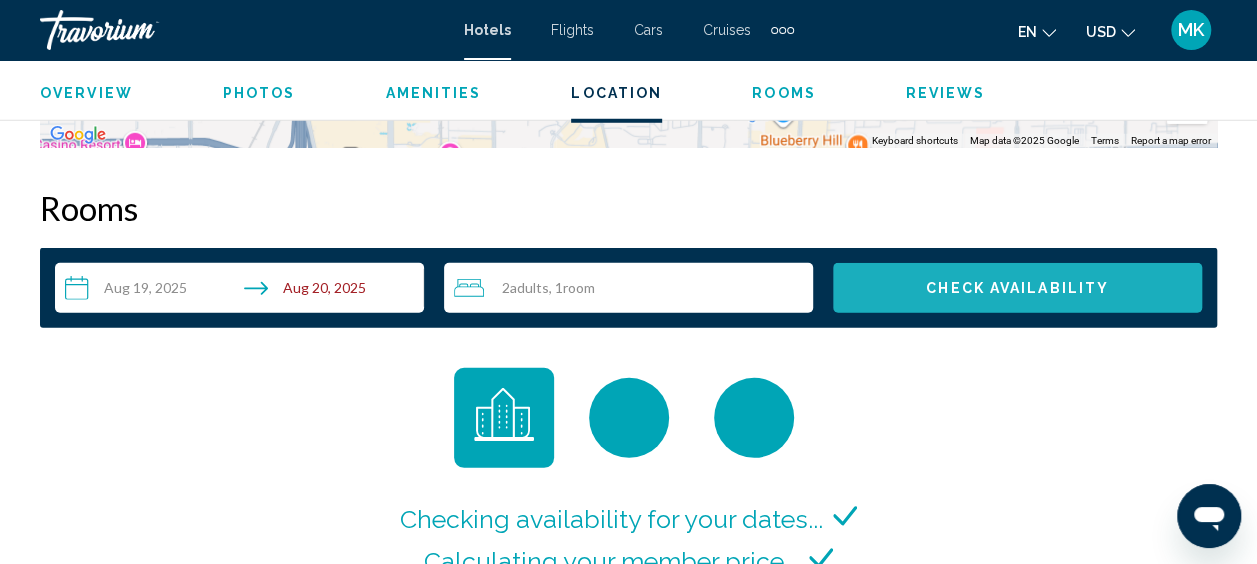 click on "Check Availability" at bounding box center (1017, 289) 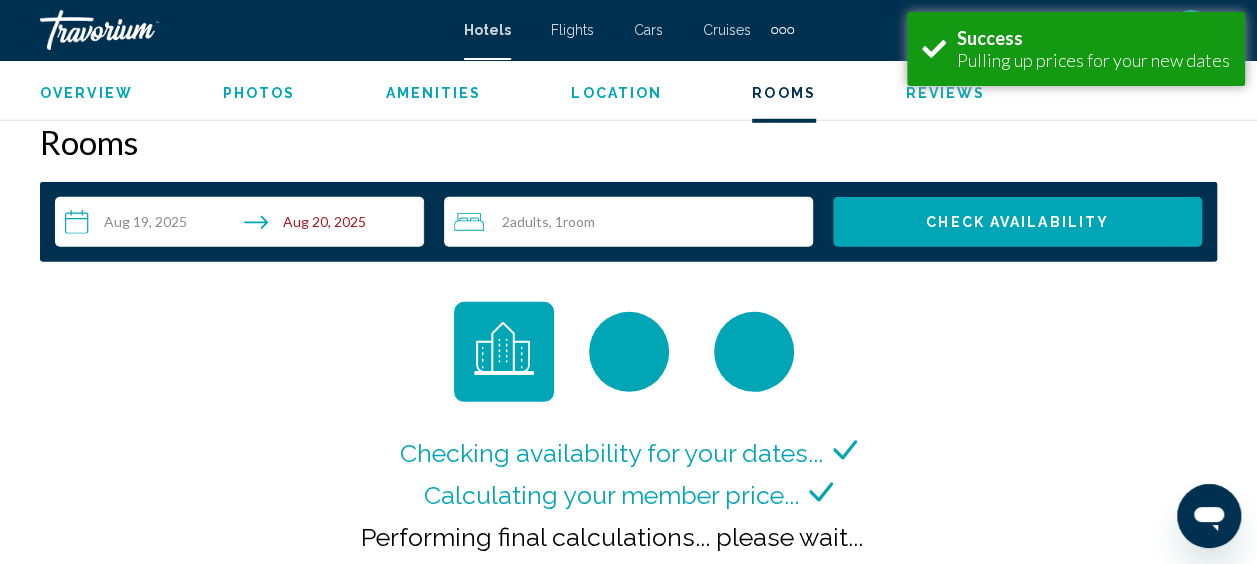 scroll, scrollTop: 2837, scrollLeft: 0, axis: vertical 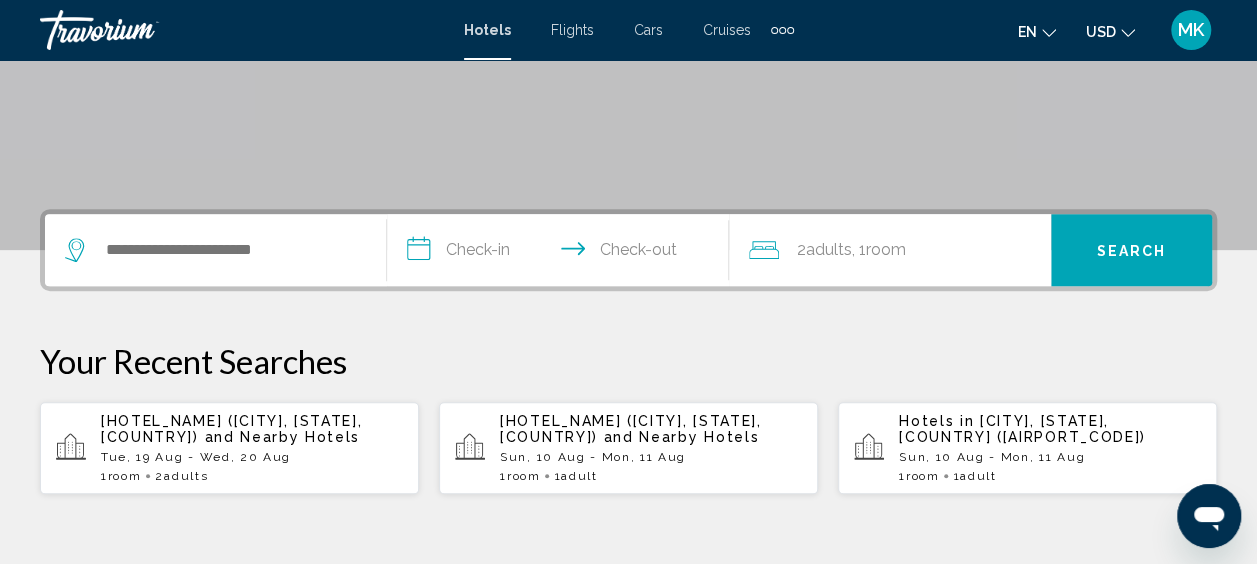 click on "and Nearby Hotels" at bounding box center [283, 437] 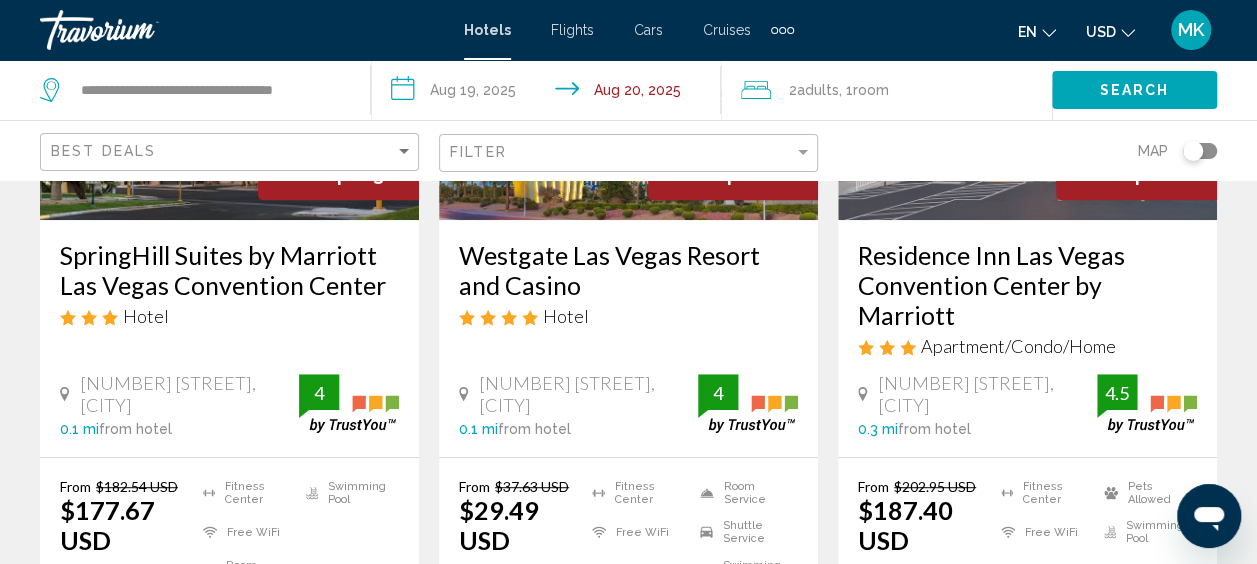 scroll, scrollTop: 0, scrollLeft: 0, axis: both 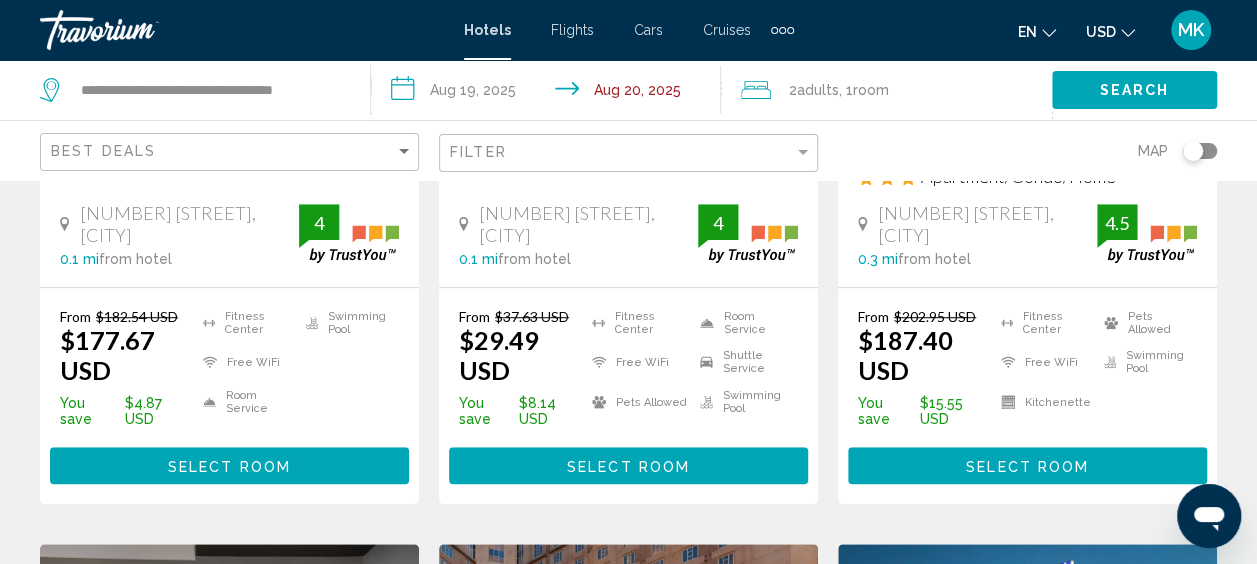 click on "Select Room" at bounding box center (628, 466) 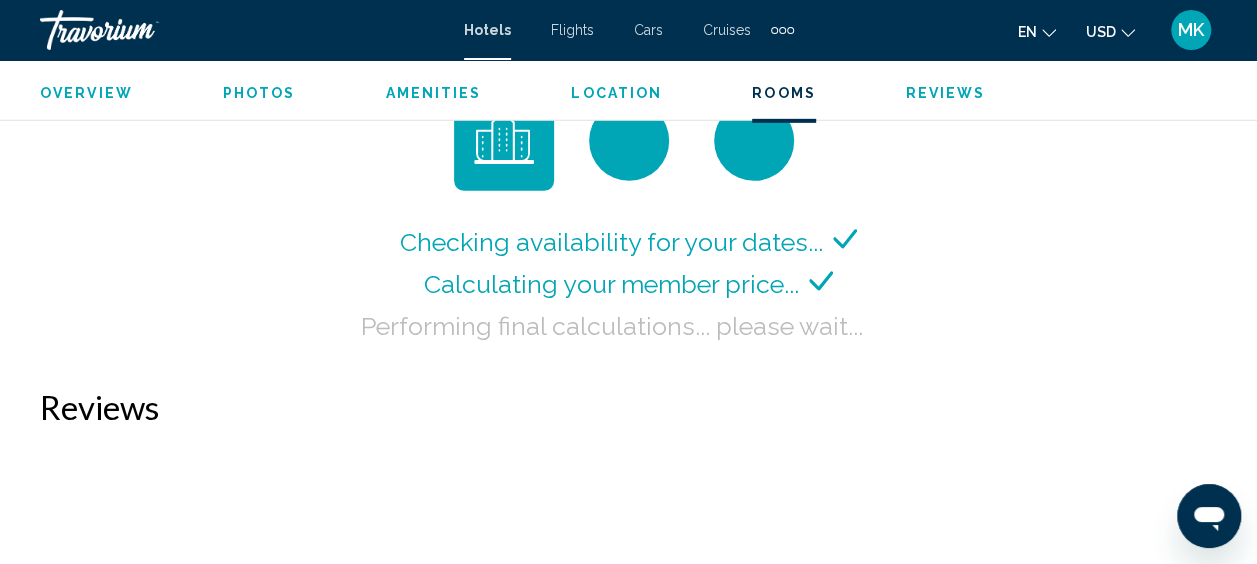 scroll, scrollTop: 3071, scrollLeft: 0, axis: vertical 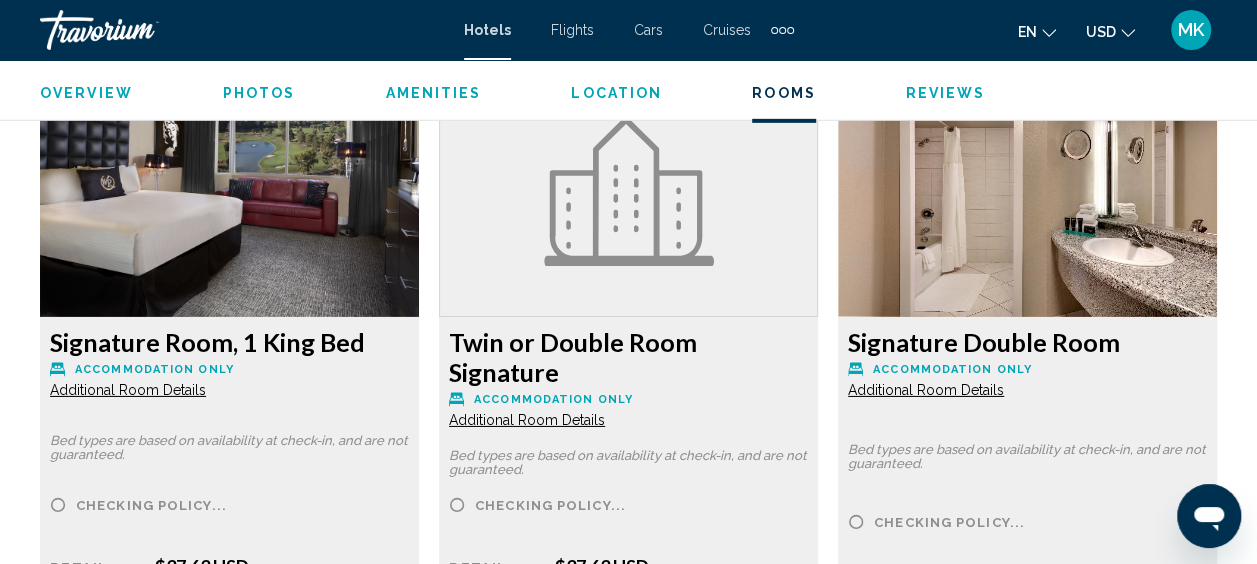 drag, startPoint x: 1255, startPoint y: 232, endPoint x: 1255, endPoint y: 261, distance: 29 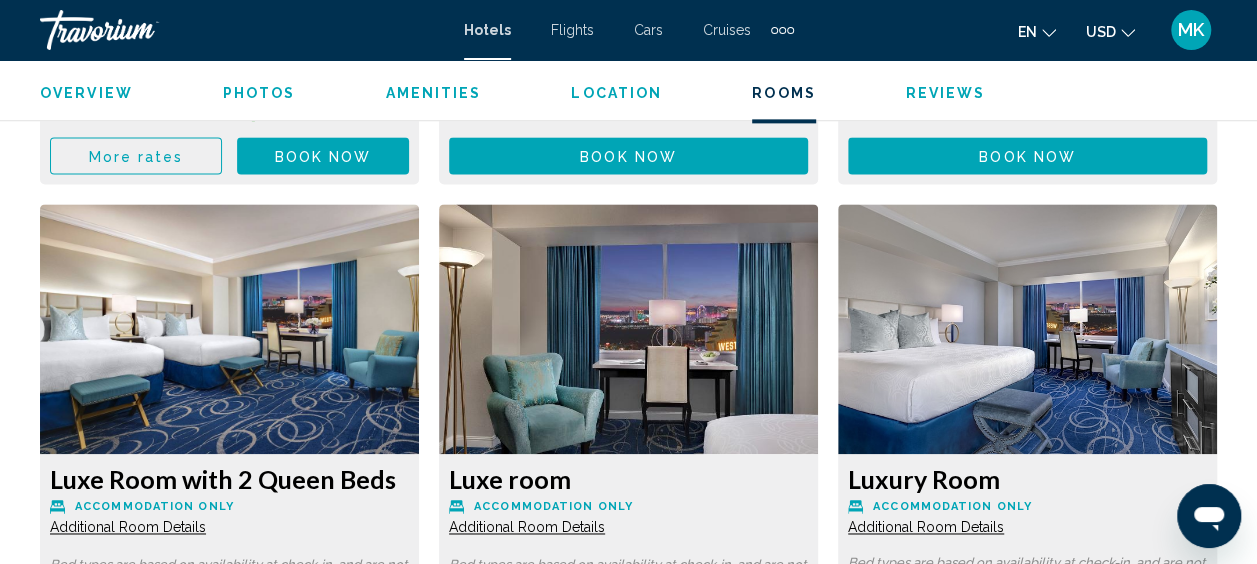 scroll, scrollTop: 5060, scrollLeft: 0, axis: vertical 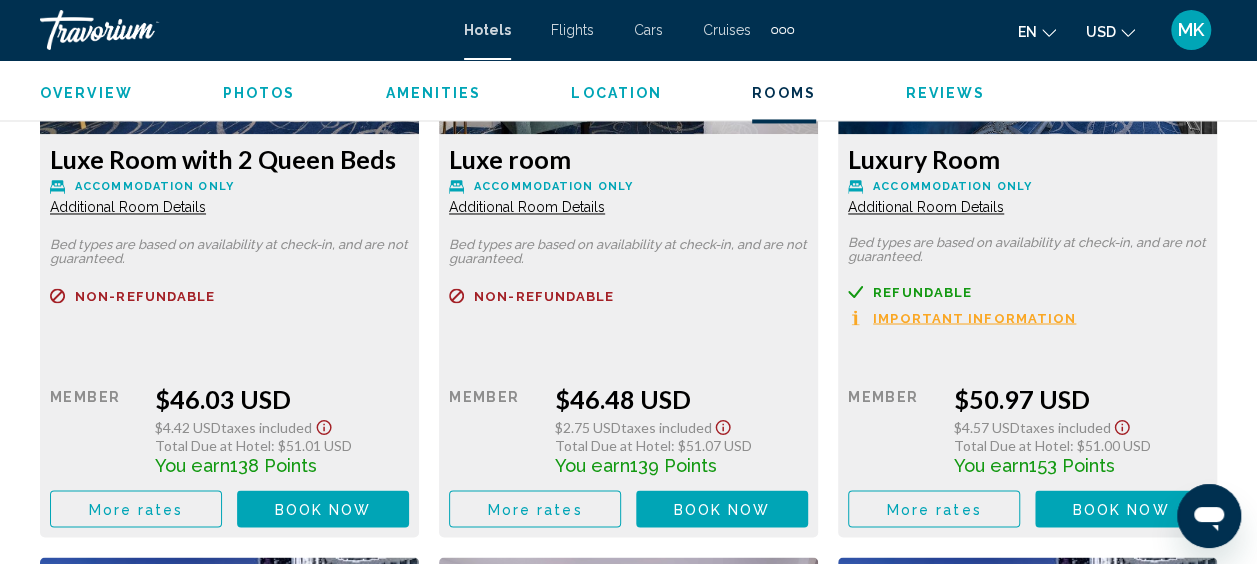 click on "Book now" at bounding box center [323, -1543] 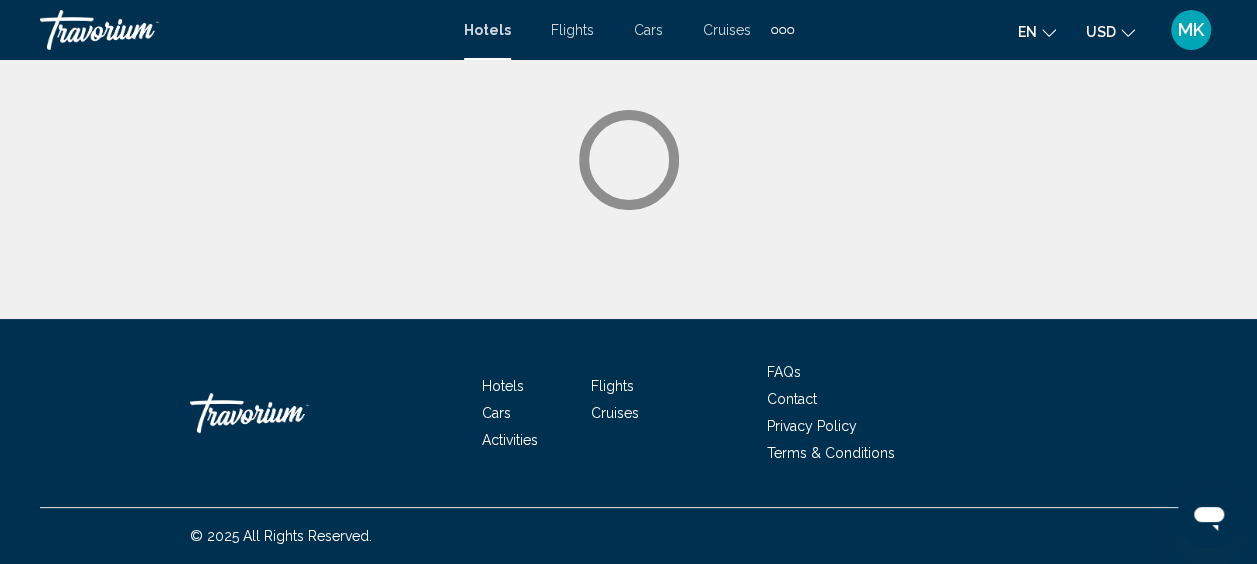 scroll, scrollTop: 0, scrollLeft: 0, axis: both 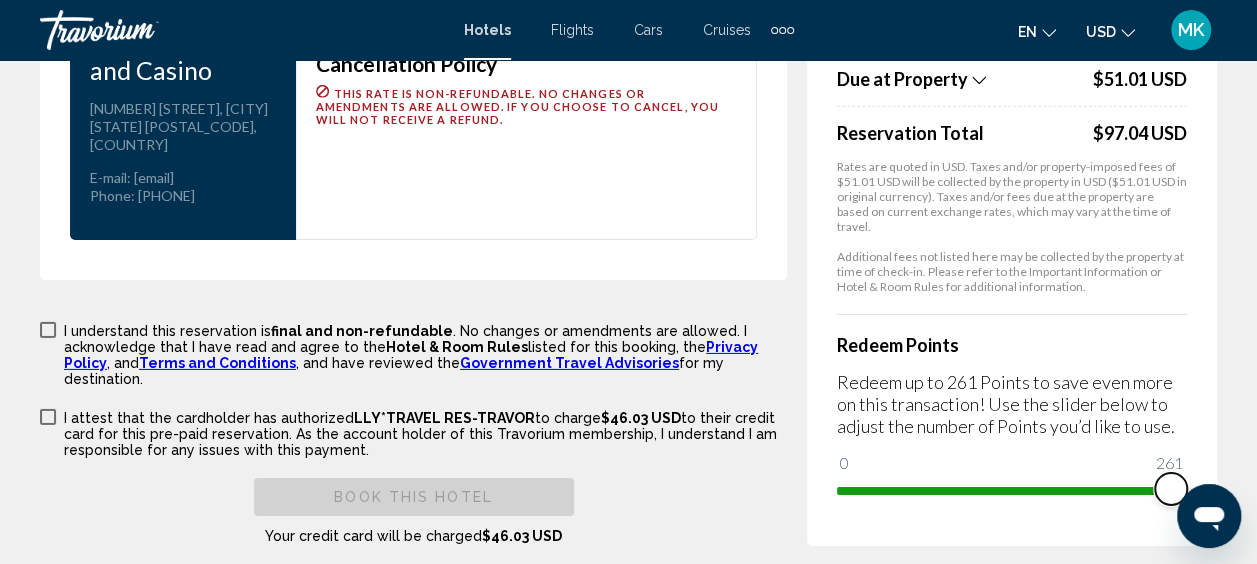 drag, startPoint x: 862, startPoint y: 466, endPoint x: 1272, endPoint y: 458, distance: 410.07803 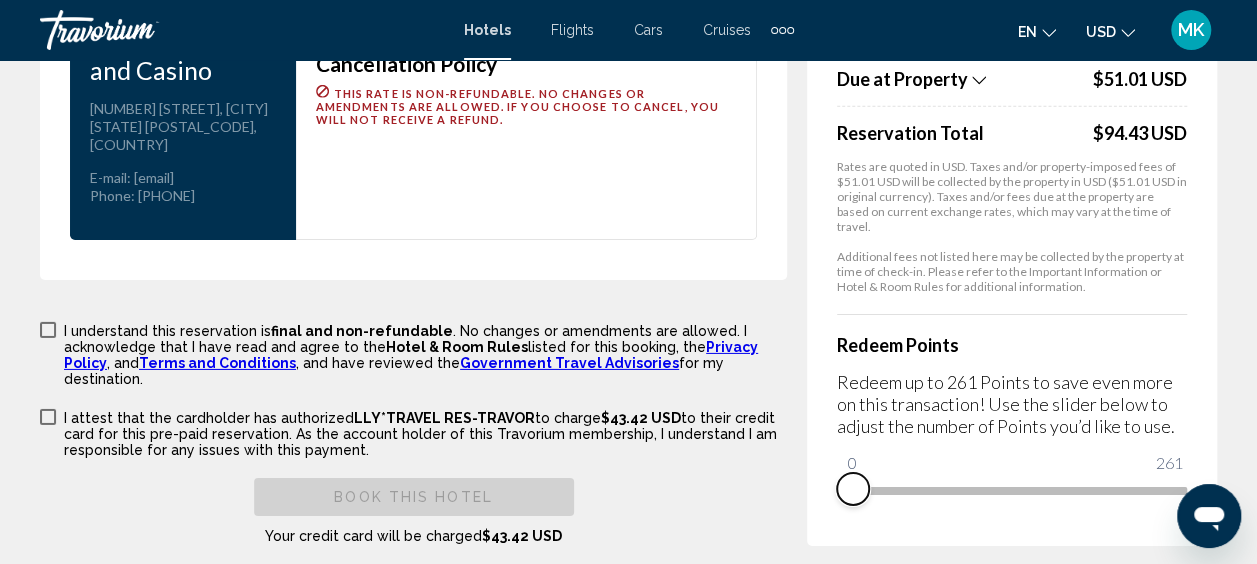 drag, startPoint x: 1170, startPoint y: 468, endPoint x: 816, endPoint y: 489, distance: 354.62234 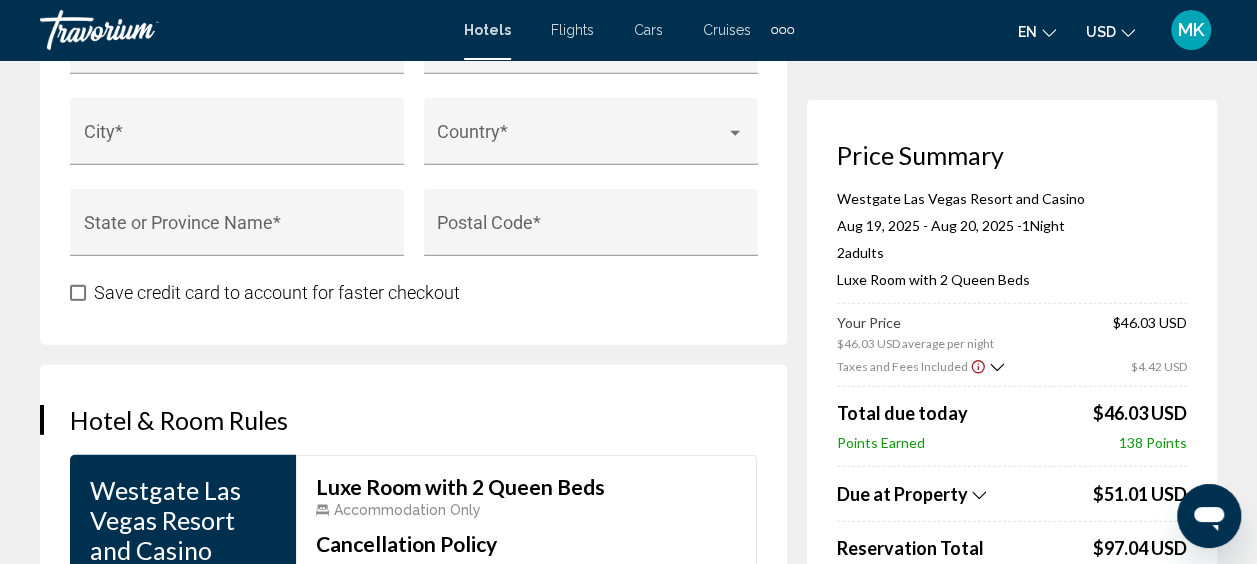 scroll, scrollTop: 2591, scrollLeft: 0, axis: vertical 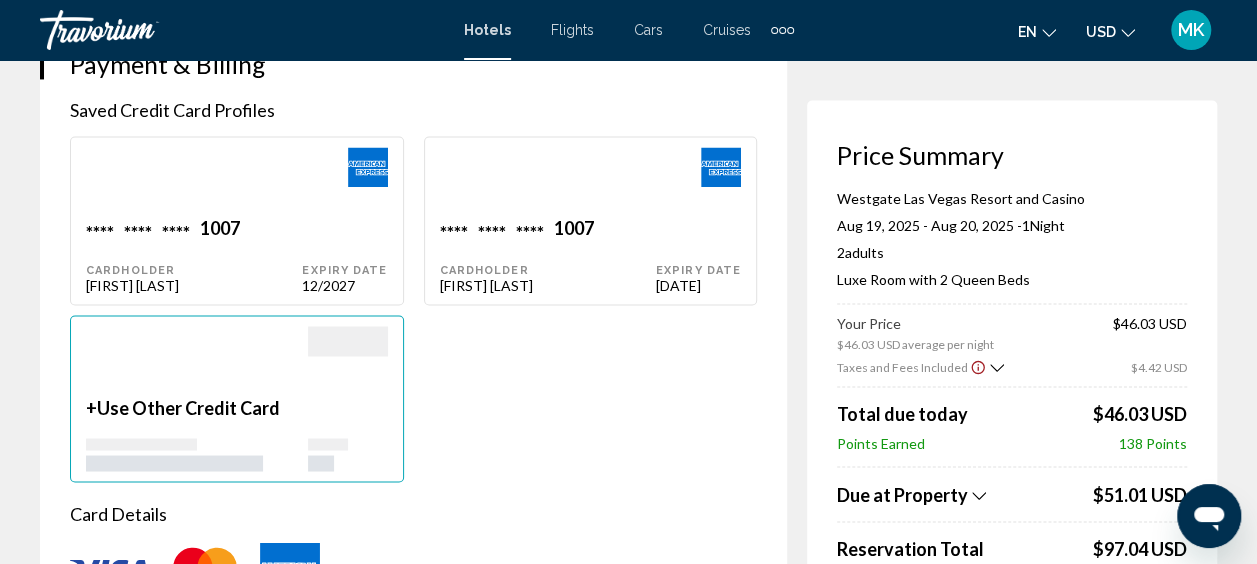 click at bounding box center [194, 182] 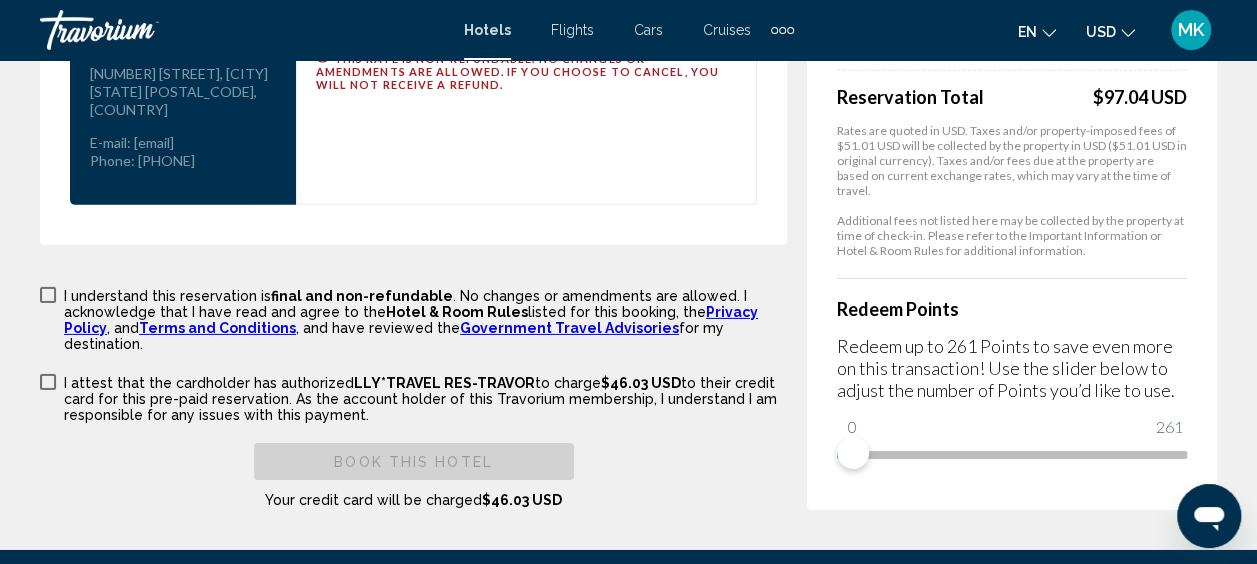 scroll, scrollTop: 3096, scrollLeft: 0, axis: vertical 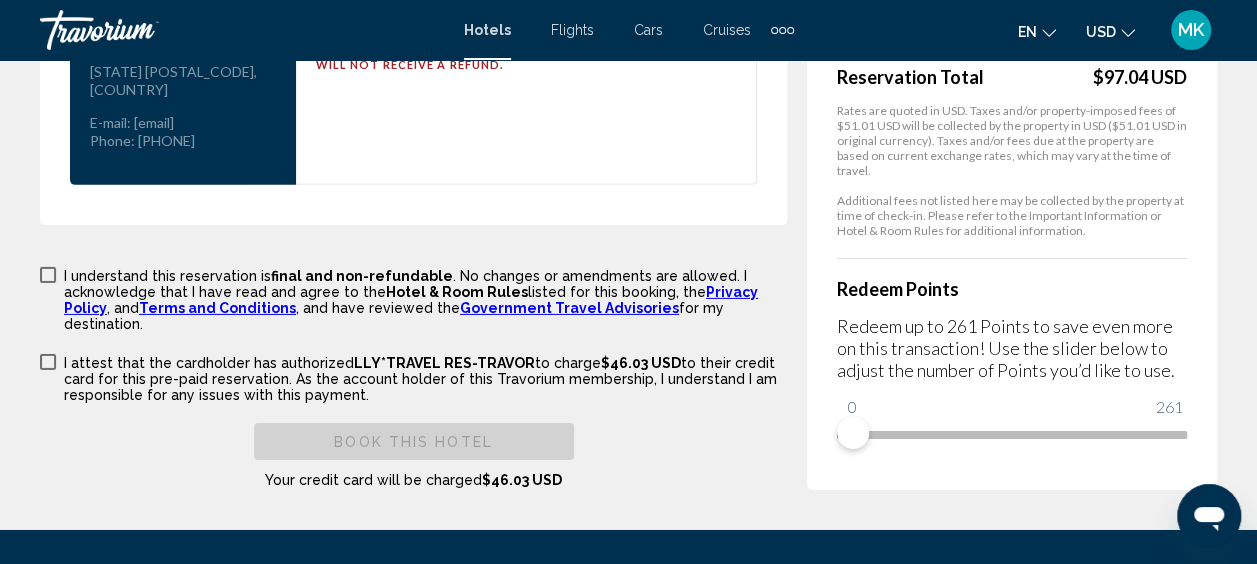 click at bounding box center (48, 275) 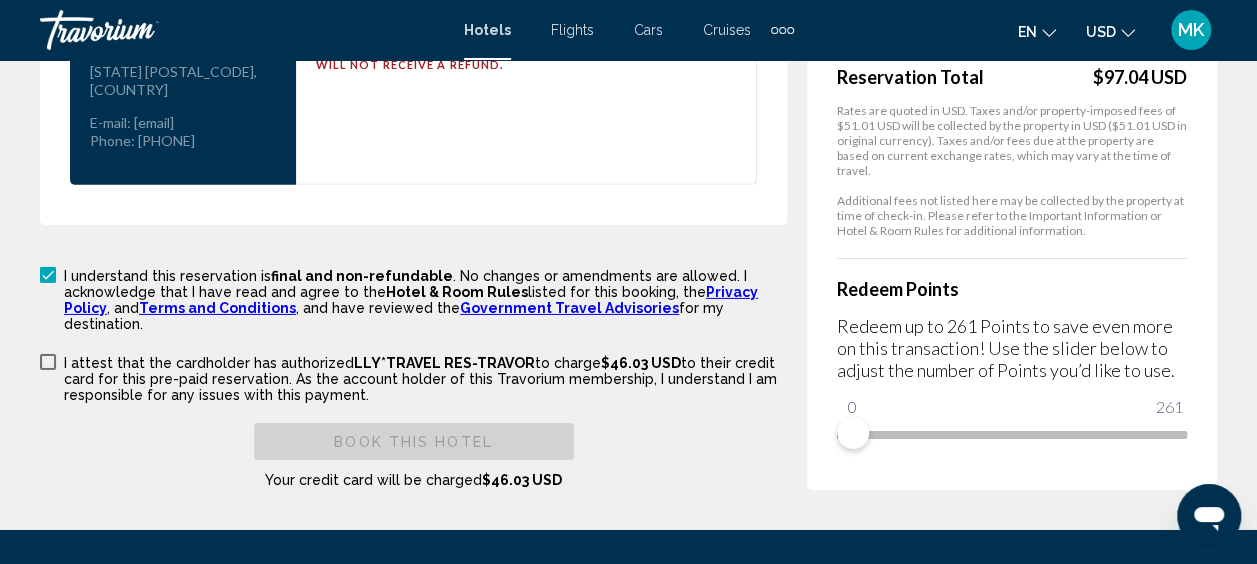 click on "I attest that the cardholder has authorized  LLY*TRAVEL RES-TRAVOR  to charge  $46.03 USD  to their credit card for this pre-paid reservation. As the account holder of this Travorium membership, I understand I am responsible for any issues with this payment." at bounding box center [413, 377] 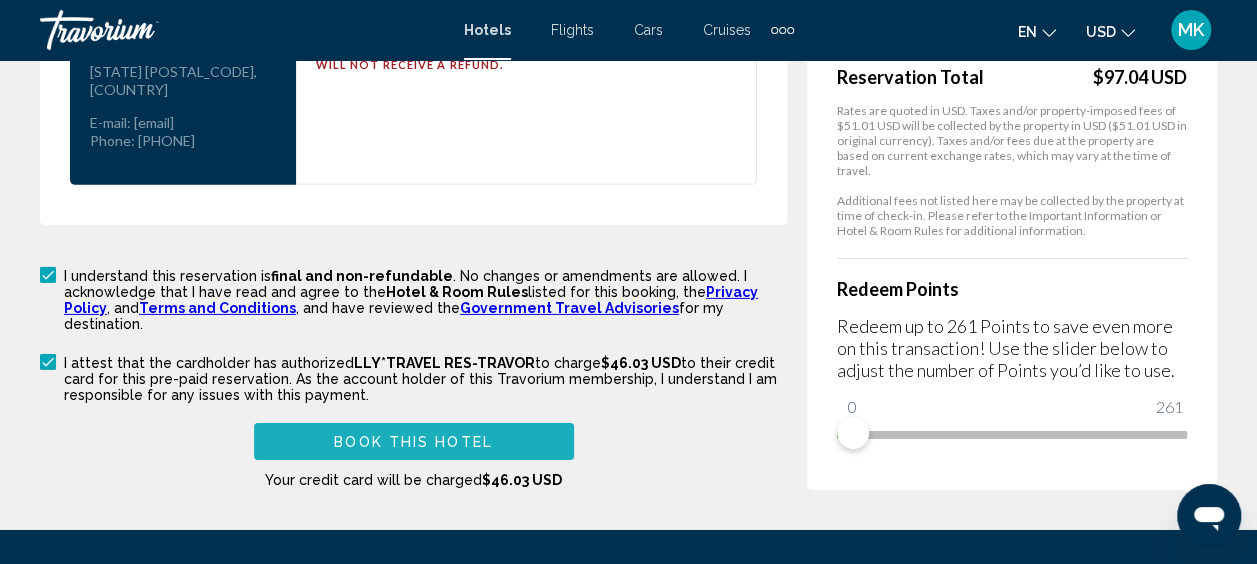 click on "Book this hotel" at bounding box center (413, 442) 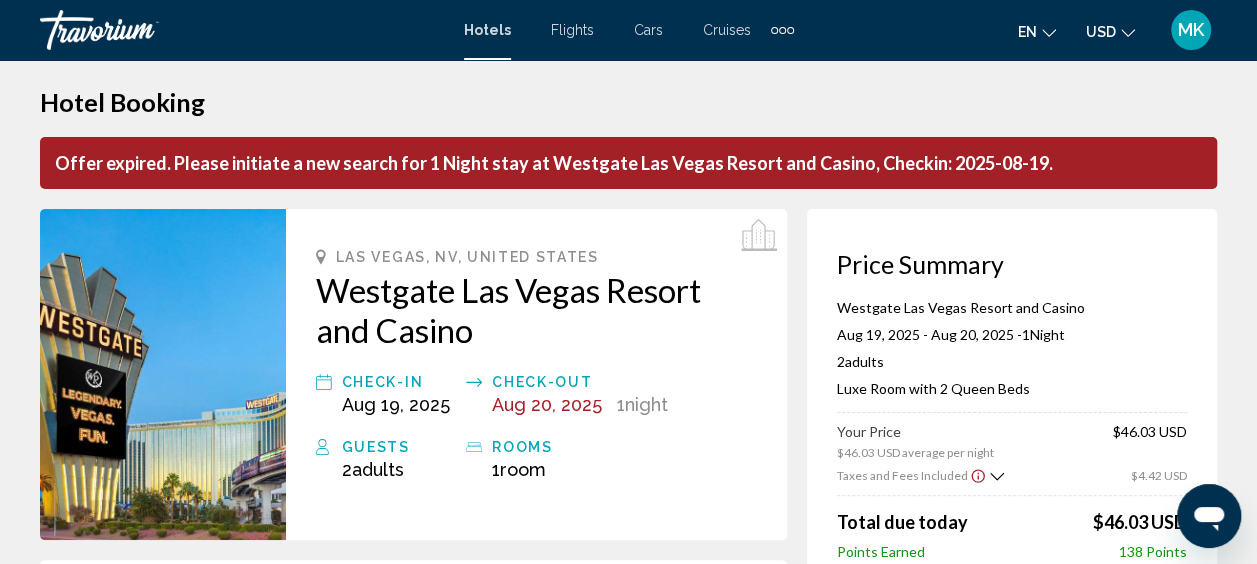 scroll, scrollTop: 0, scrollLeft: 0, axis: both 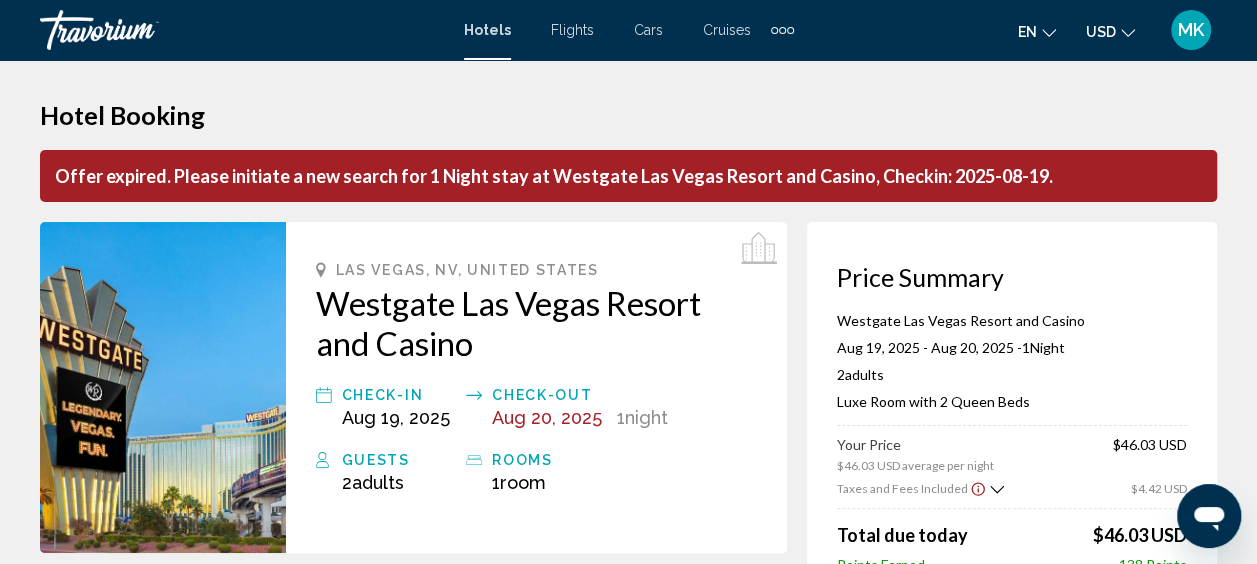 click on "Hotels" at bounding box center (487, 30) 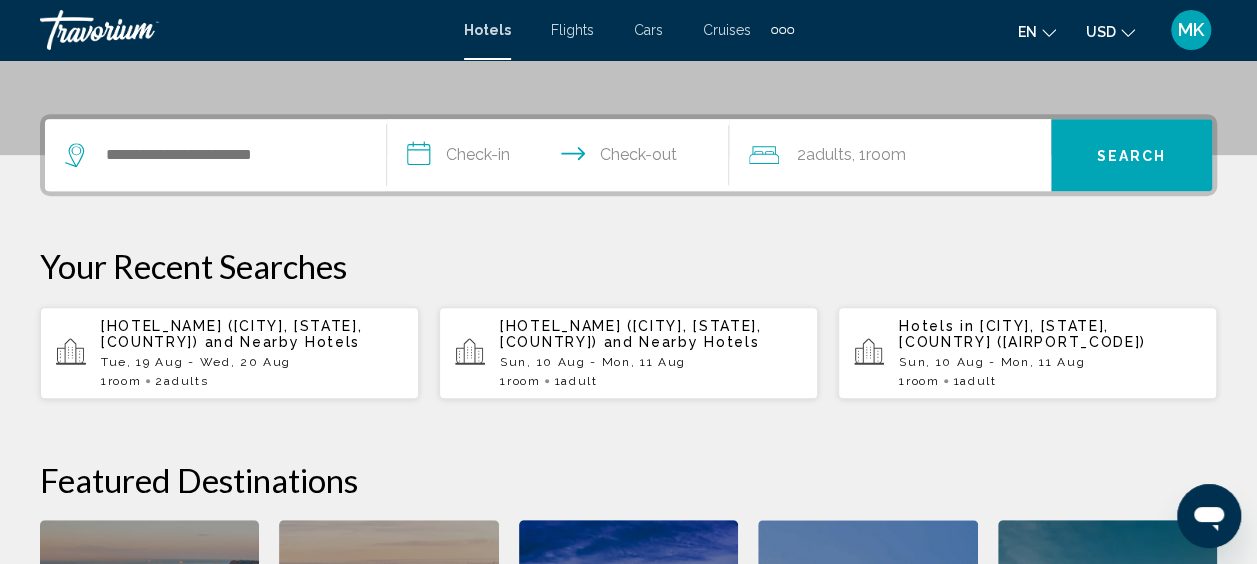 scroll, scrollTop: 542, scrollLeft: 0, axis: vertical 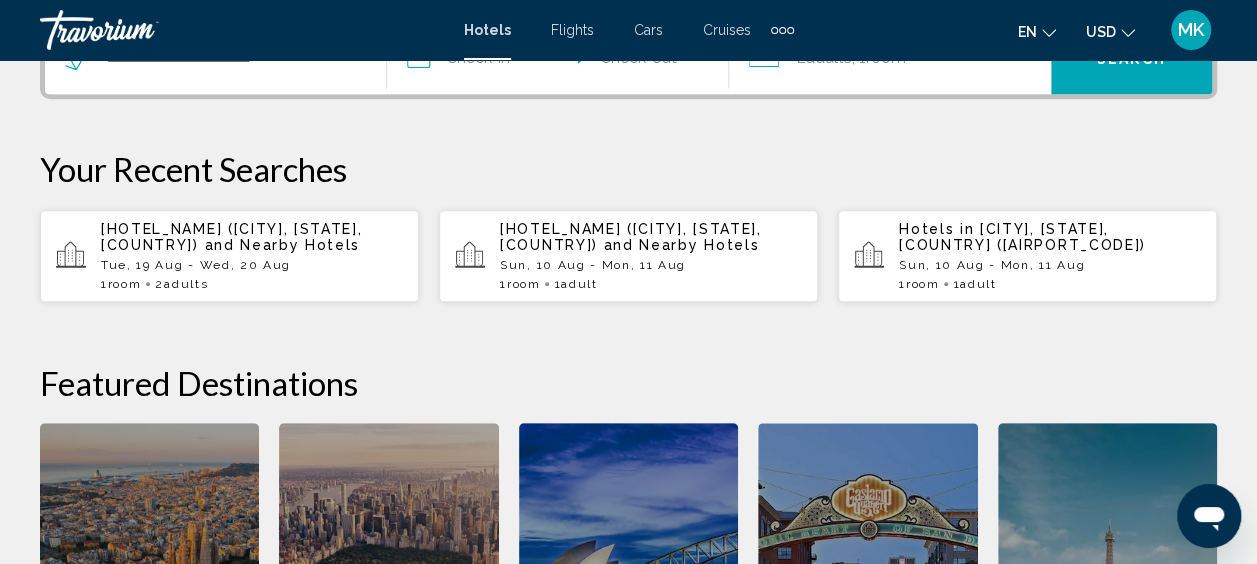 click on "Tue, 19 Aug - Wed, 20 Aug" at bounding box center [252, 265] 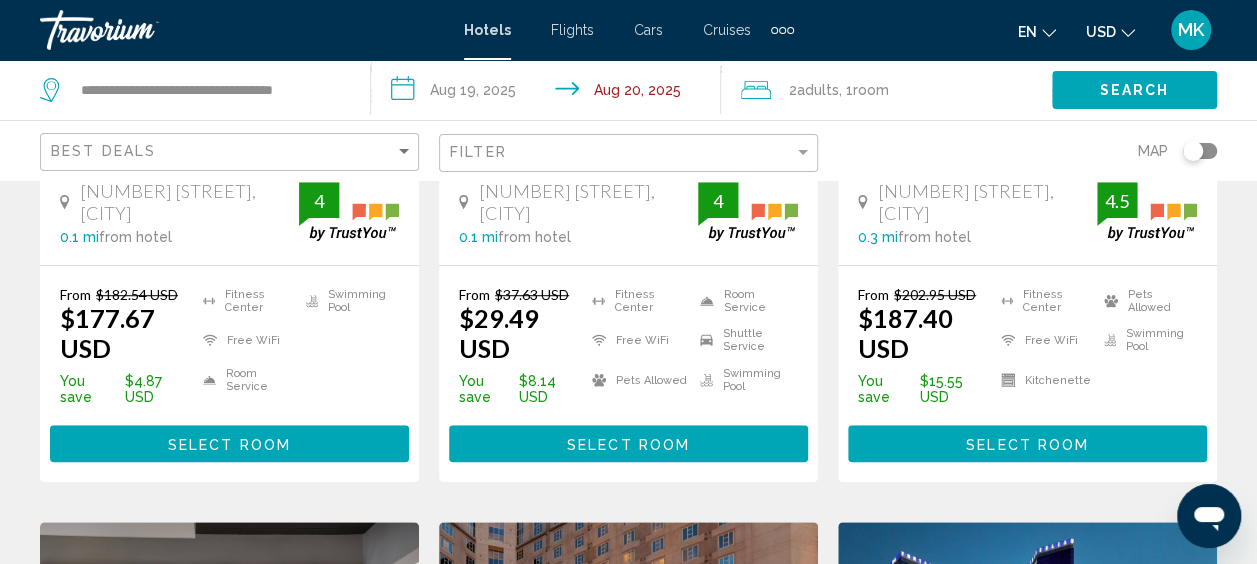 scroll, scrollTop: 0, scrollLeft: 0, axis: both 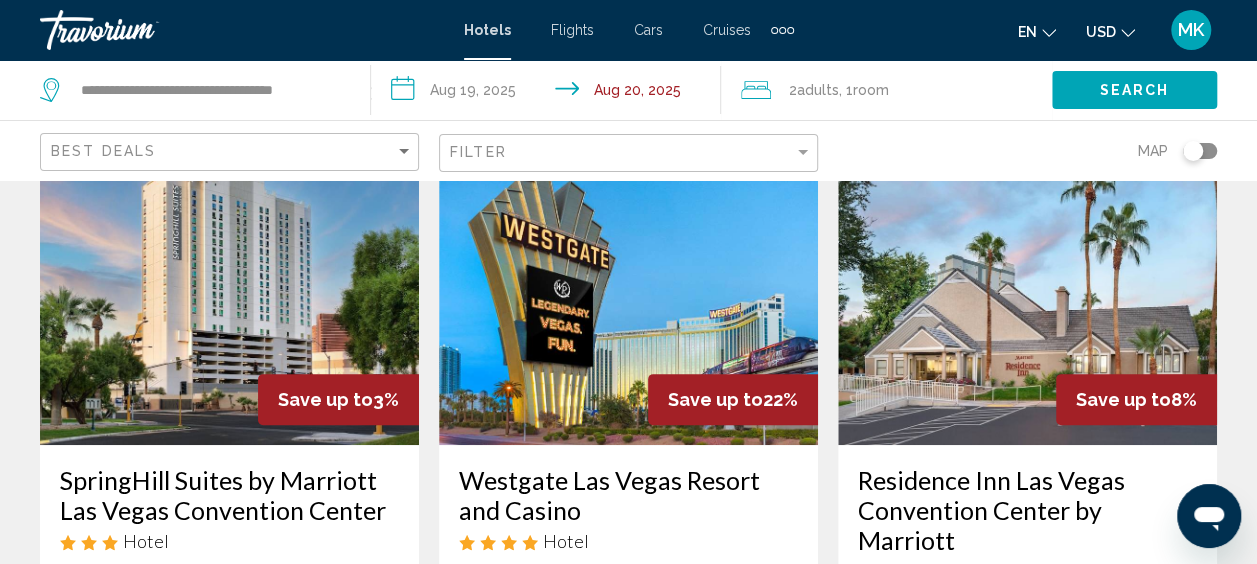 click at bounding box center (628, 285) 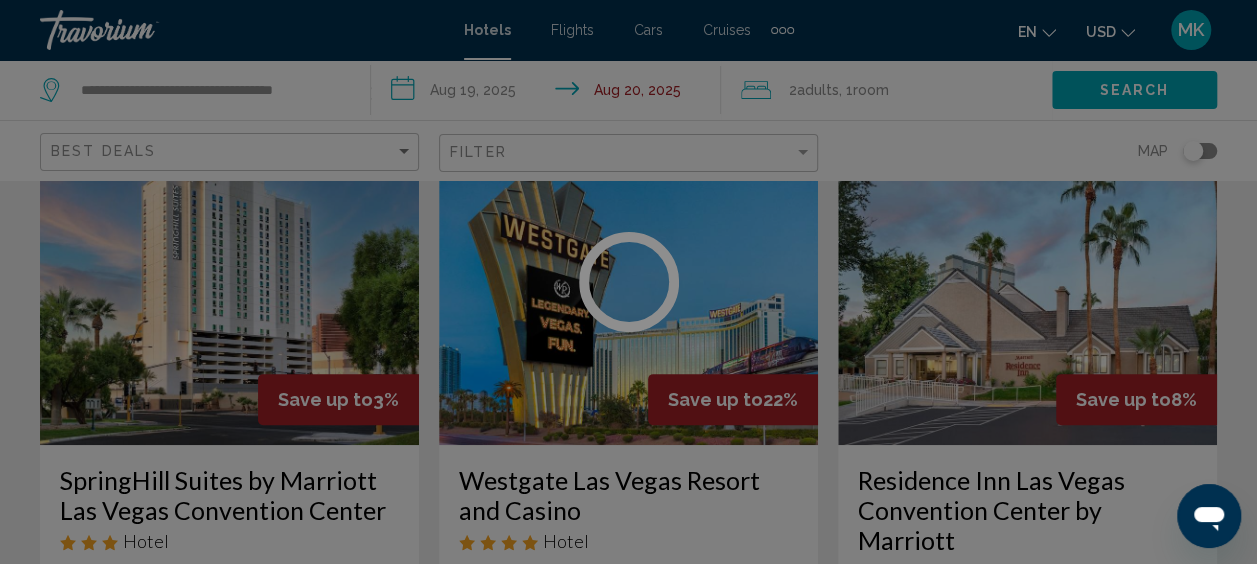scroll, scrollTop: 253, scrollLeft: 0, axis: vertical 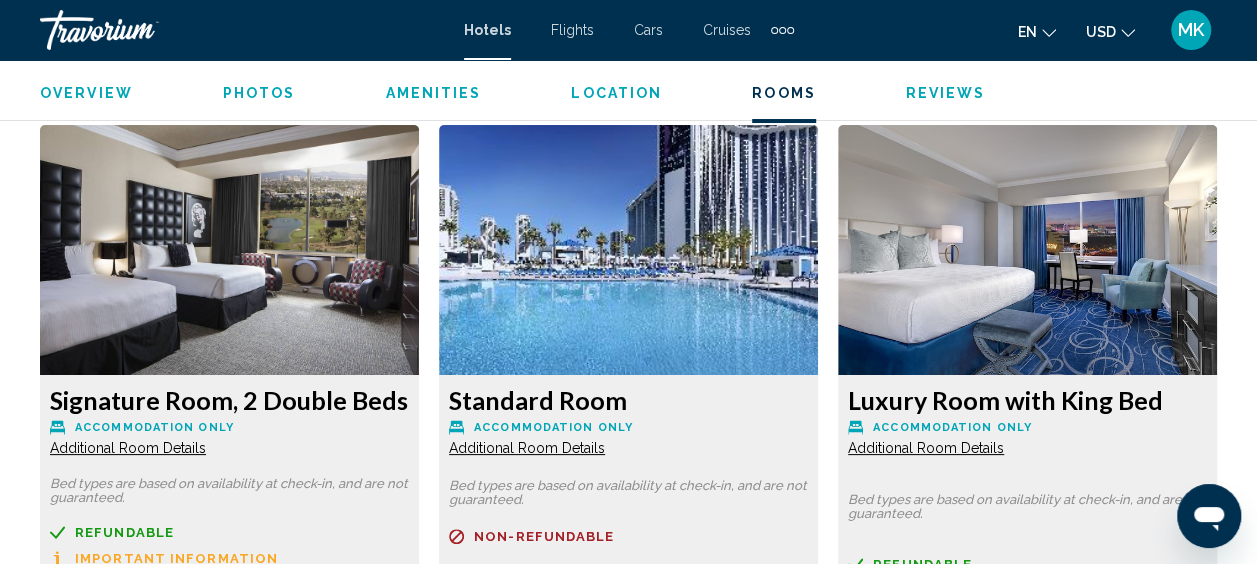 click at bounding box center (229, -485) 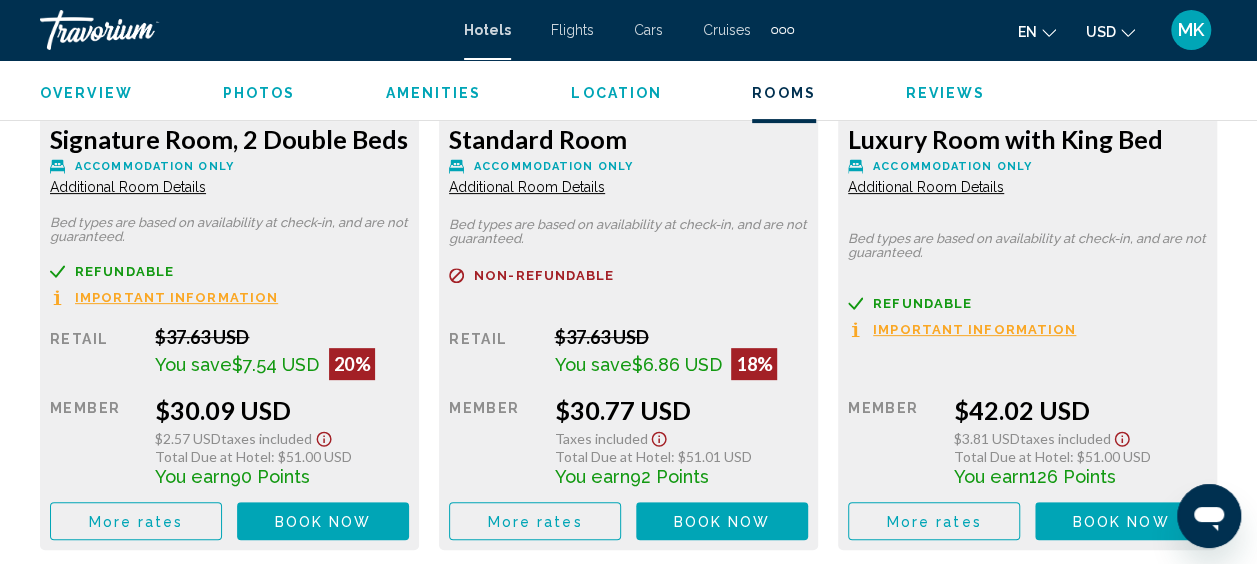 scroll, scrollTop: 4068, scrollLeft: 0, axis: vertical 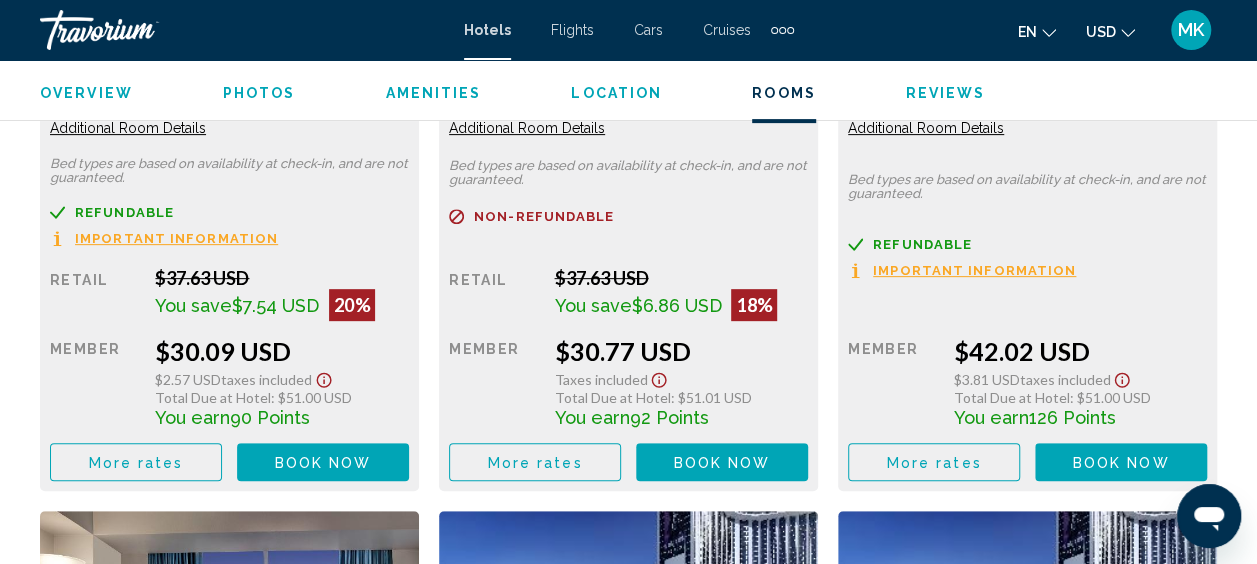 click on "Book now No longer available" at bounding box center (323, -244) 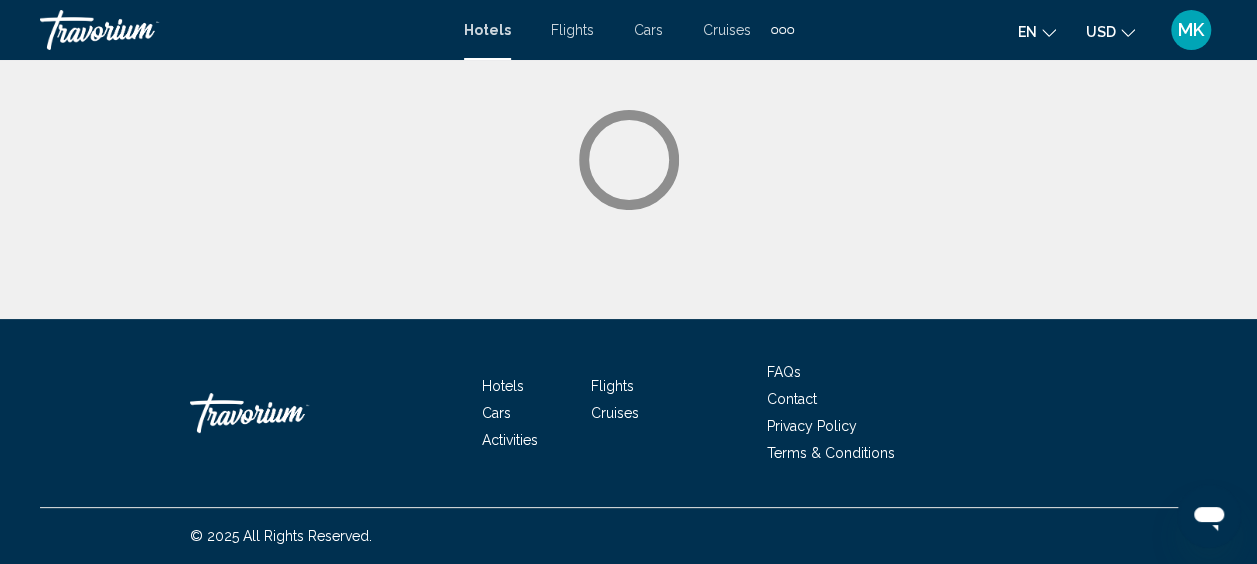scroll, scrollTop: 0, scrollLeft: 0, axis: both 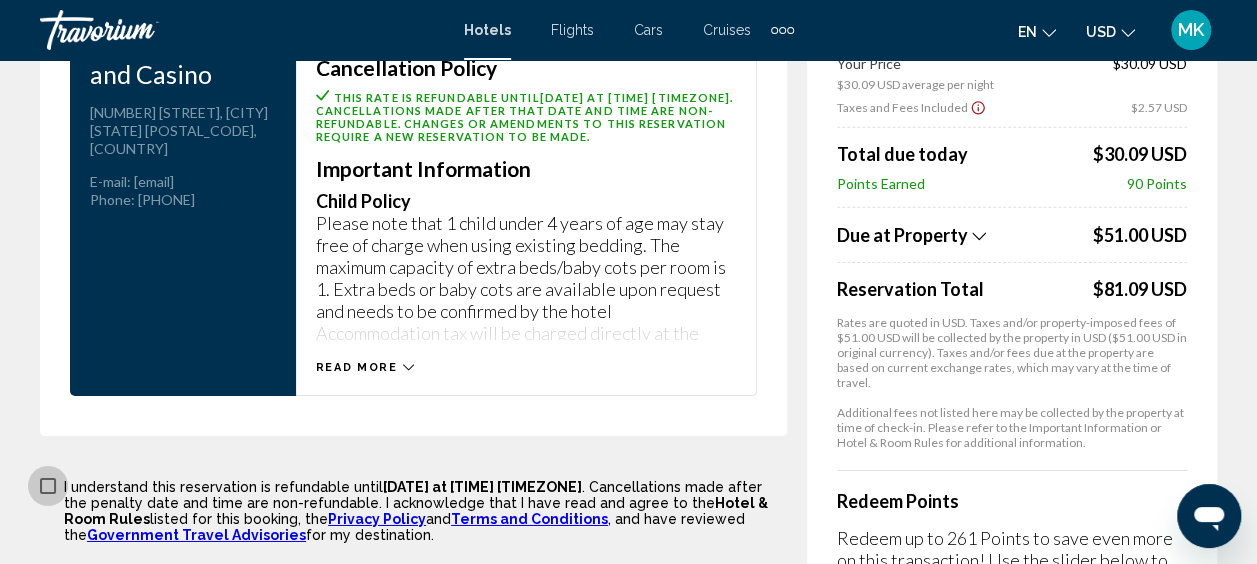 click at bounding box center (48, 486) 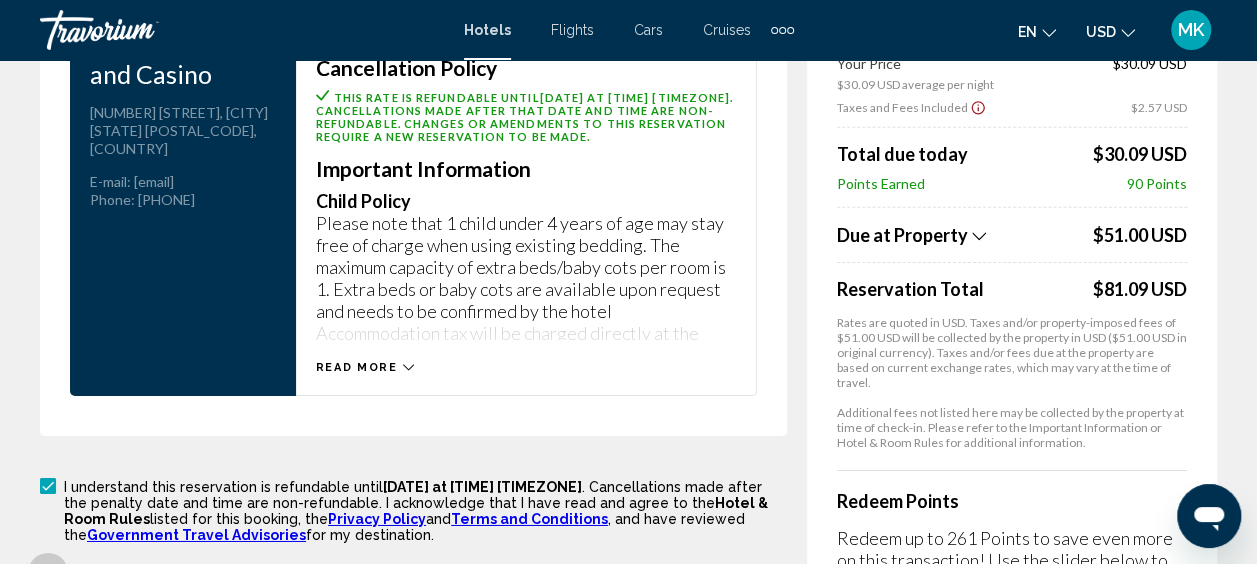 click on "I attest that the cardholder has authorized  LLY*TRAVEL RES-TRAVOR  to charge  $30.09 USD  to their credit card for this pre-paid reservation. As the account holder of this Travorium membership, I understand I am responsible for any issues with this payment." at bounding box center (413, 588) 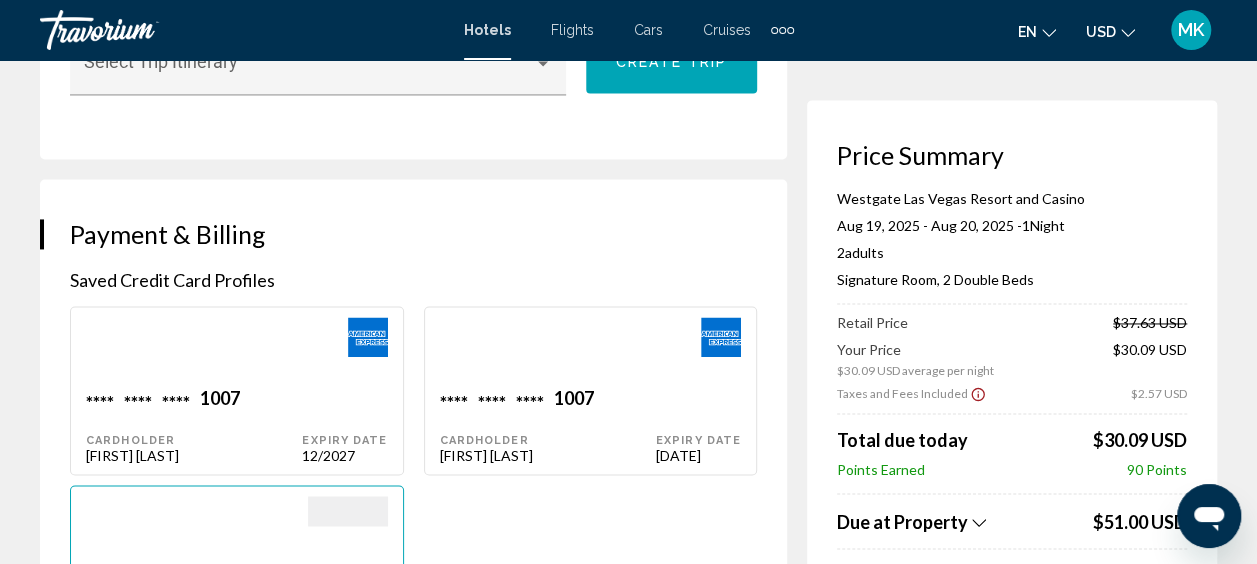 scroll, scrollTop: 1336, scrollLeft: 0, axis: vertical 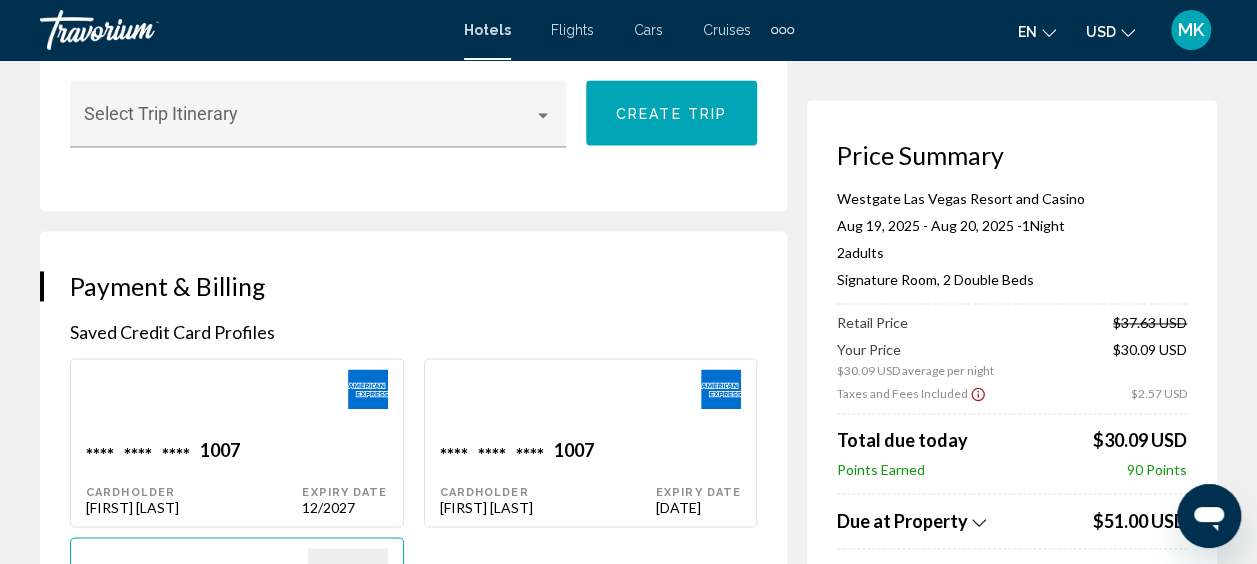 click at bounding box center (194, 404) 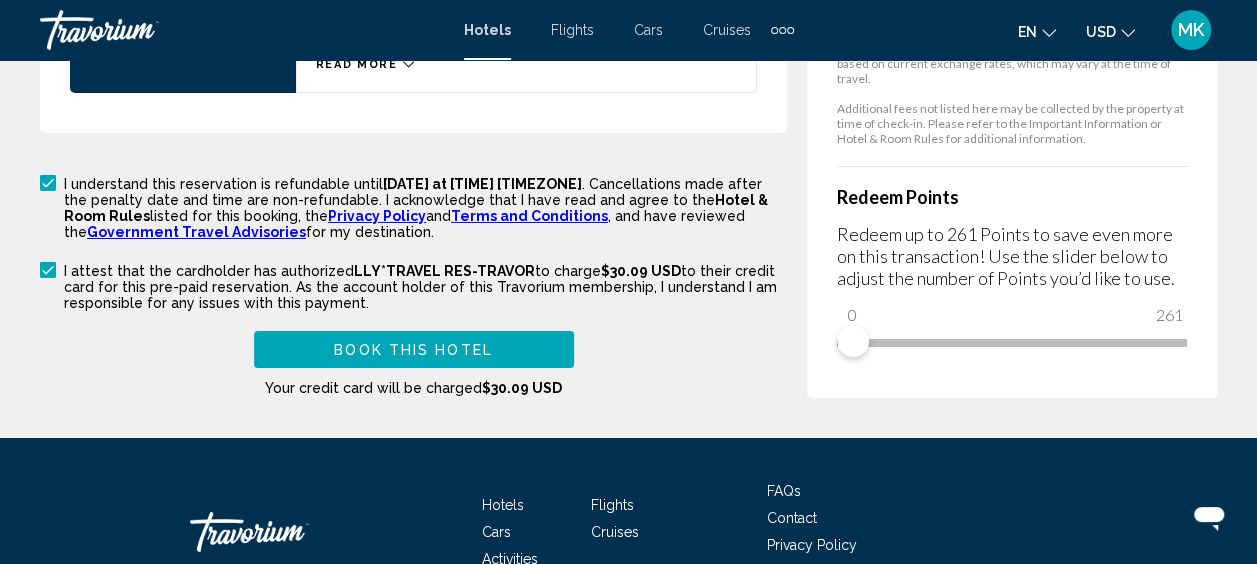 scroll, scrollTop: 3381, scrollLeft: 0, axis: vertical 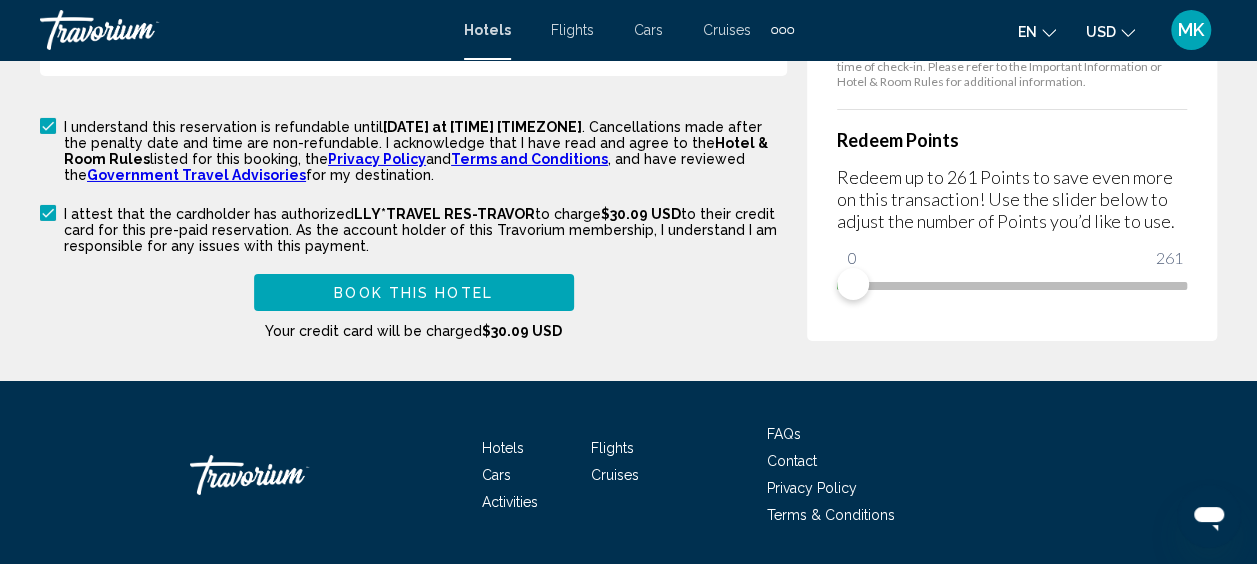click on "Book this hotel" at bounding box center (413, 293) 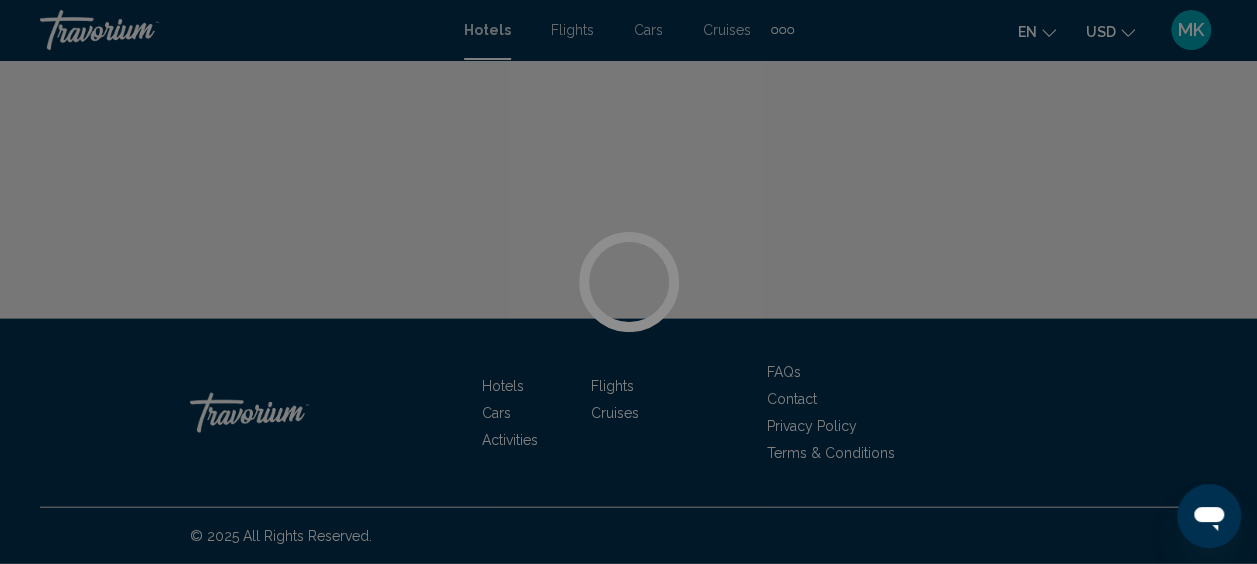 scroll, scrollTop: 0, scrollLeft: 0, axis: both 